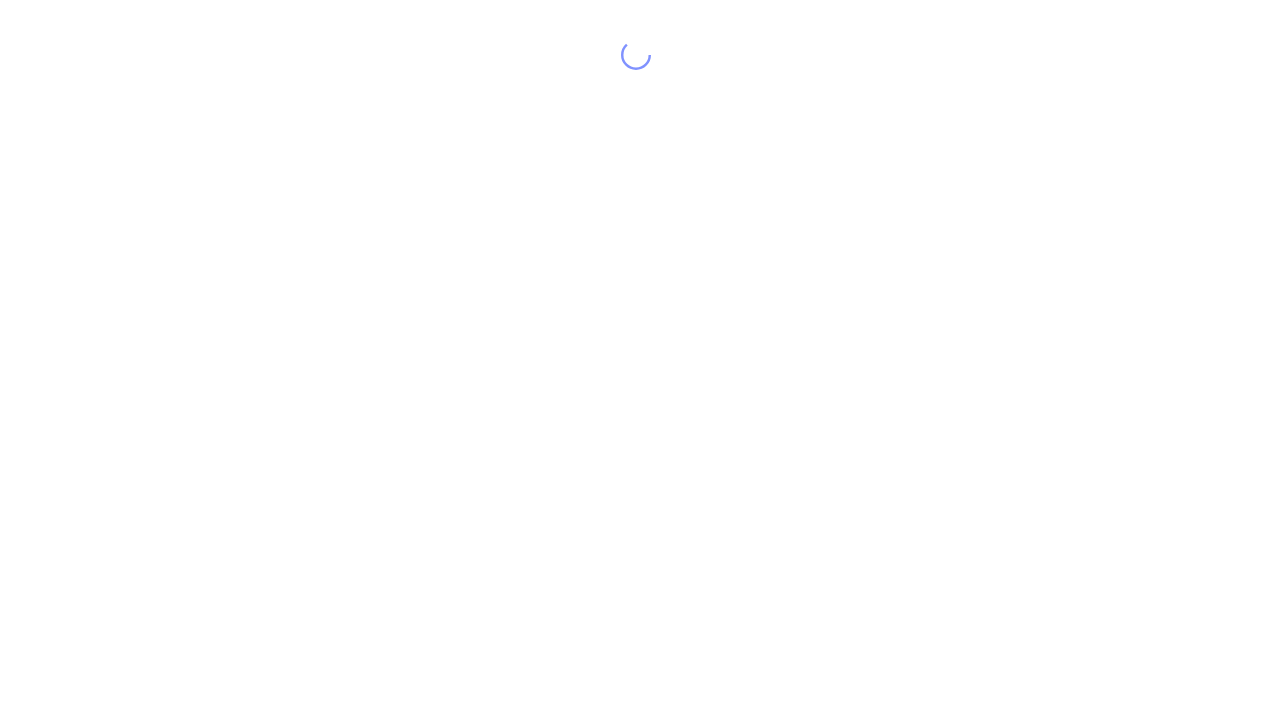 scroll, scrollTop: 0, scrollLeft: 0, axis: both 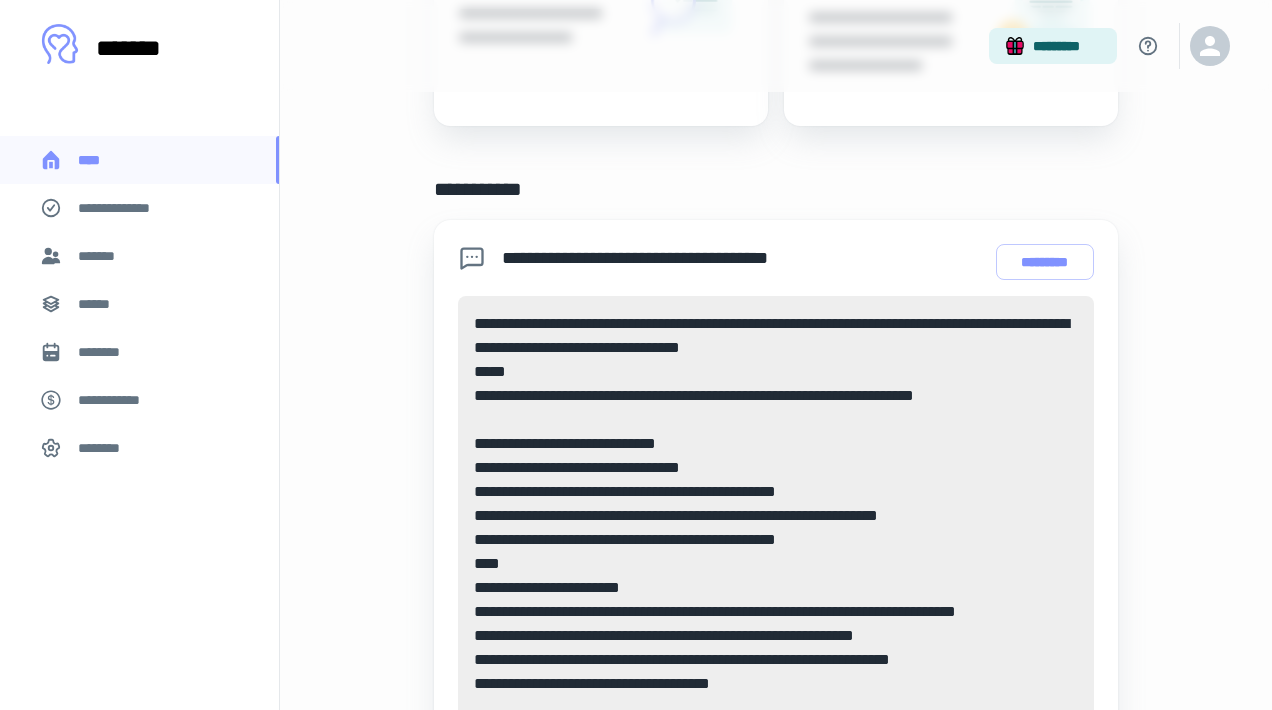 click on "*******" at bounding box center (139, 256) 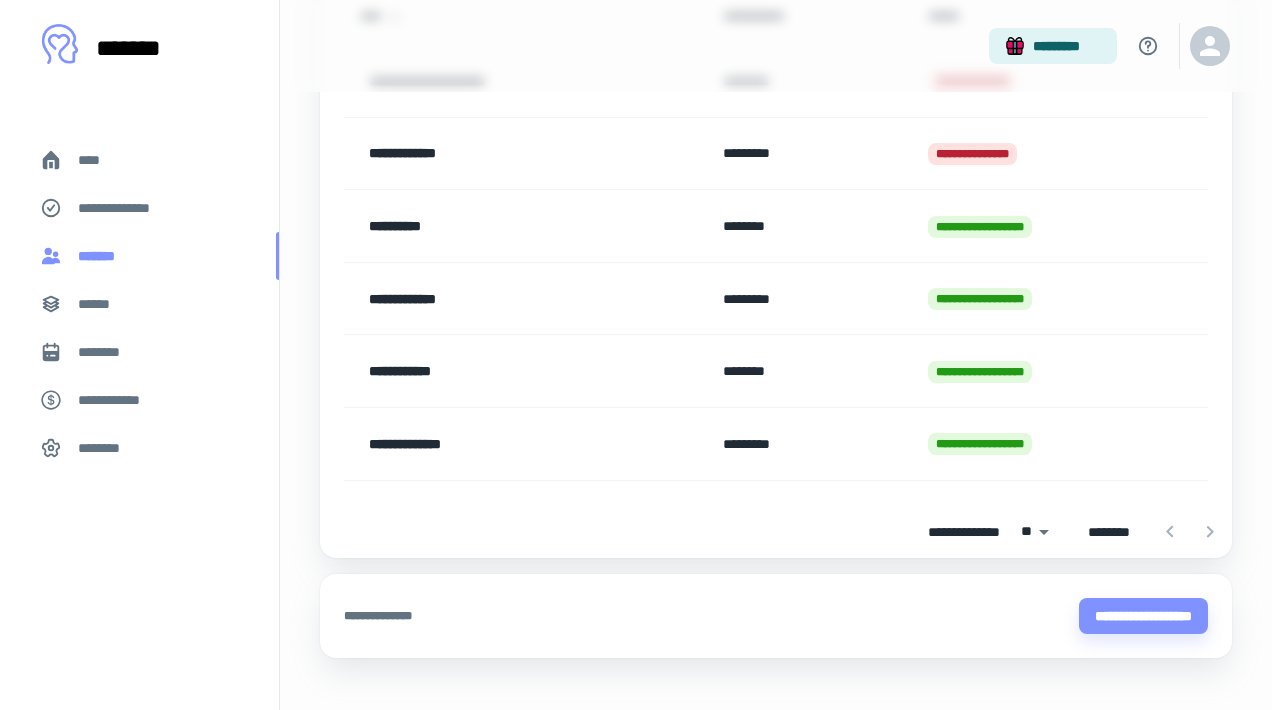 scroll, scrollTop: 0, scrollLeft: 0, axis: both 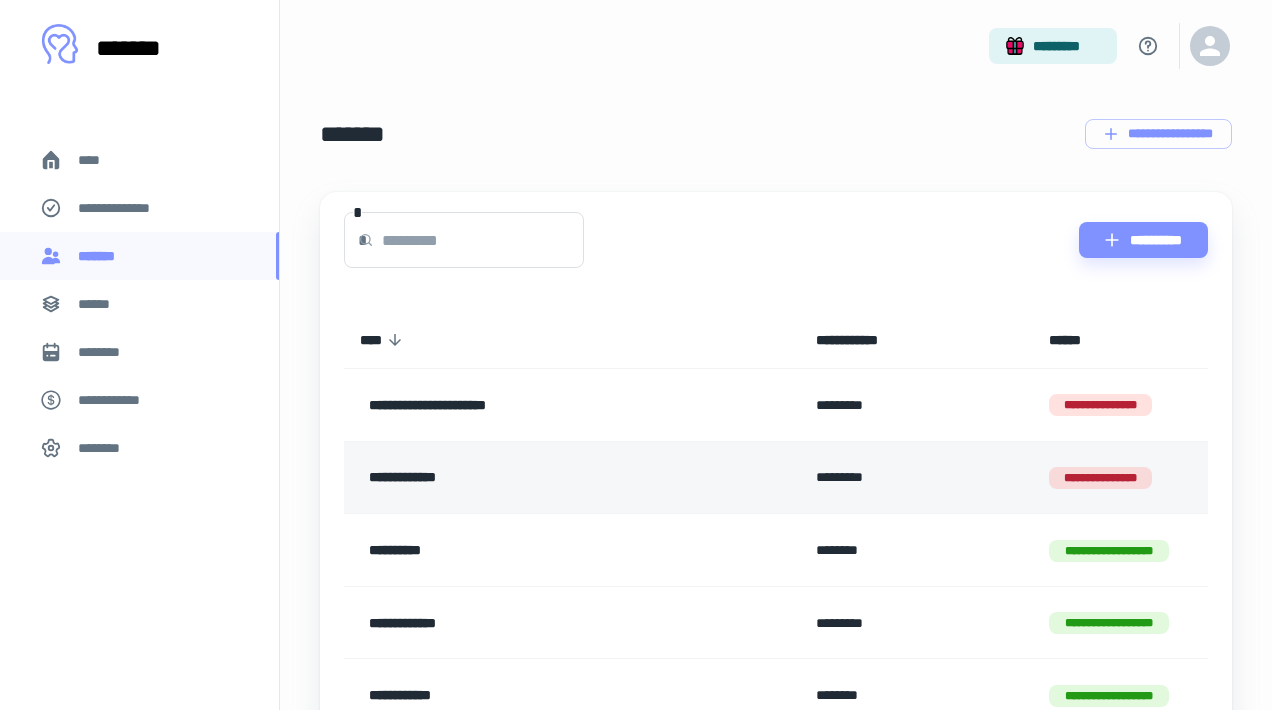 click on "**********" at bounding box center [541, 478] 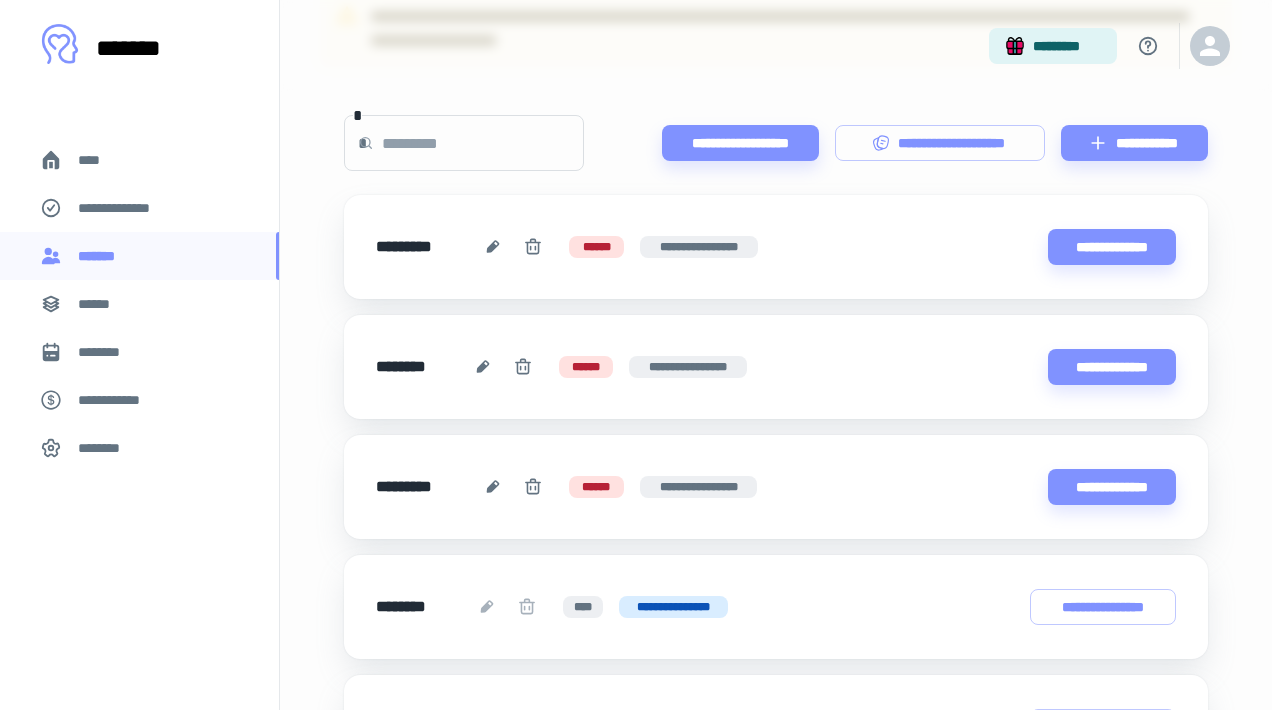 scroll, scrollTop: 250, scrollLeft: 0, axis: vertical 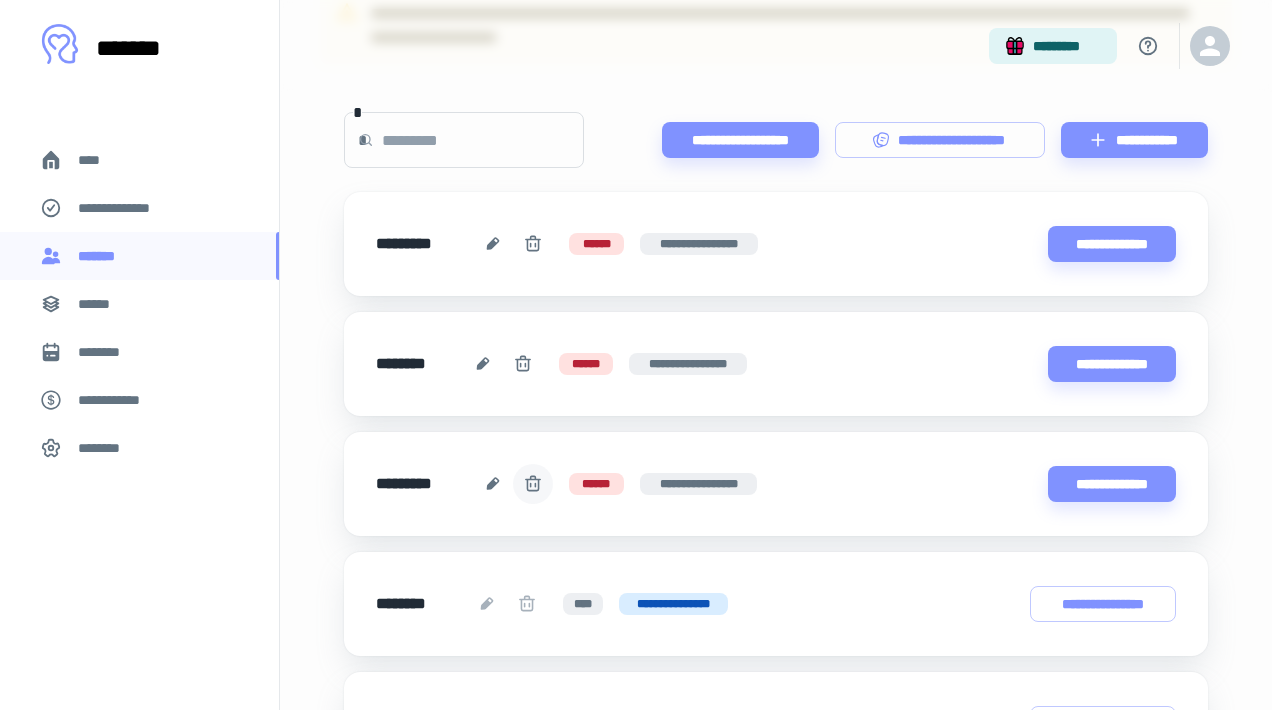 click 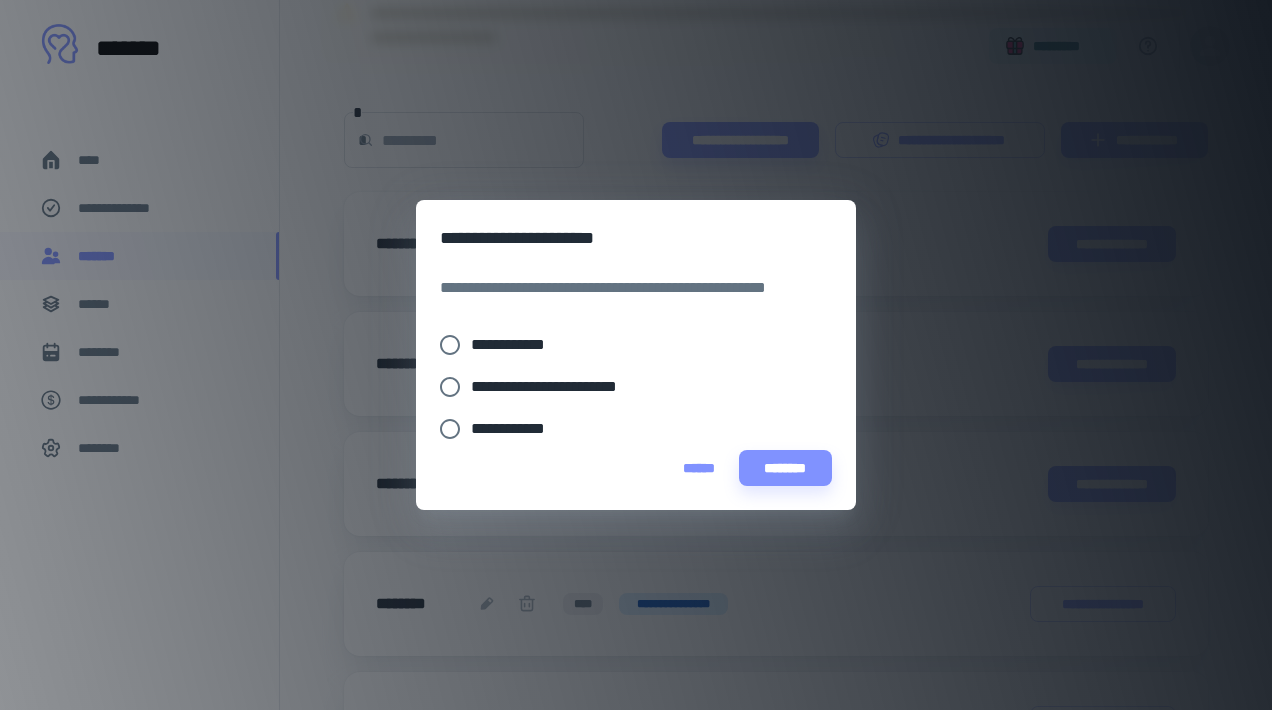 click on "**********" at bounding box center [516, 345] 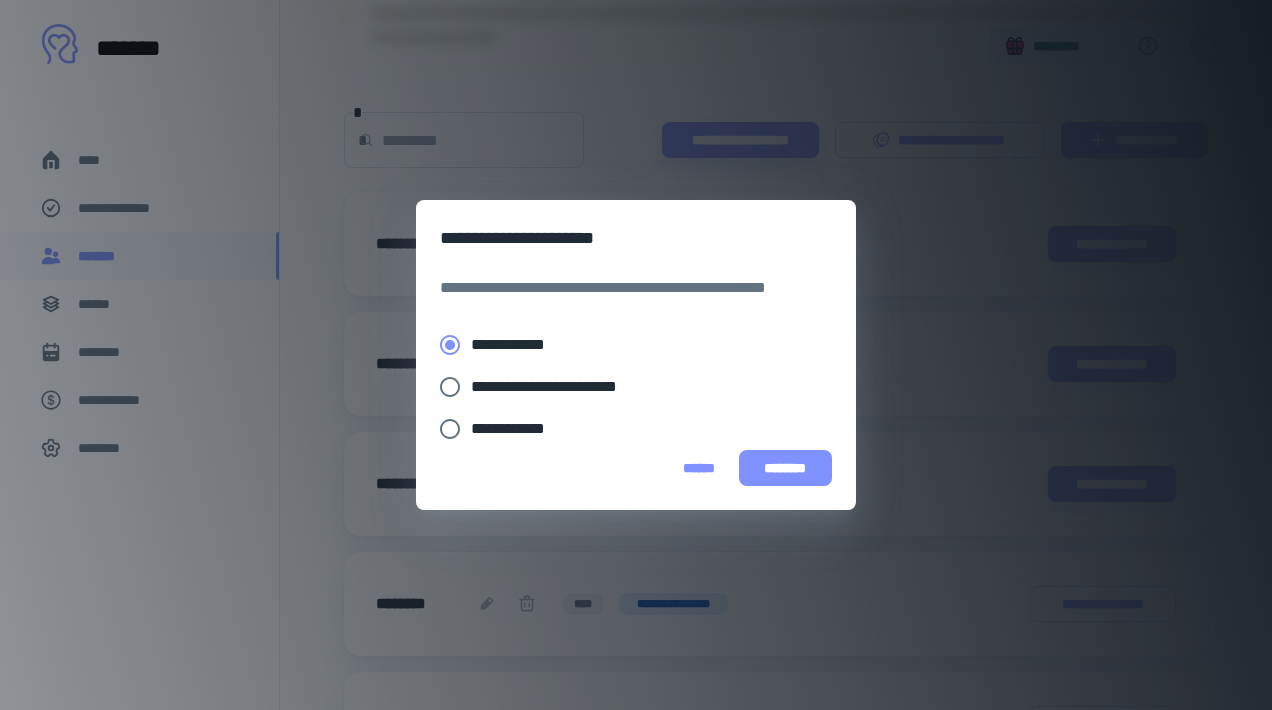 click on "********" at bounding box center (785, 468) 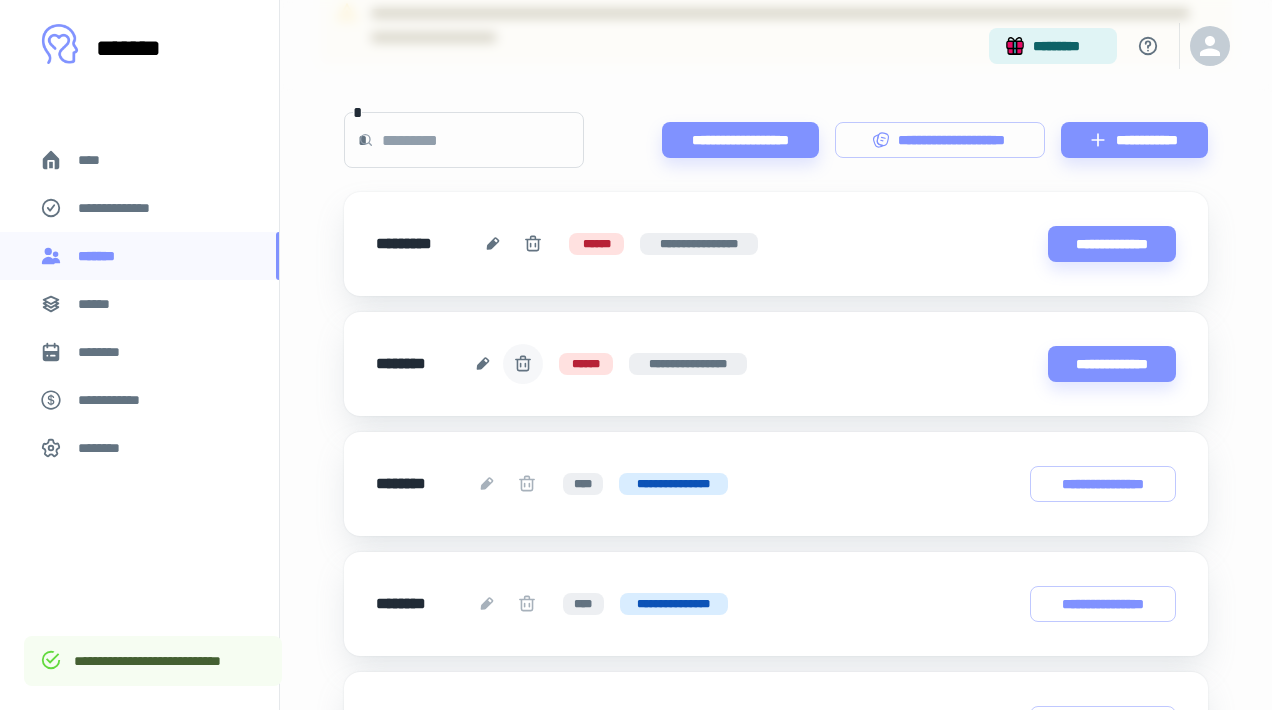 click 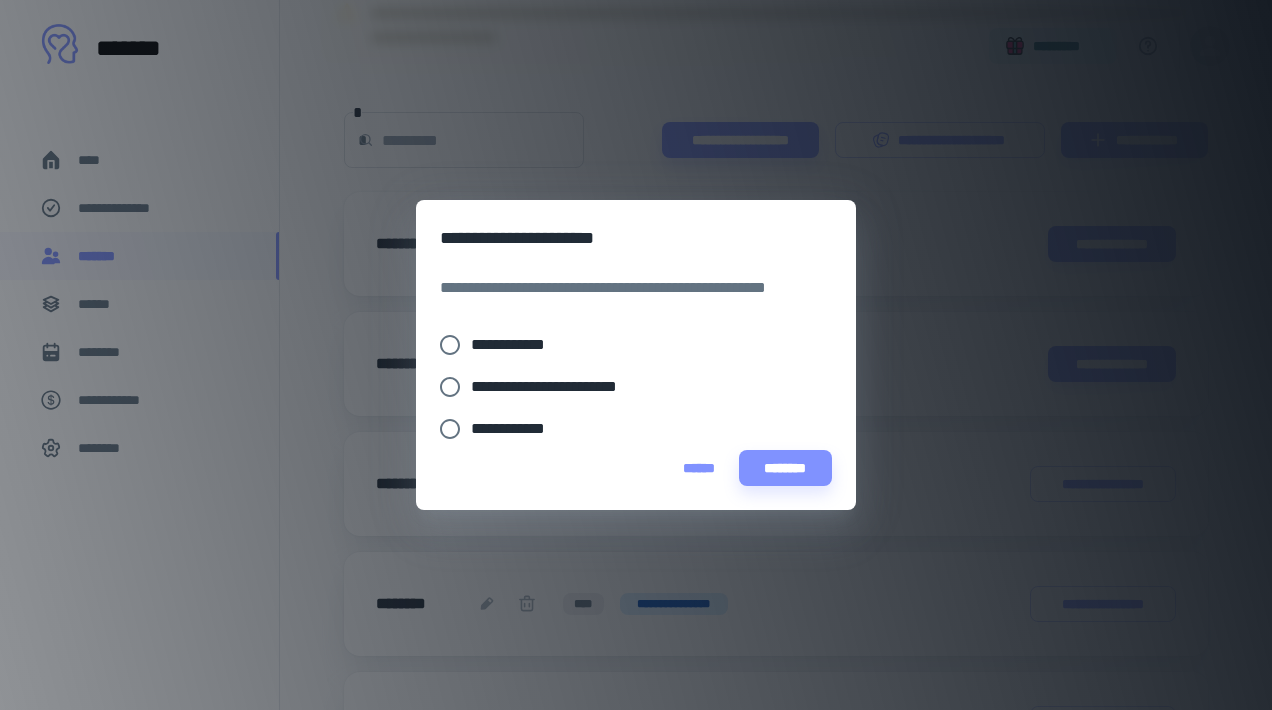 click on "**********" at bounding box center (516, 345) 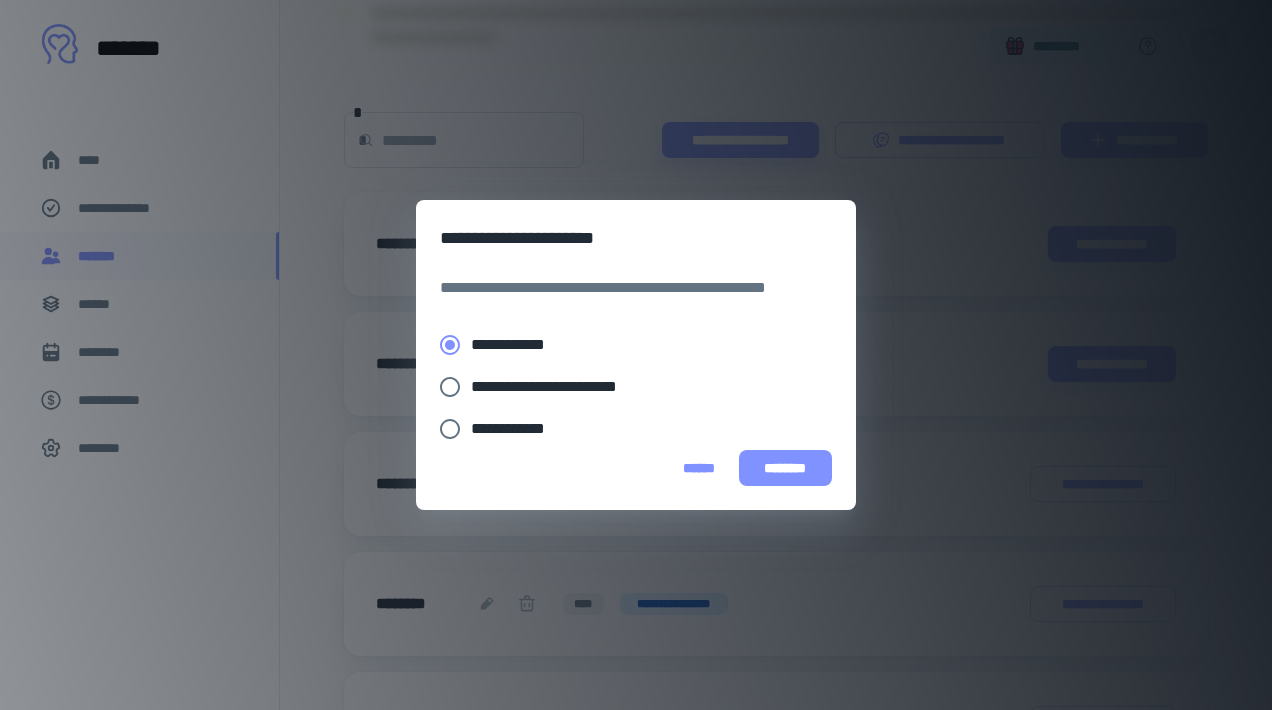 click on "********" at bounding box center (785, 468) 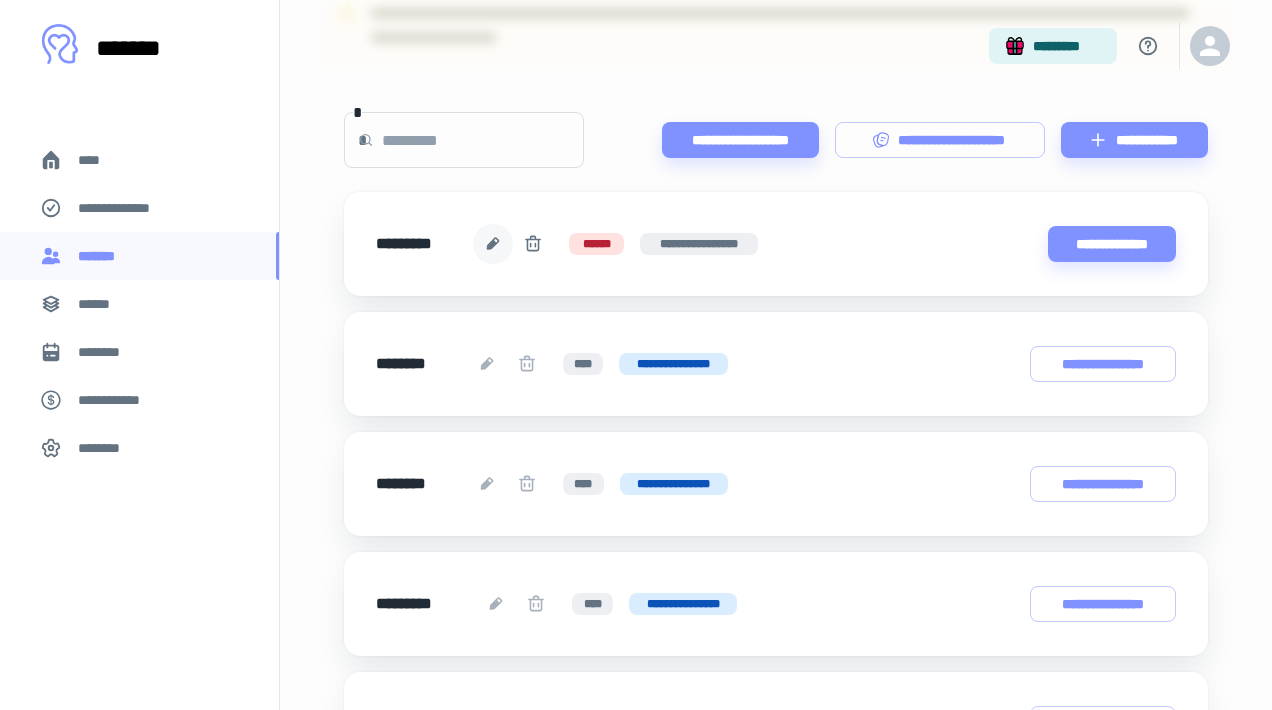 click 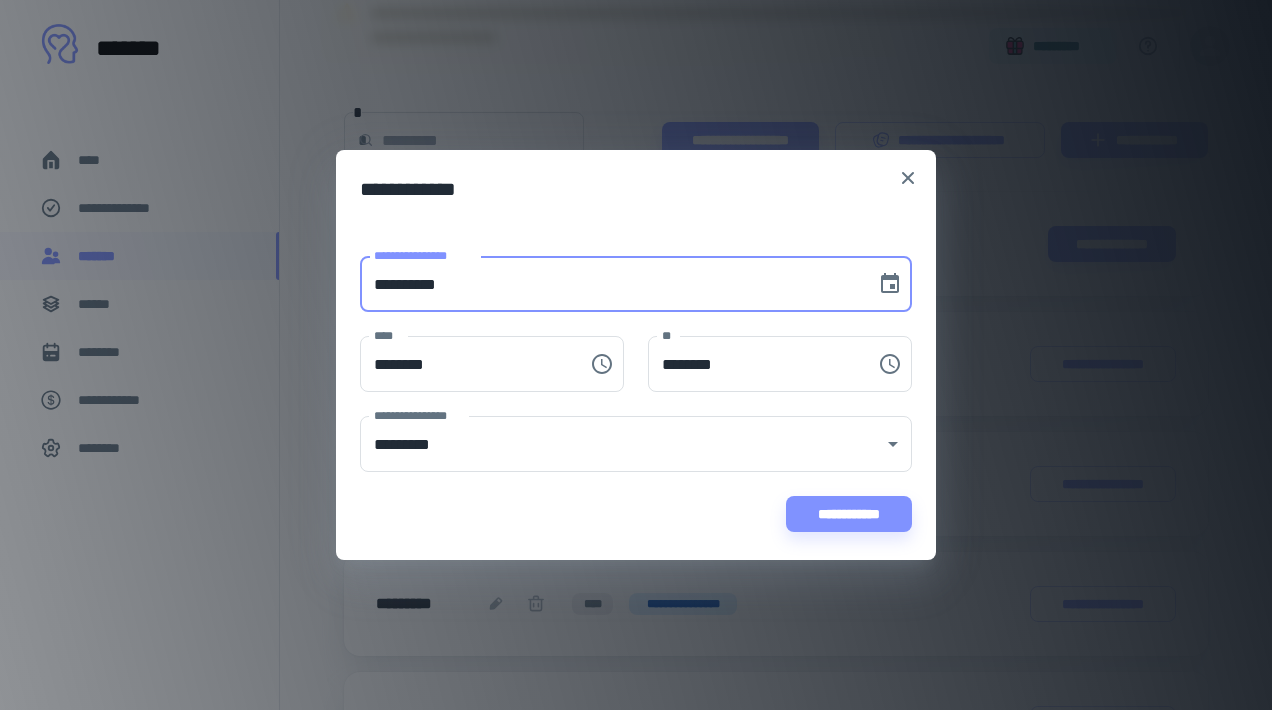click on "**********" at bounding box center [611, 284] 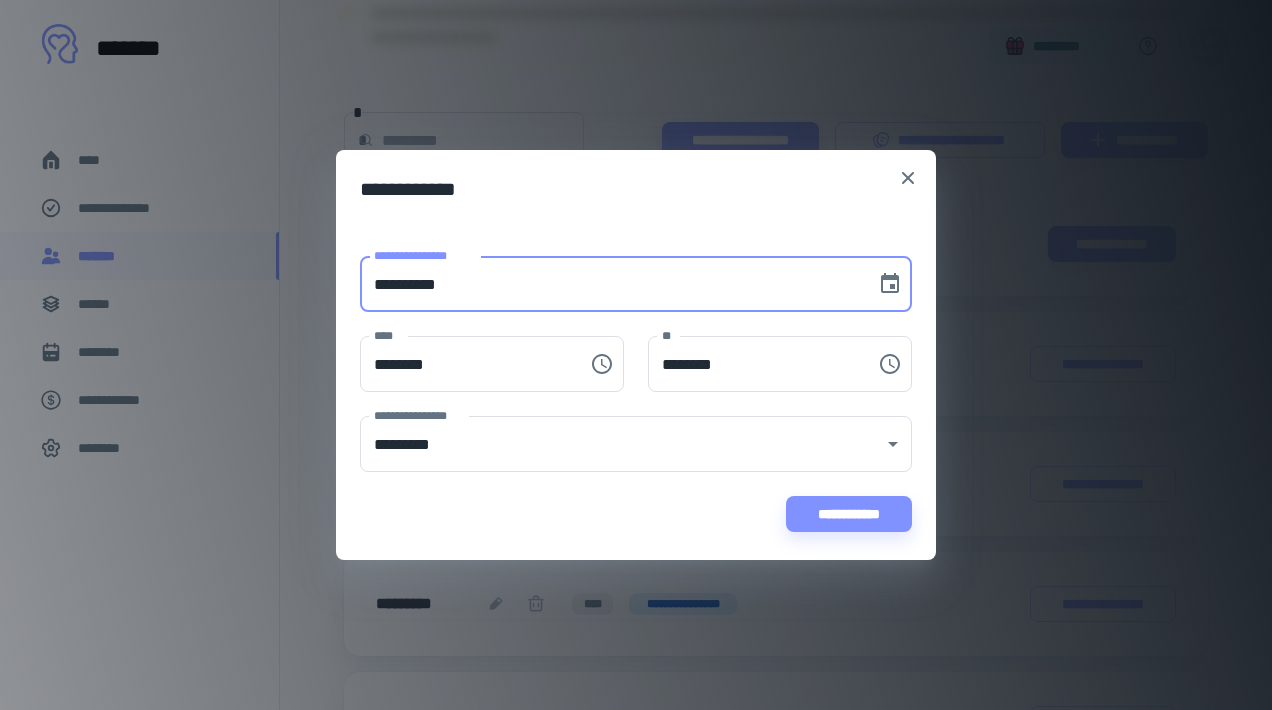 type on "**********" 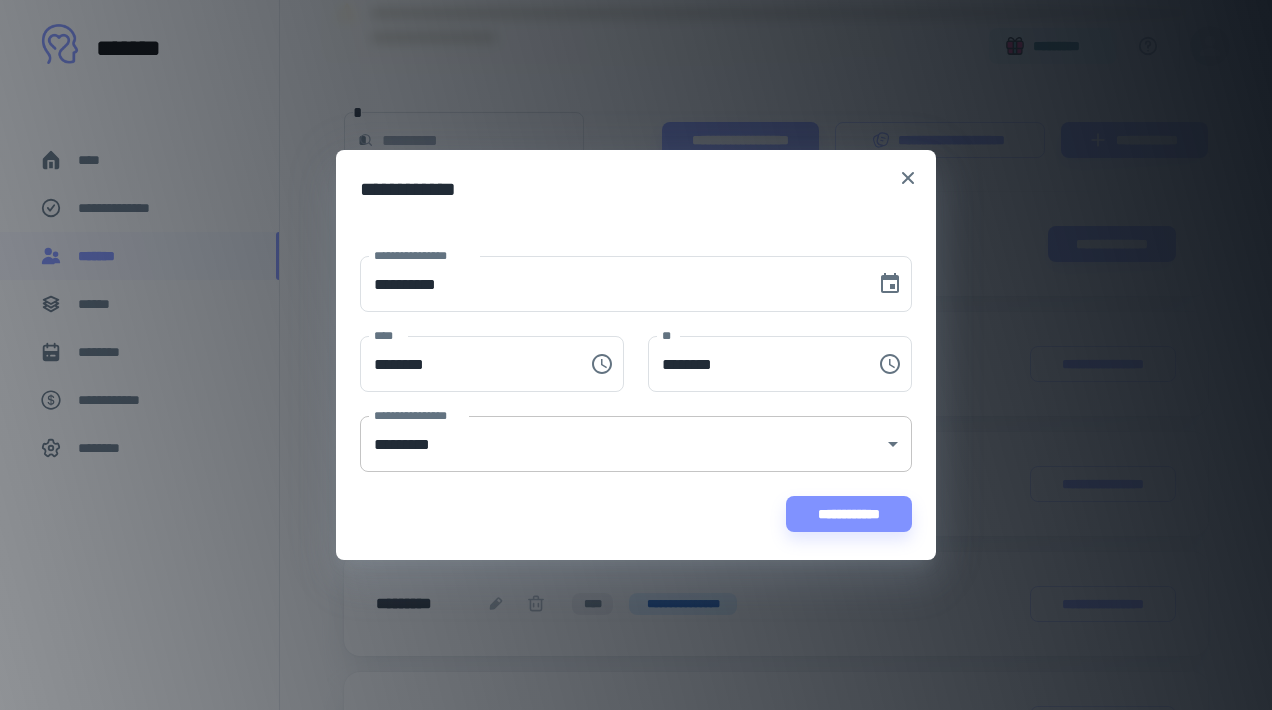 click on "**********" at bounding box center [636, 105] 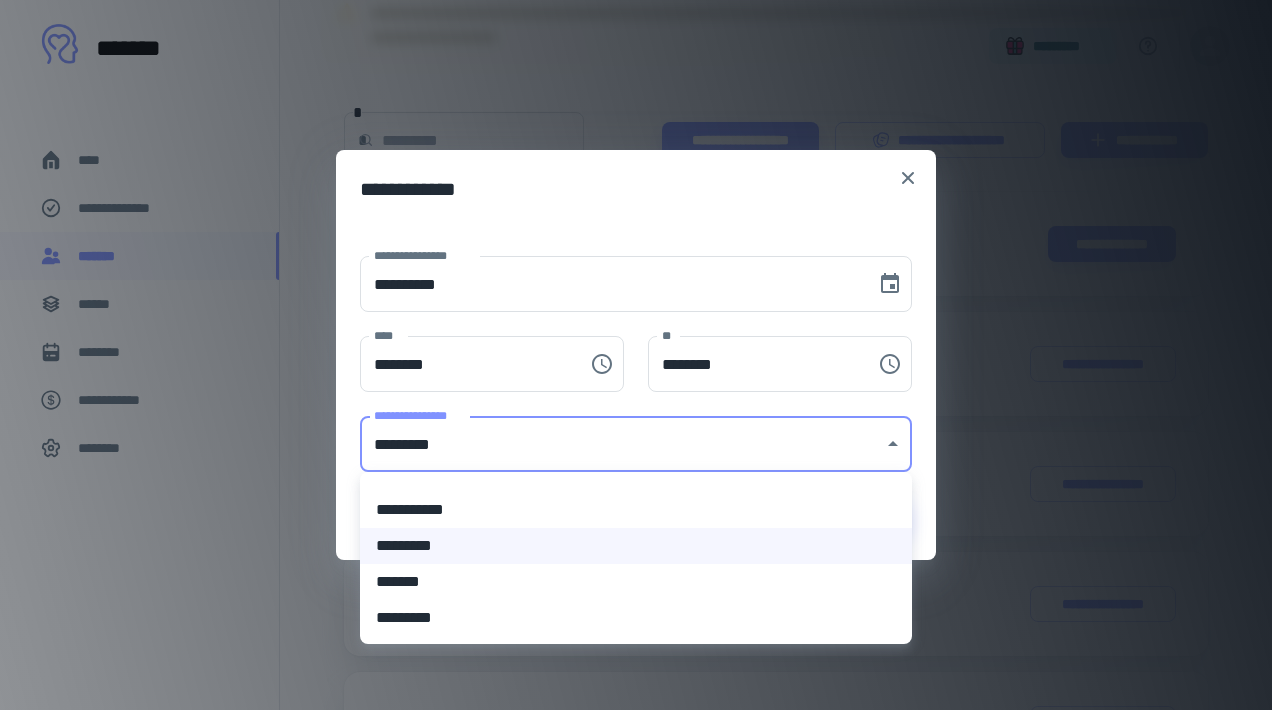click on "**********" at bounding box center [636, 510] 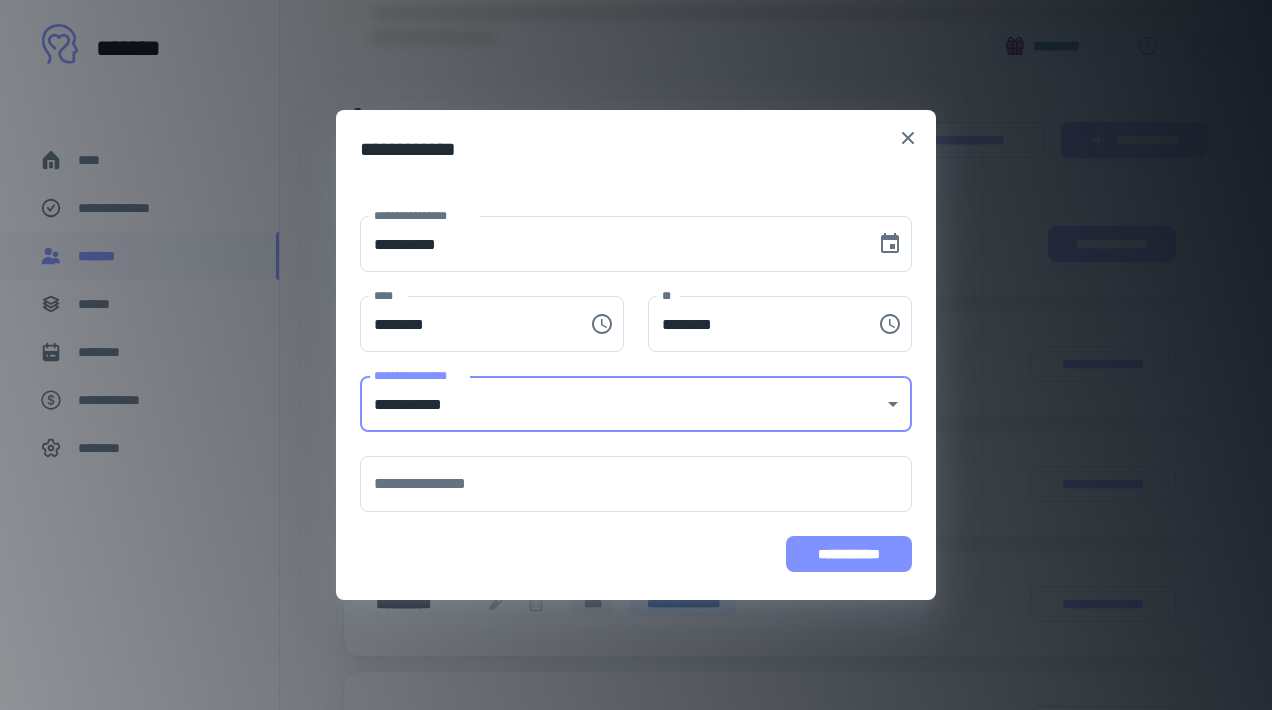click on "**********" at bounding box center (849, 554) 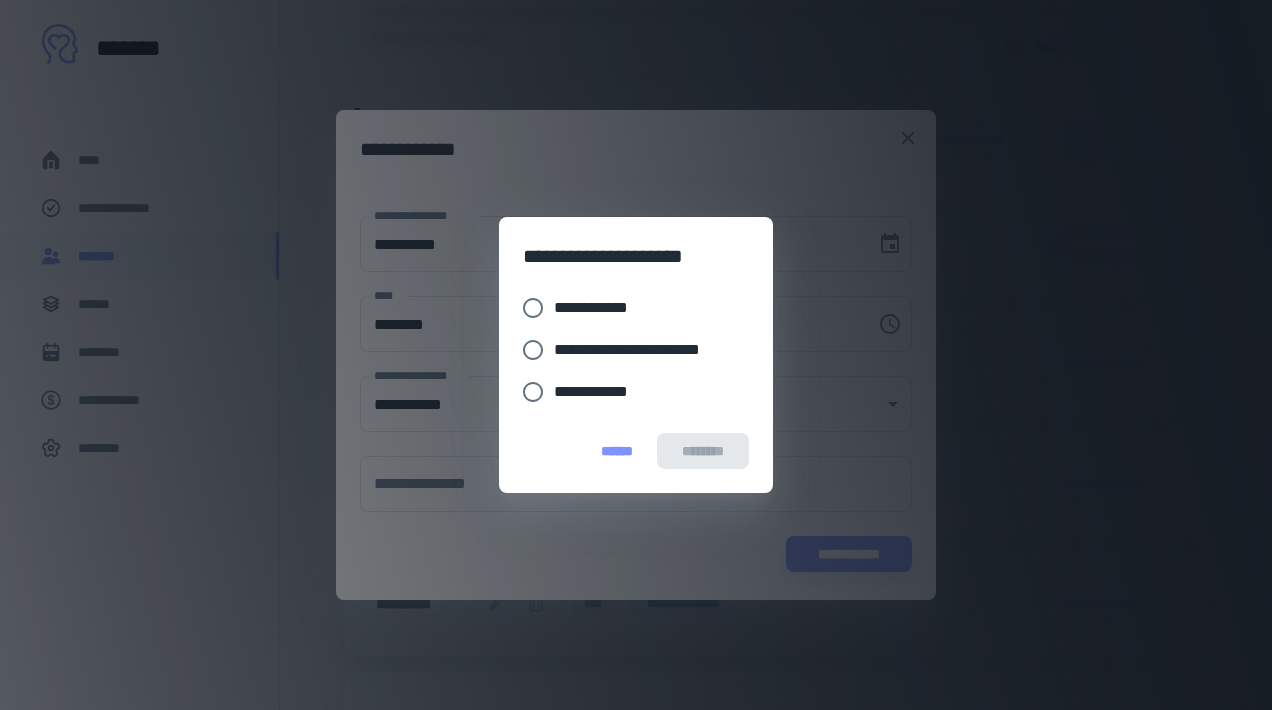 click on "**********" at bounding box center (599, 308) 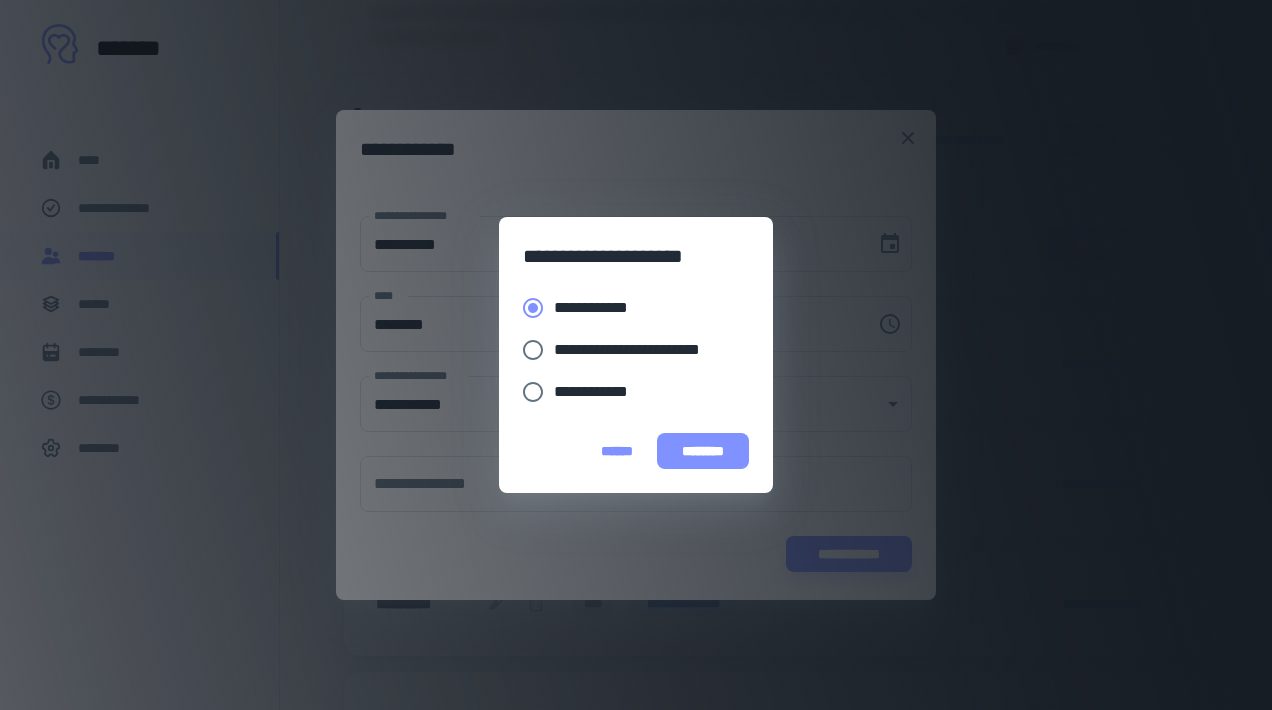 click on "********" at bounding box center (703, 451) 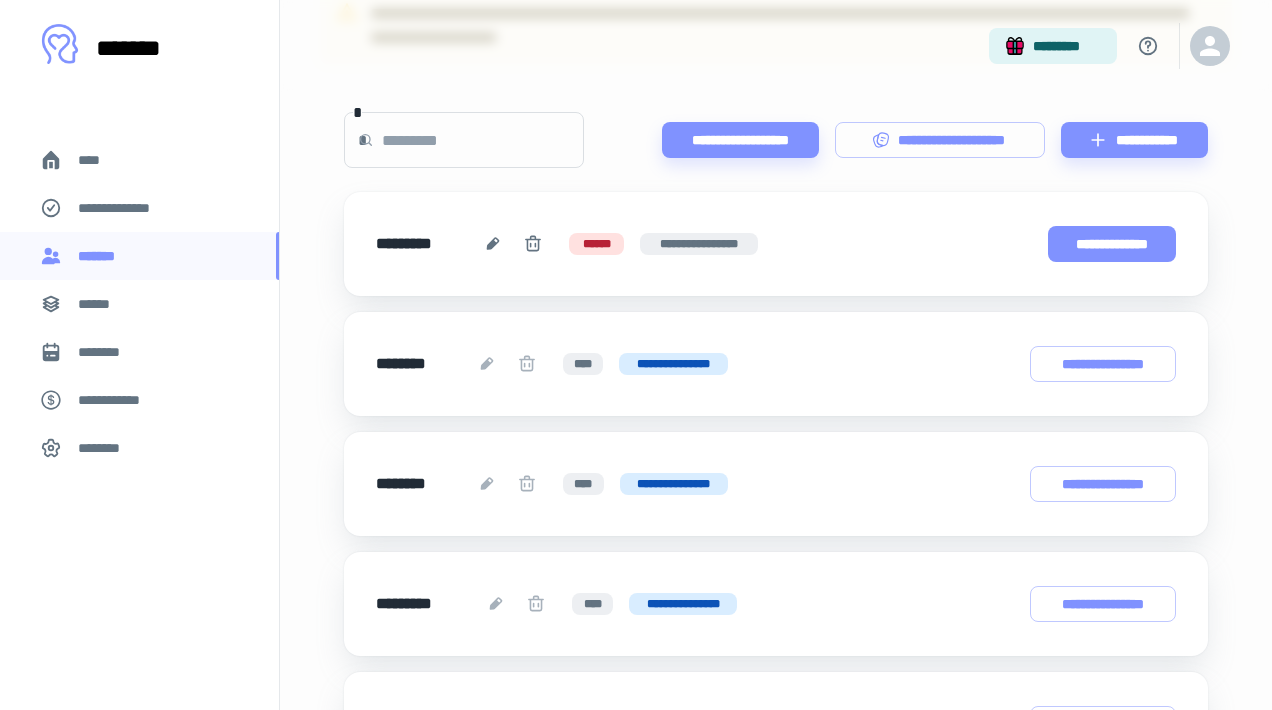 click on "**********" at bounding box center [1112, 244] 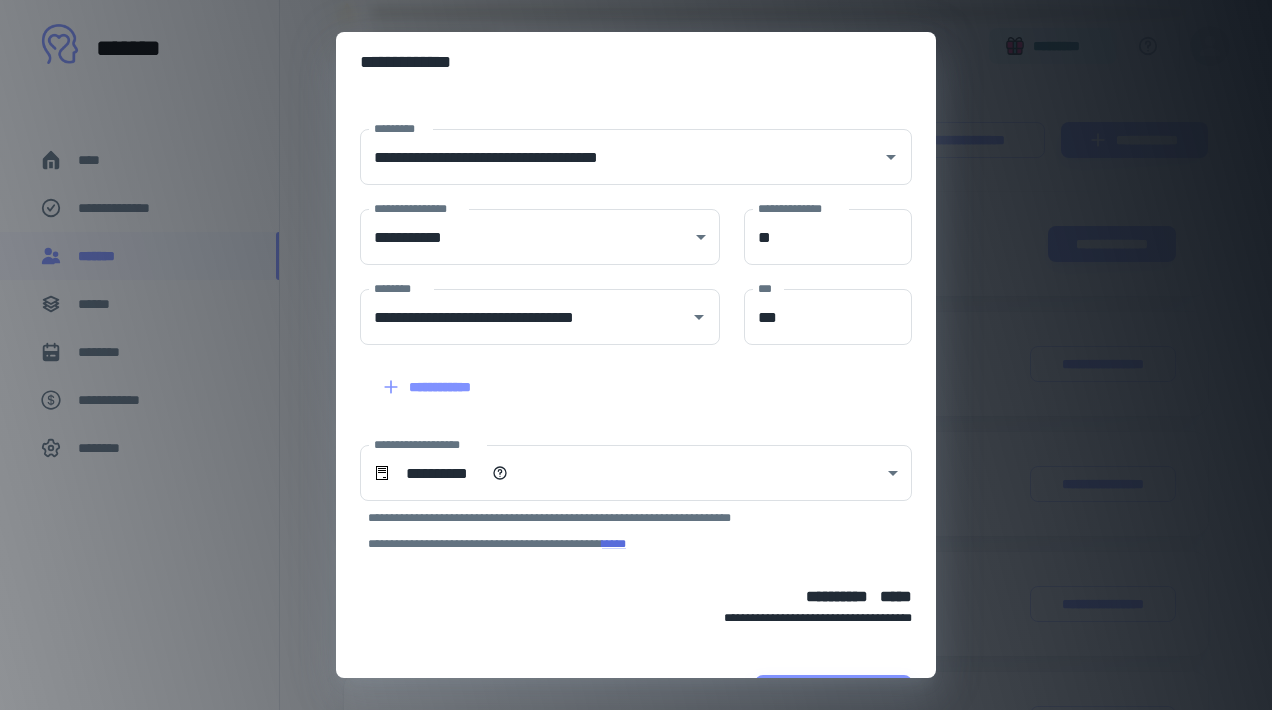 scroll, scrollTop: 128, scrollLeft: 0, axis: vertical 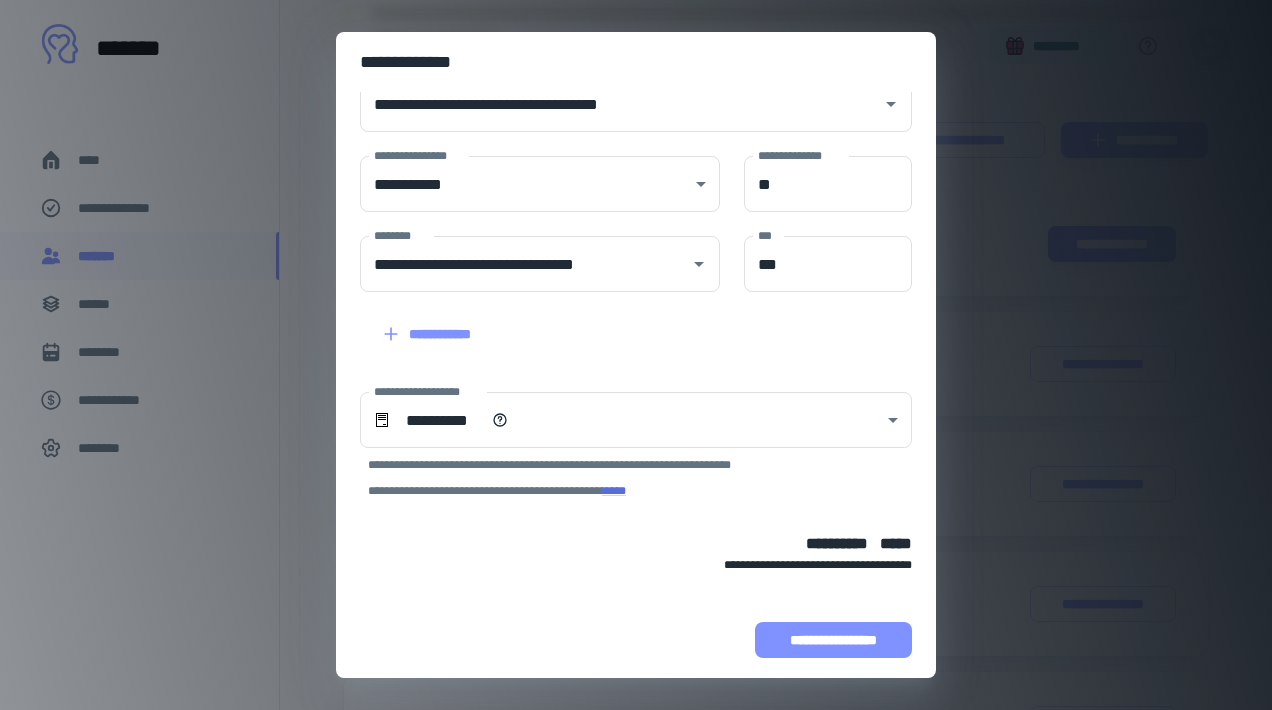 click on "**********" at bounding box center (833, 640) 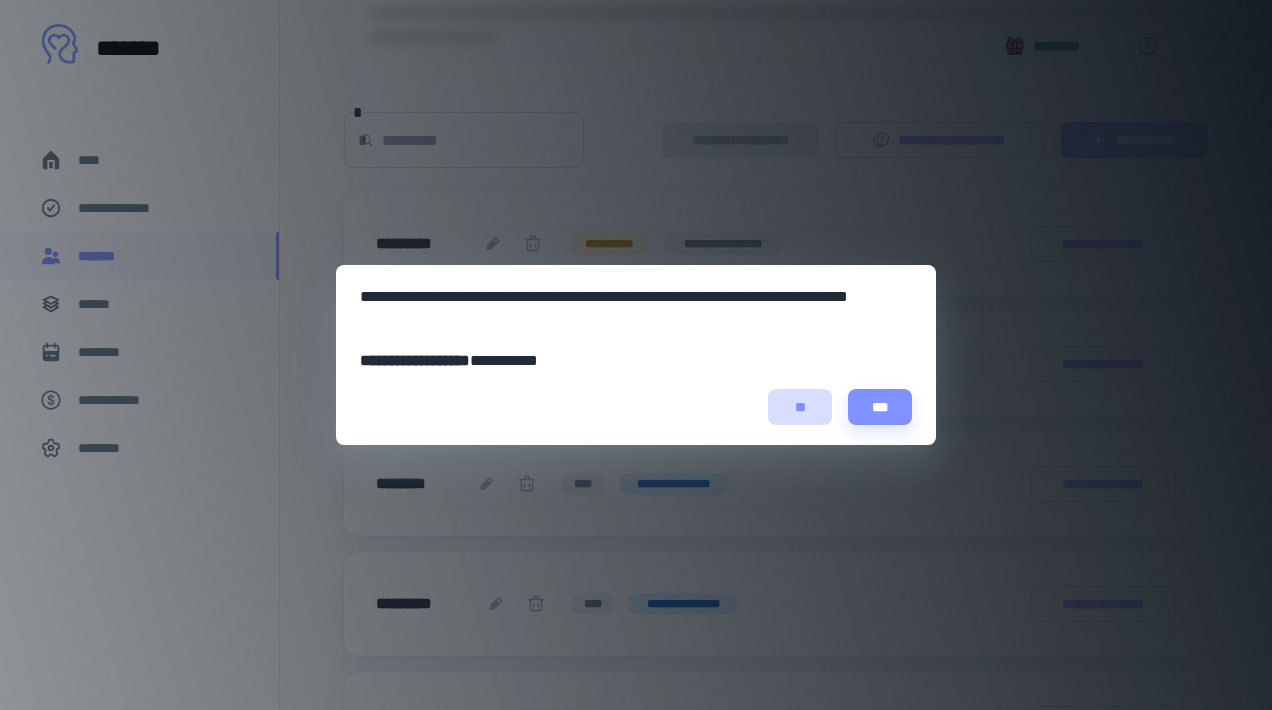 click on "**" at bounding box center (800, 407) 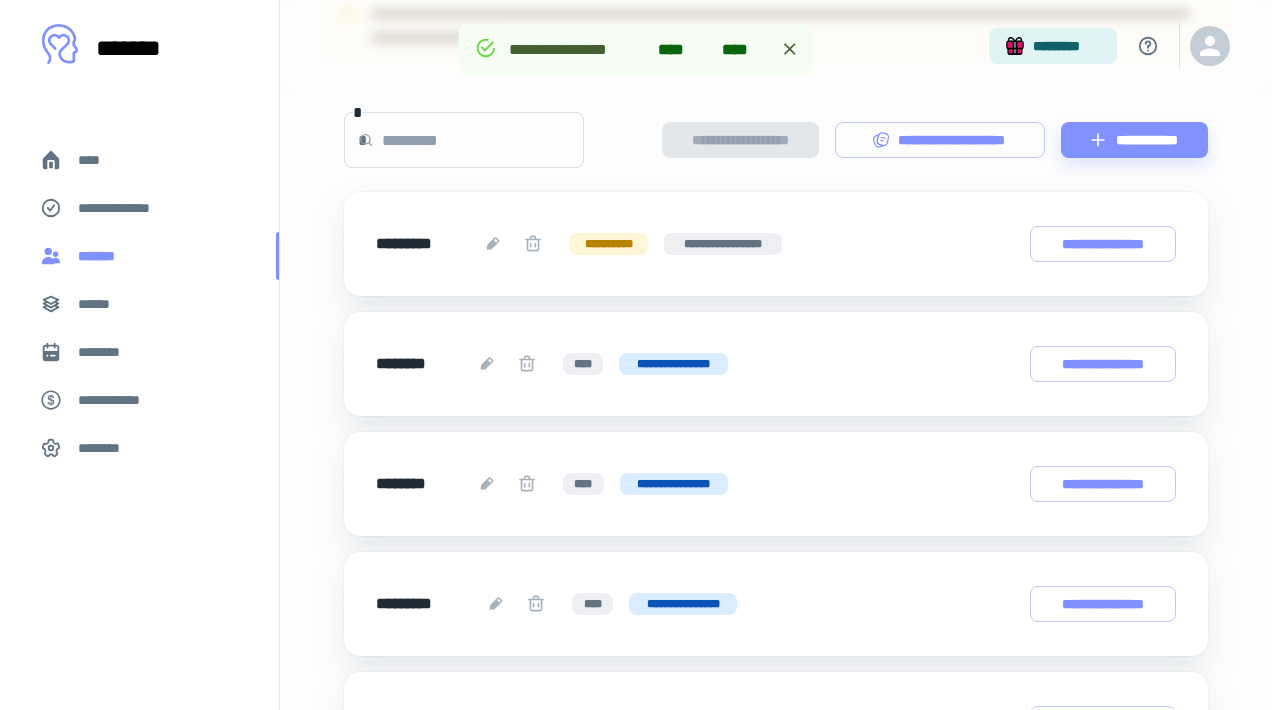 click on "*******" at bounding box center [139, 256] 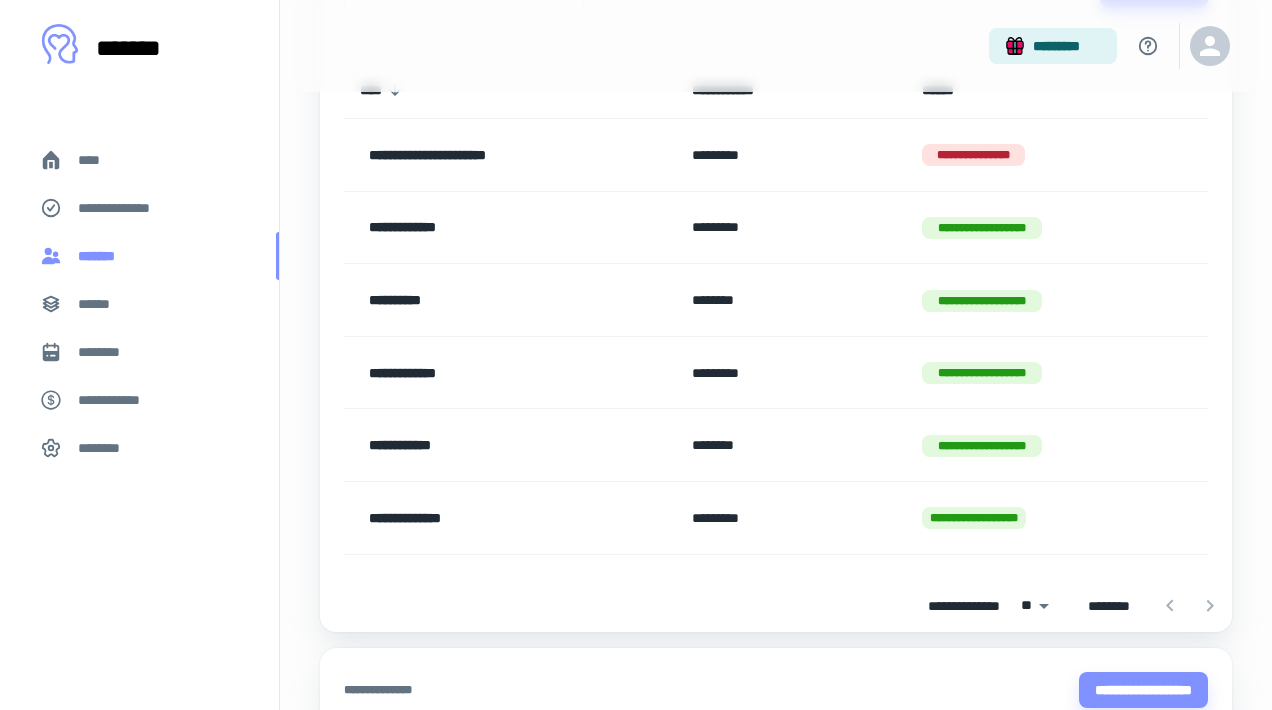scroll, scrollTop: 0, scrollLeft: 0, axis: both 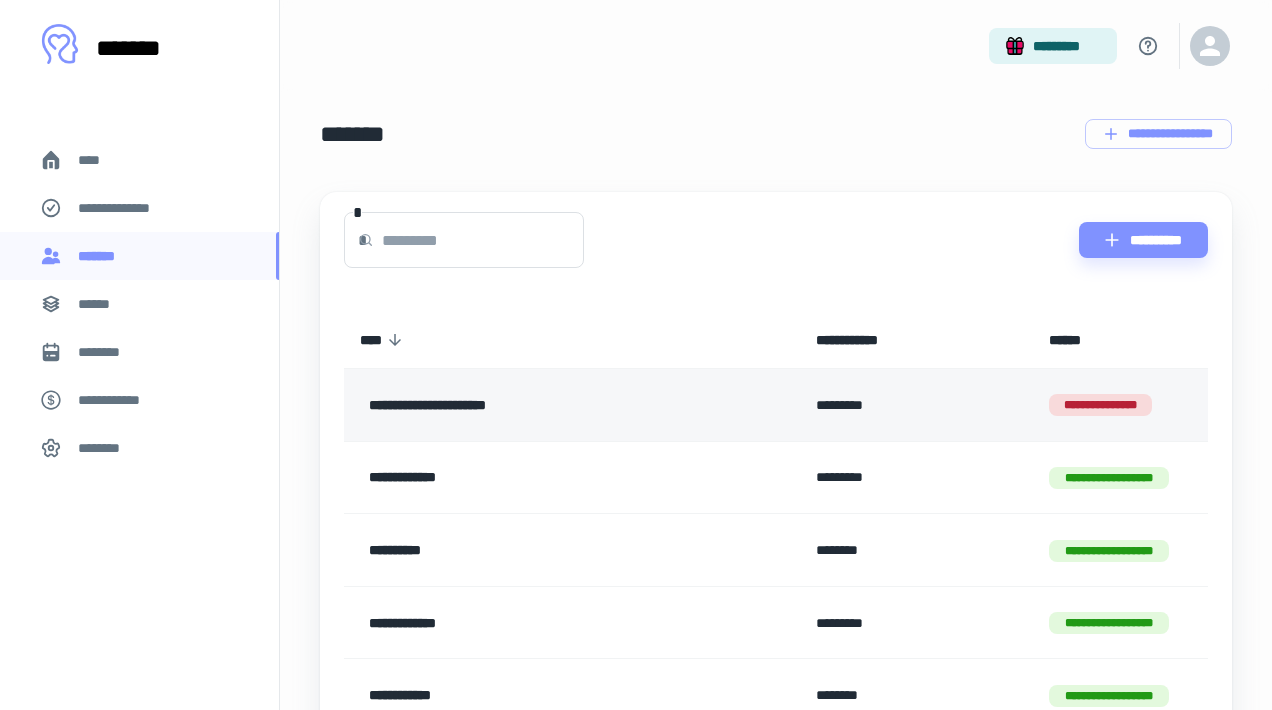 click on "**********" at bounding box center [541, 405] 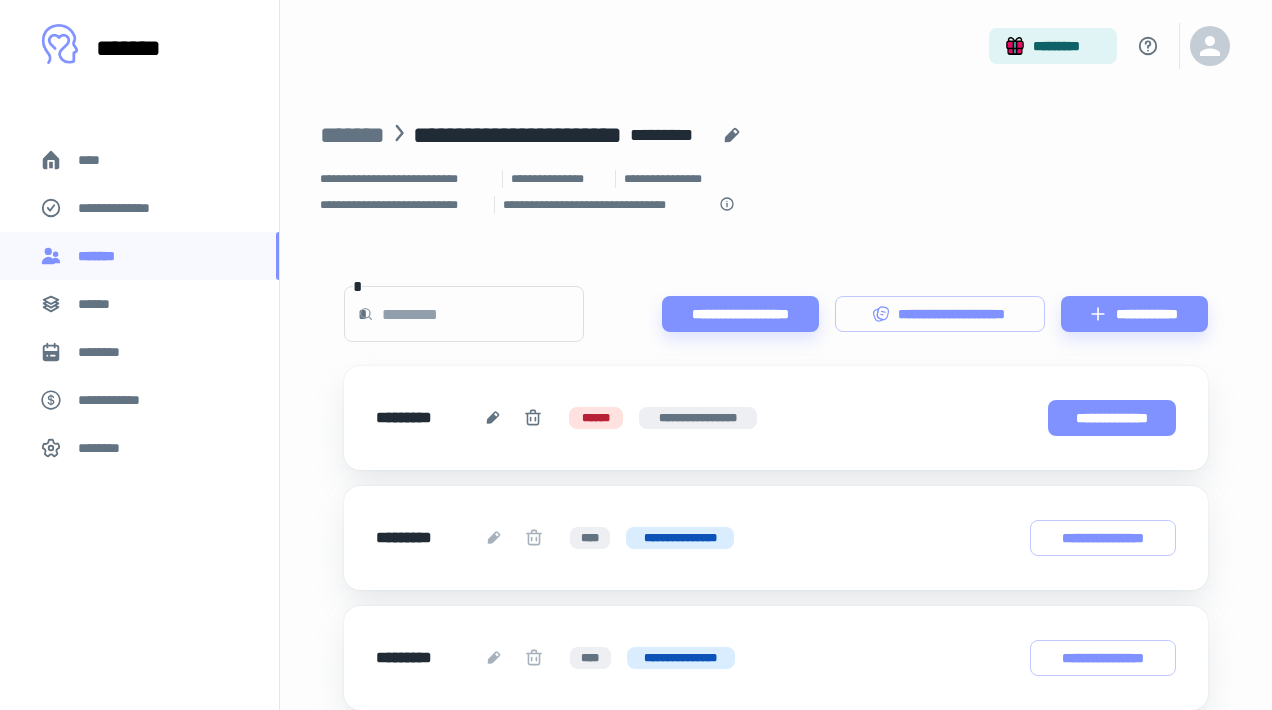 click on "**********" at bounding box center [1112, 418] 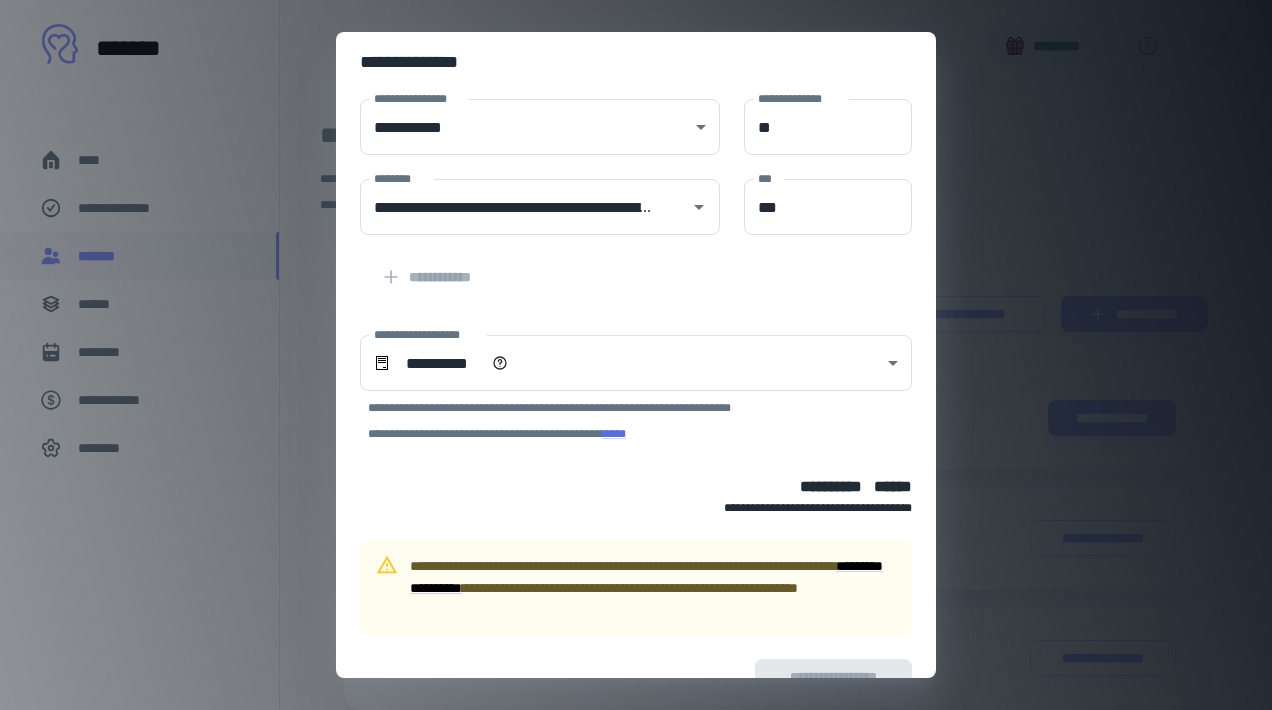 scroll, scrollTop: 222, scrollLeft: 0, axis: vertical 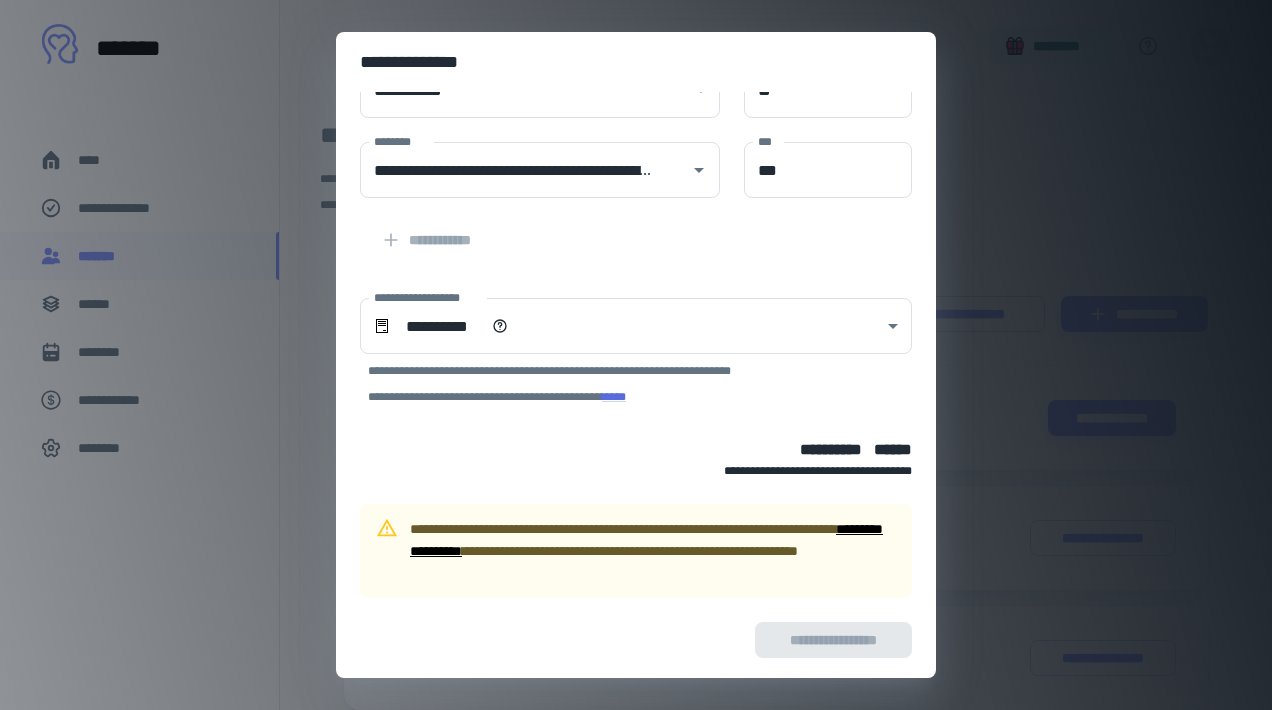 click on "**********" at bounding box center (646, 540) 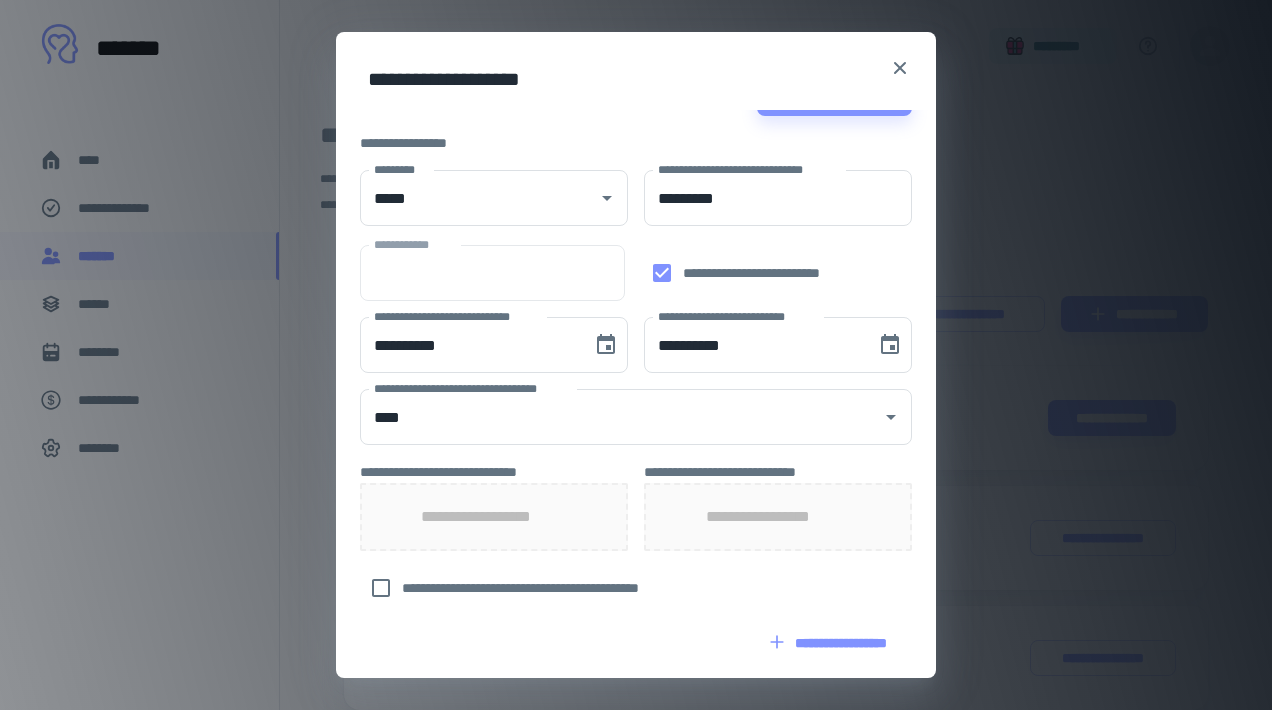 scroll, scrollTop: 38, scrollLeft: 0, axis: vertical 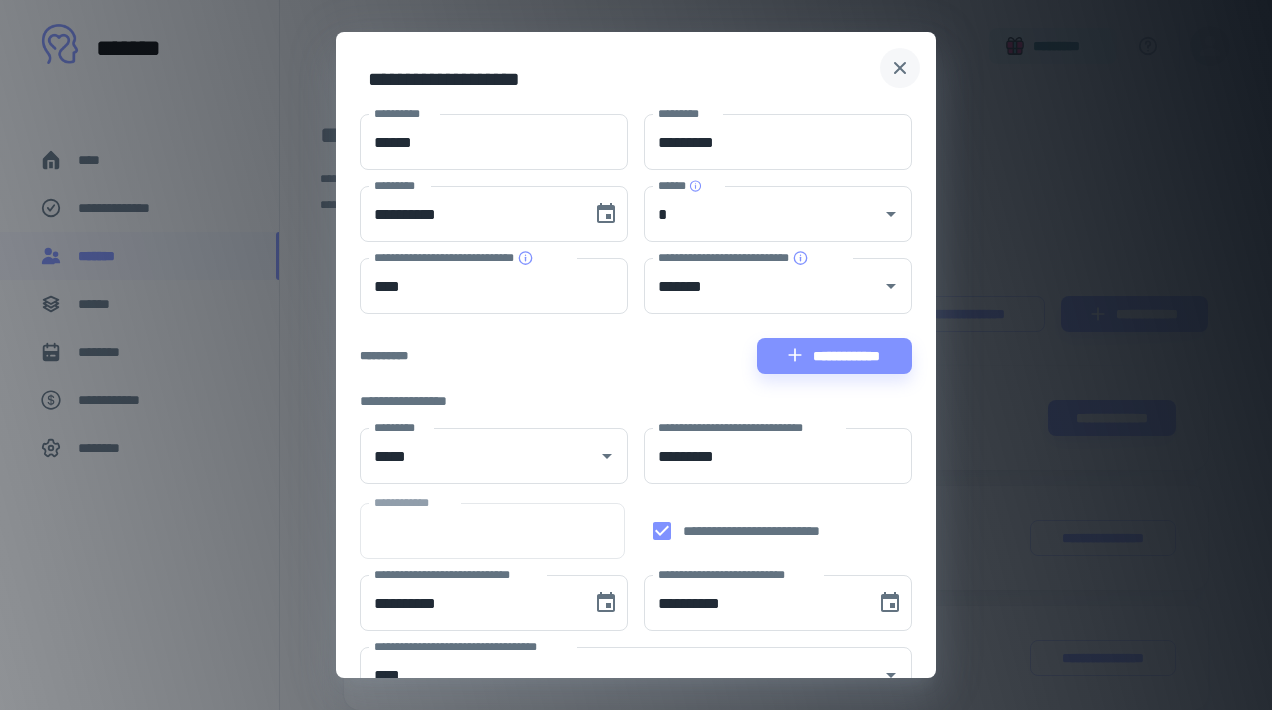 click 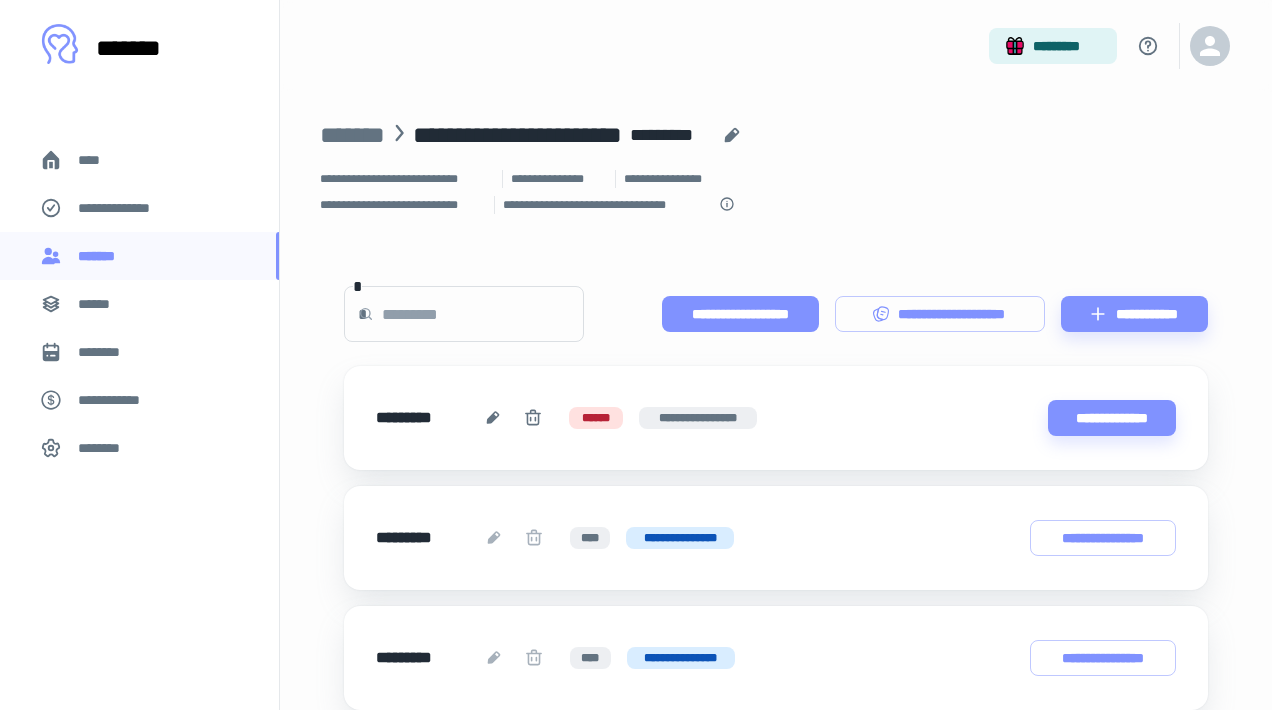 click on "**********" at bounding box center (740, 314) 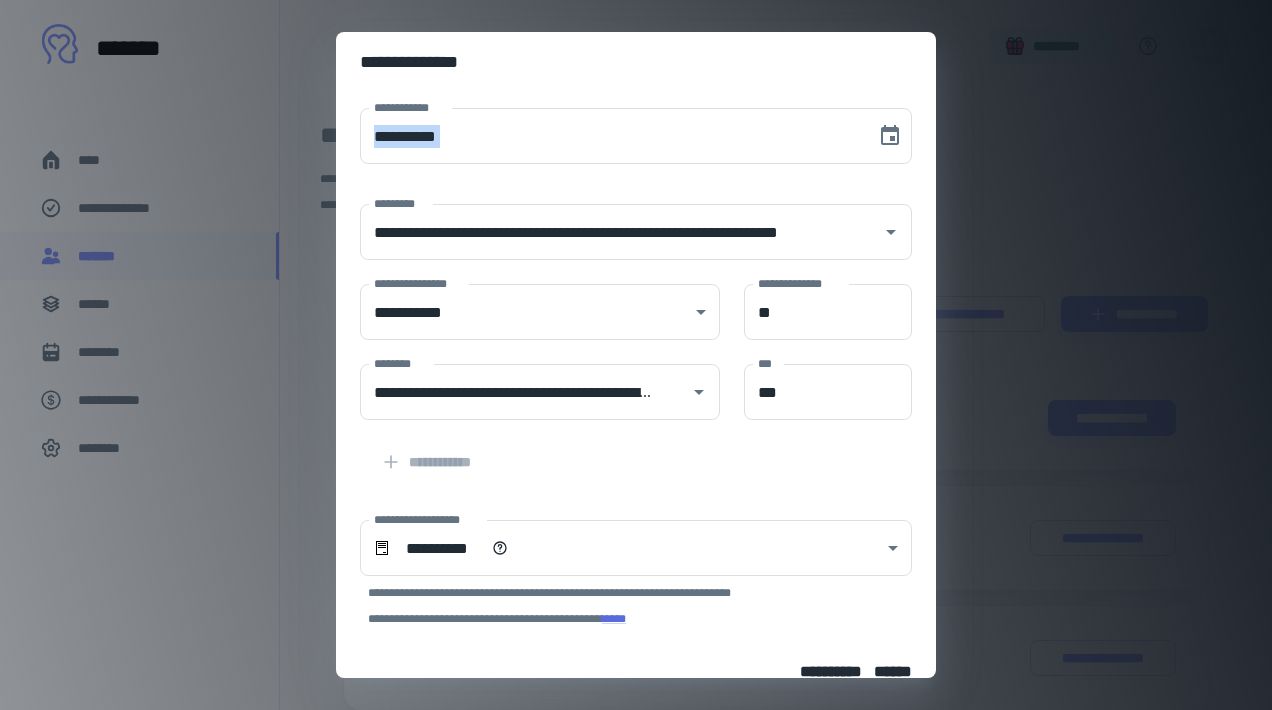 click on "**********" at bounding box center (636, 355) 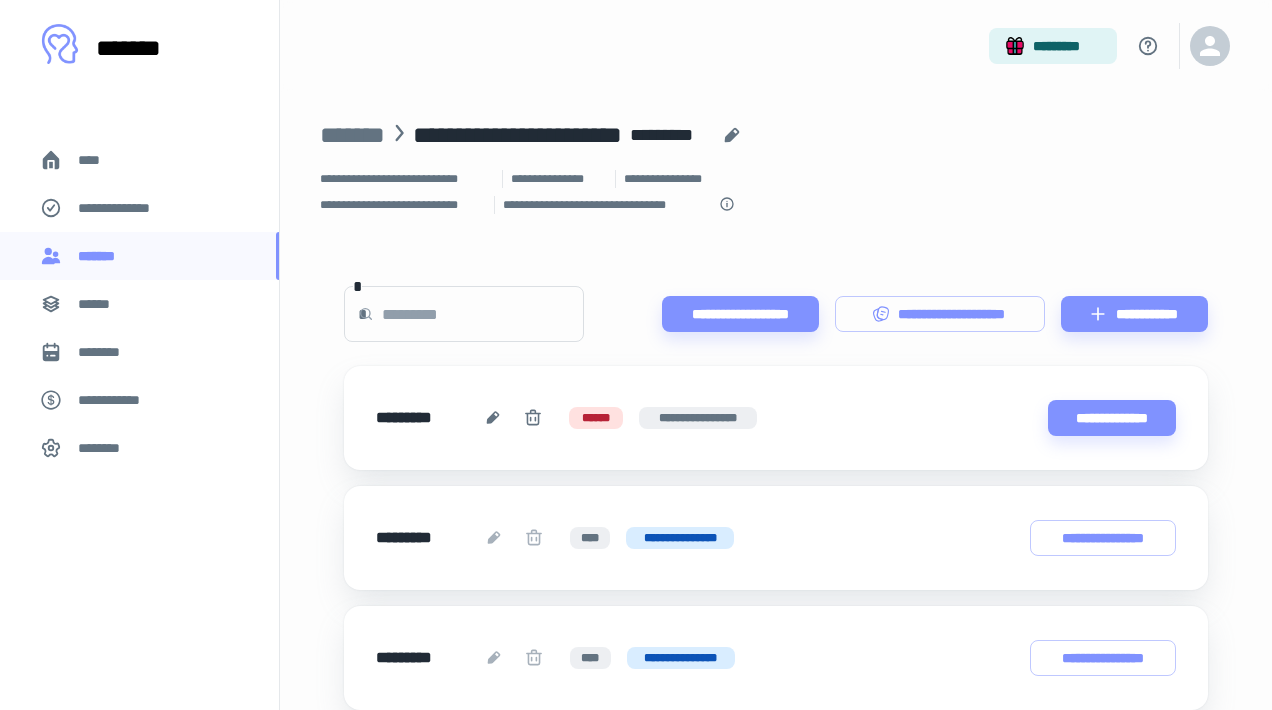 click on "**********" at bounding box center (517, 135) 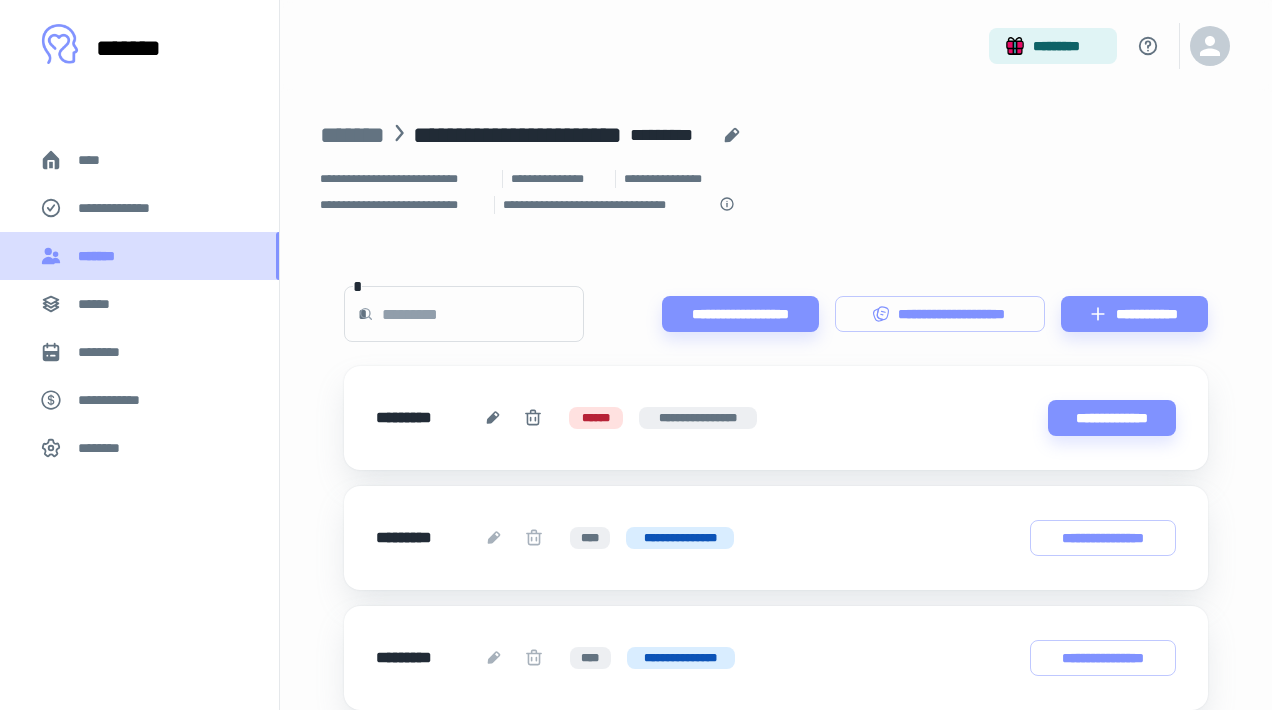 click on "*******" at bounding box center [139, 256] 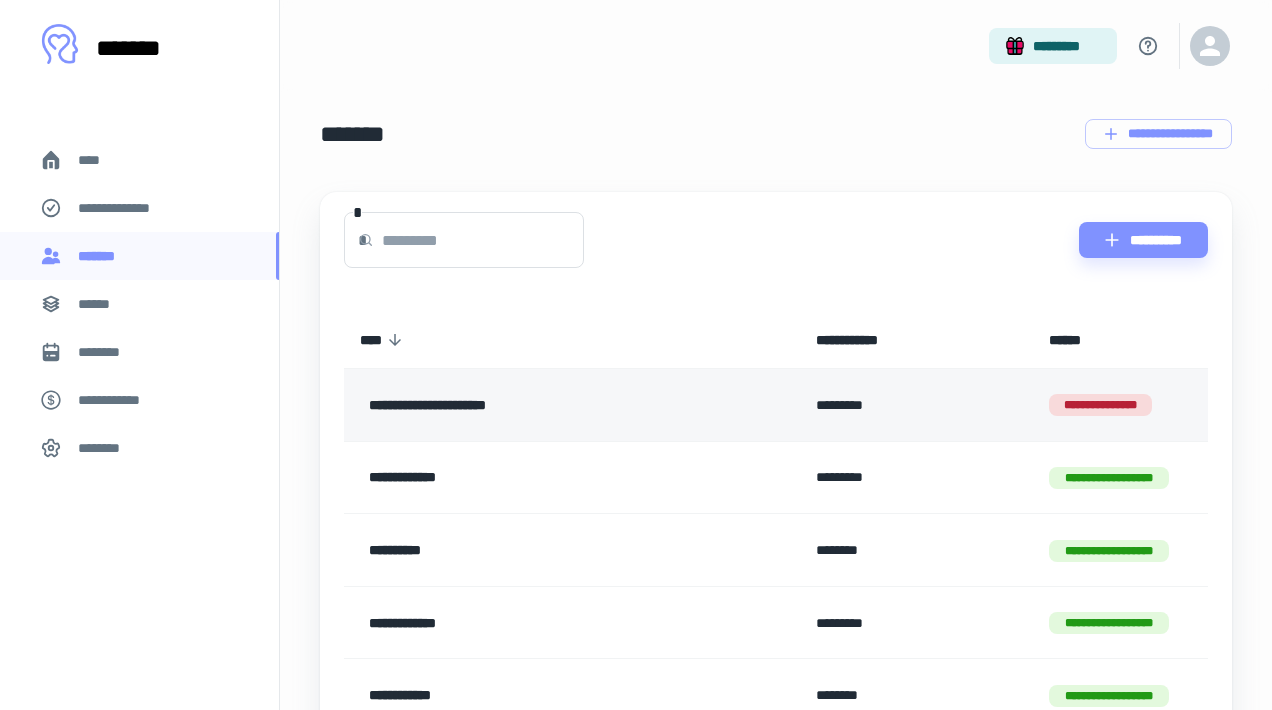click on "**********" at bounding box center (541, 405) 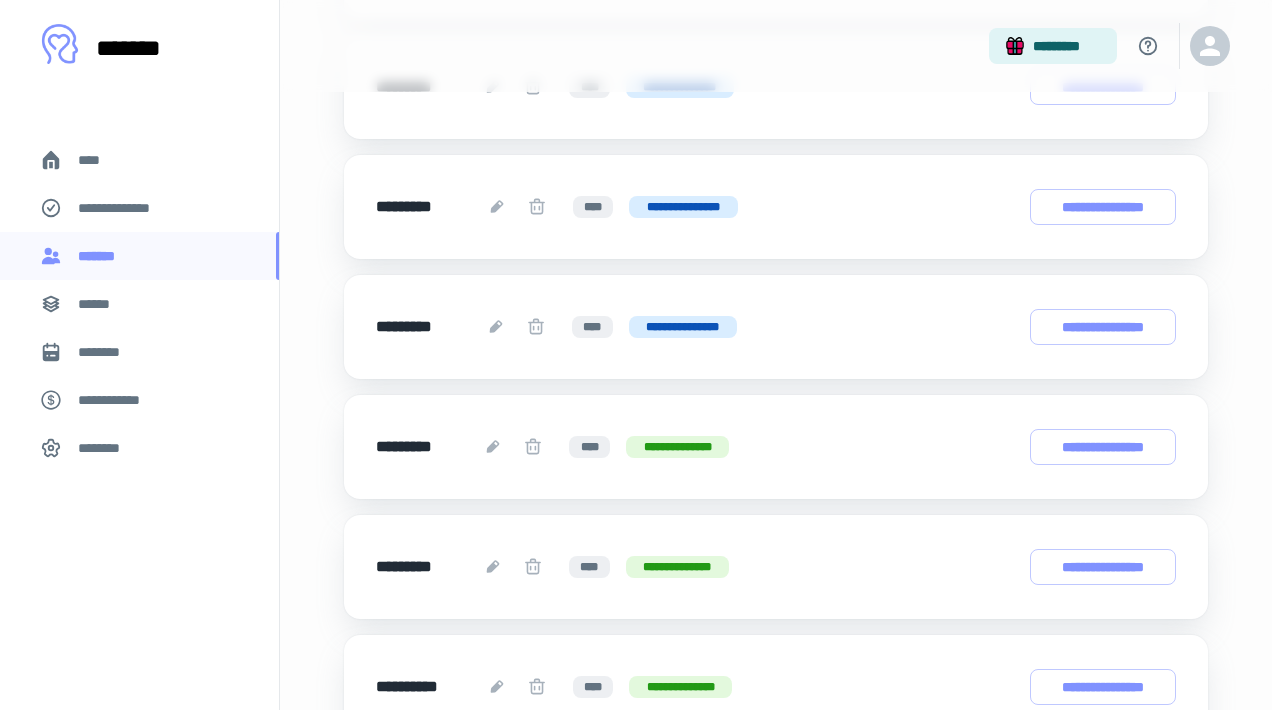 scroll, scrollTop: 0, scrollLeft: 0, axis: both 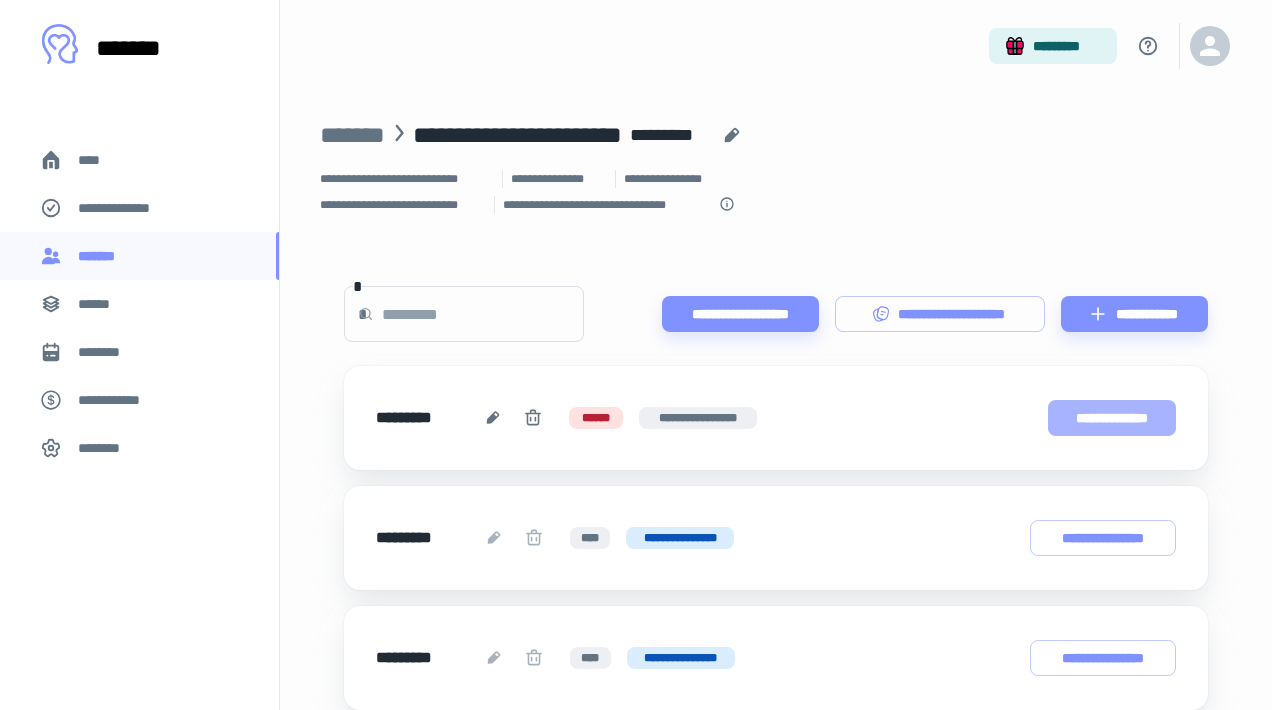click on "**********" at bounding box center (1112, 418) 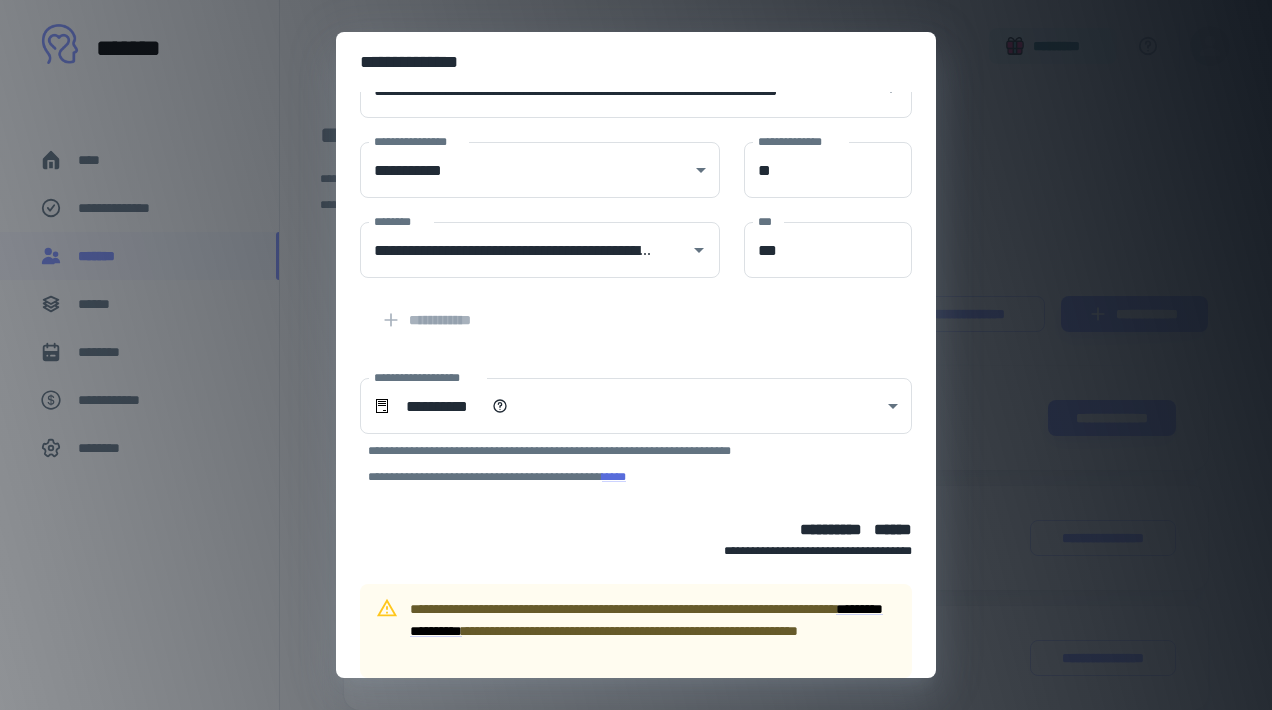 scroll, scrollTop: 222, scrollLeft: 0, axis: vertical 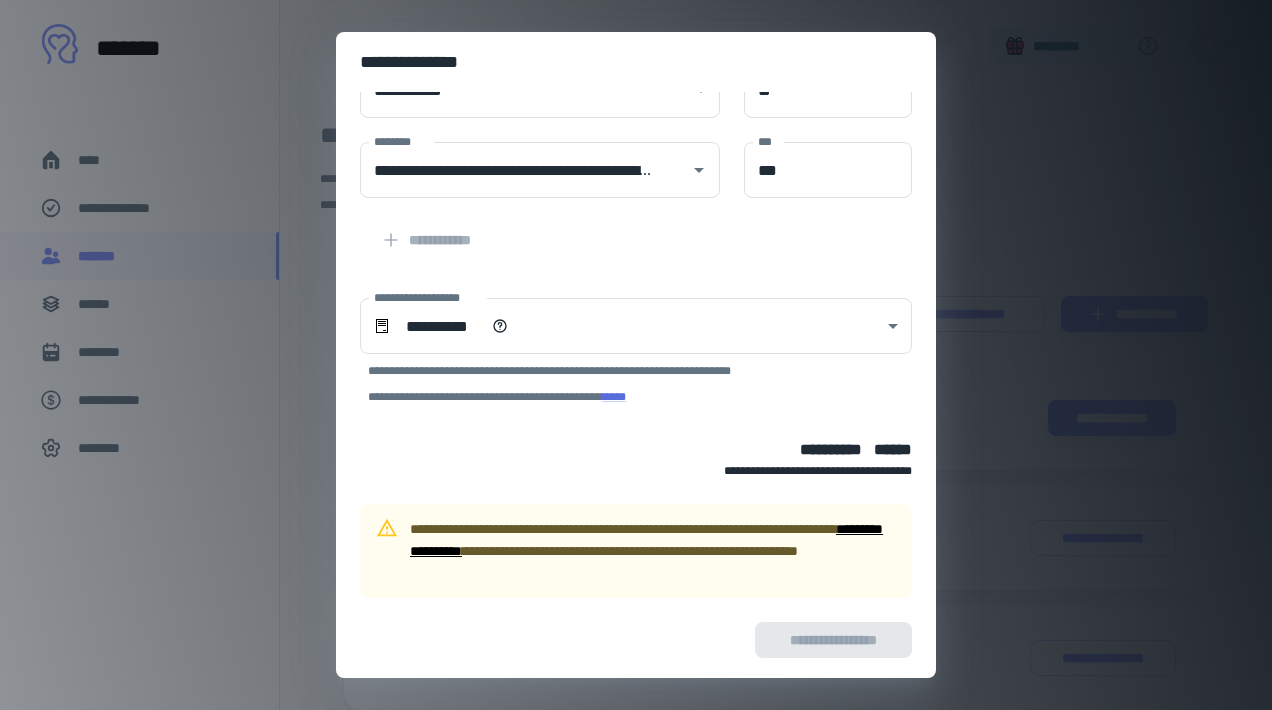 click on "**********" at bounding box center (646, 540) 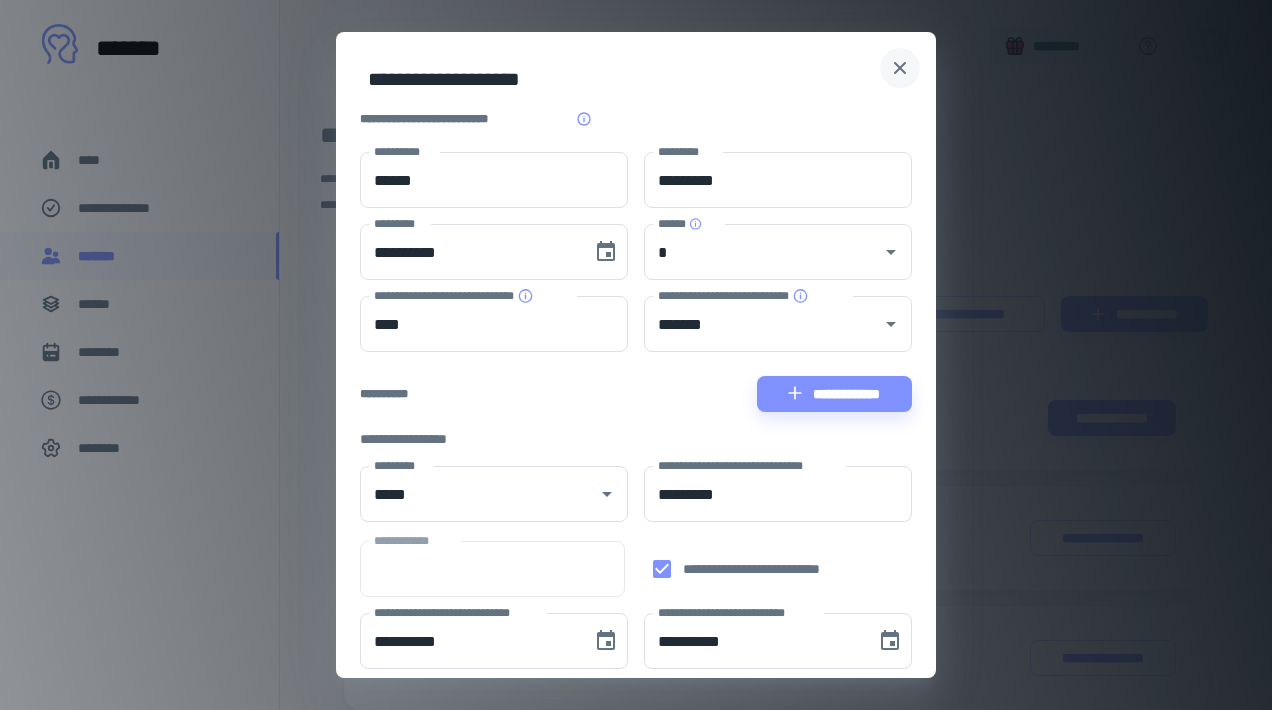 click 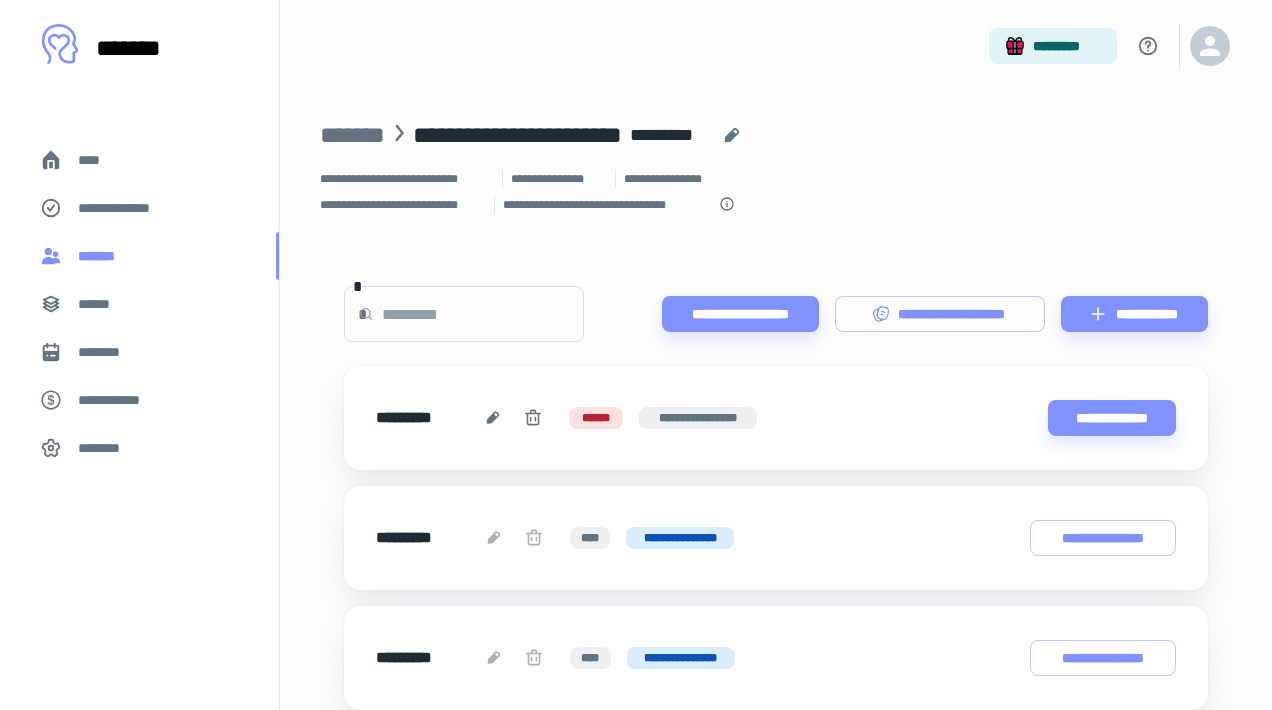 click on "*******" at bounding box center [101, 256] 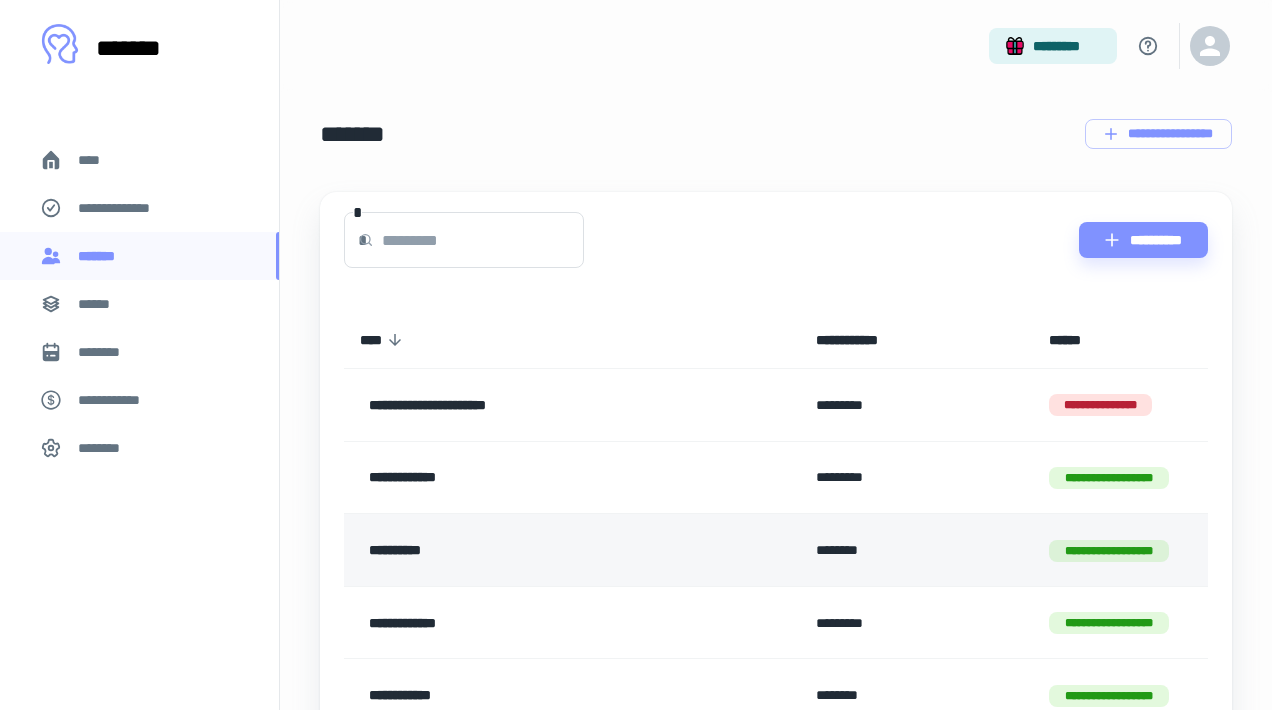 click on "**********" at bounding box center (541, 550) 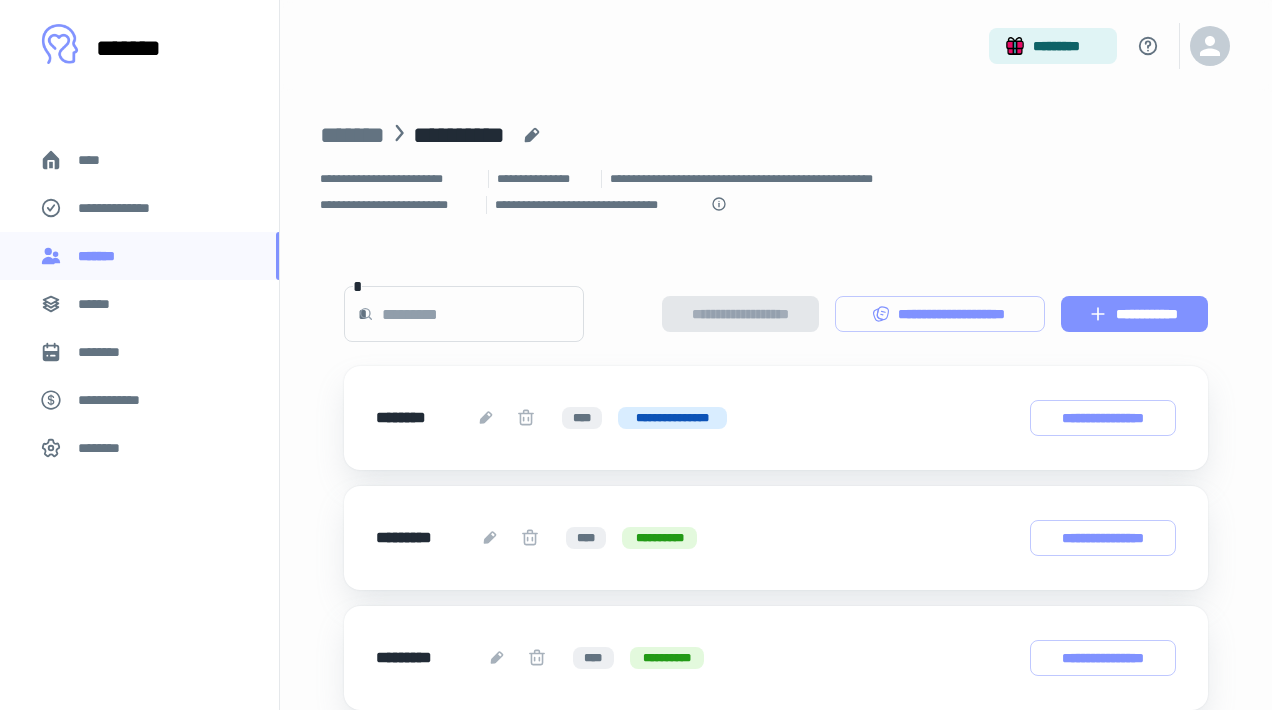 click on "**********" at bounding box center [1134, 314] 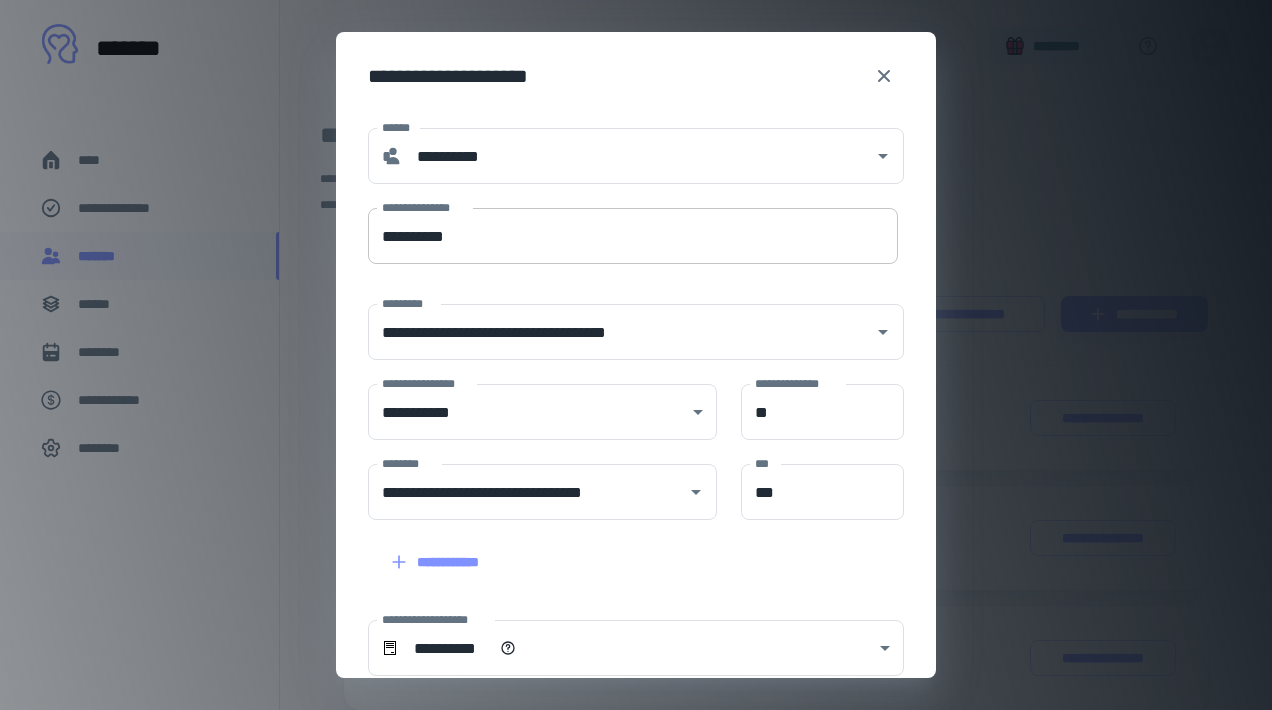 click on "**********" at bounding box center (633, 236) 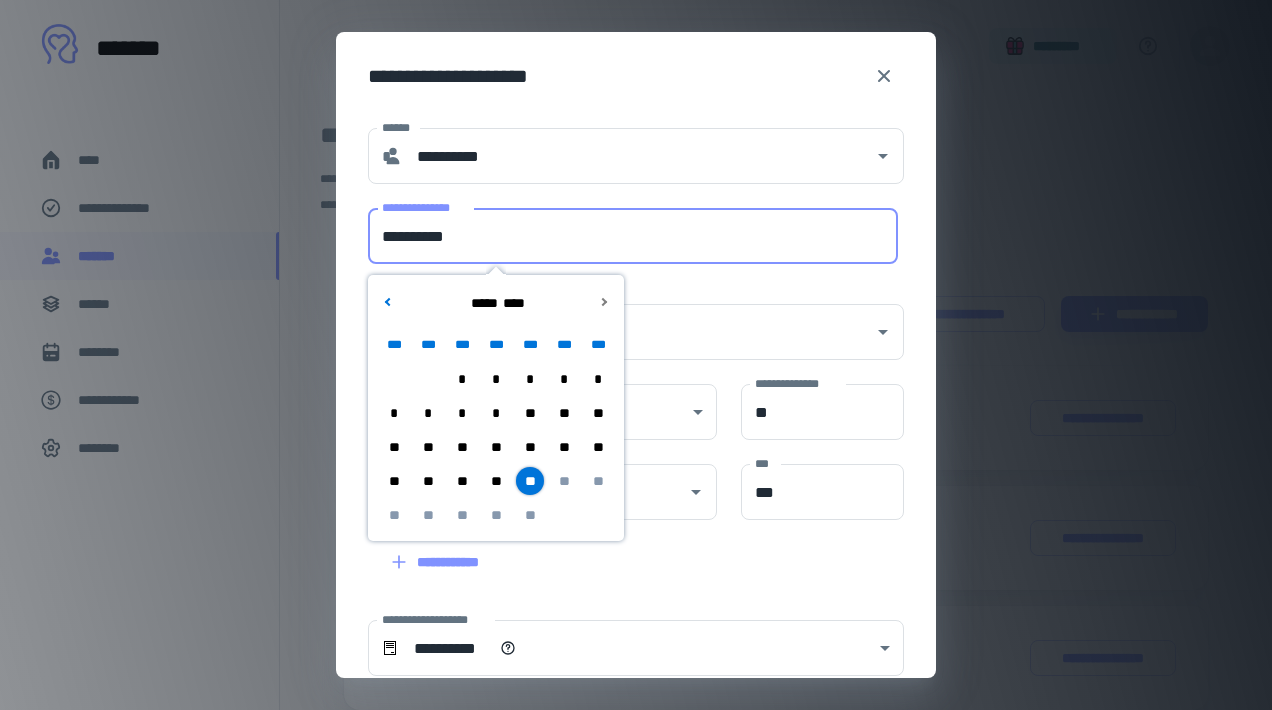 click on "**" at bounding box center [496, 481] 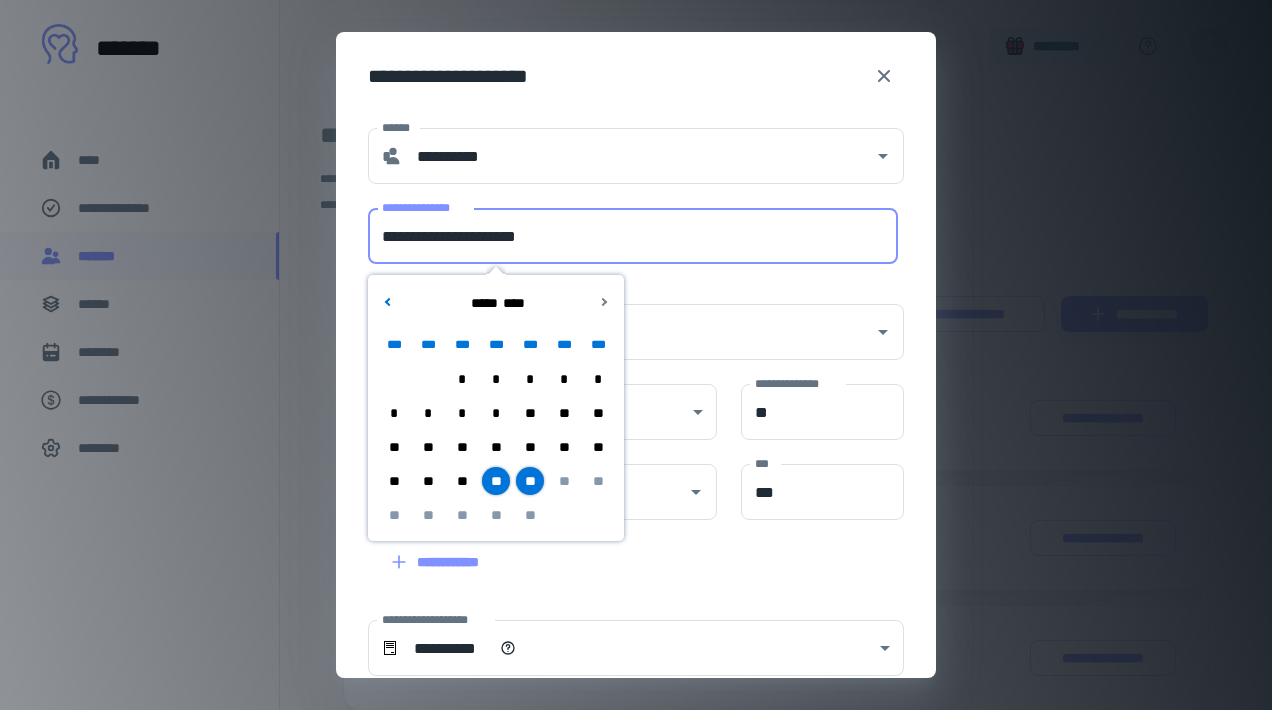drag, startPoint x: 478, startPoint y: 241, endPoint x: 343, endPoint y: 243, distance: 135.01482 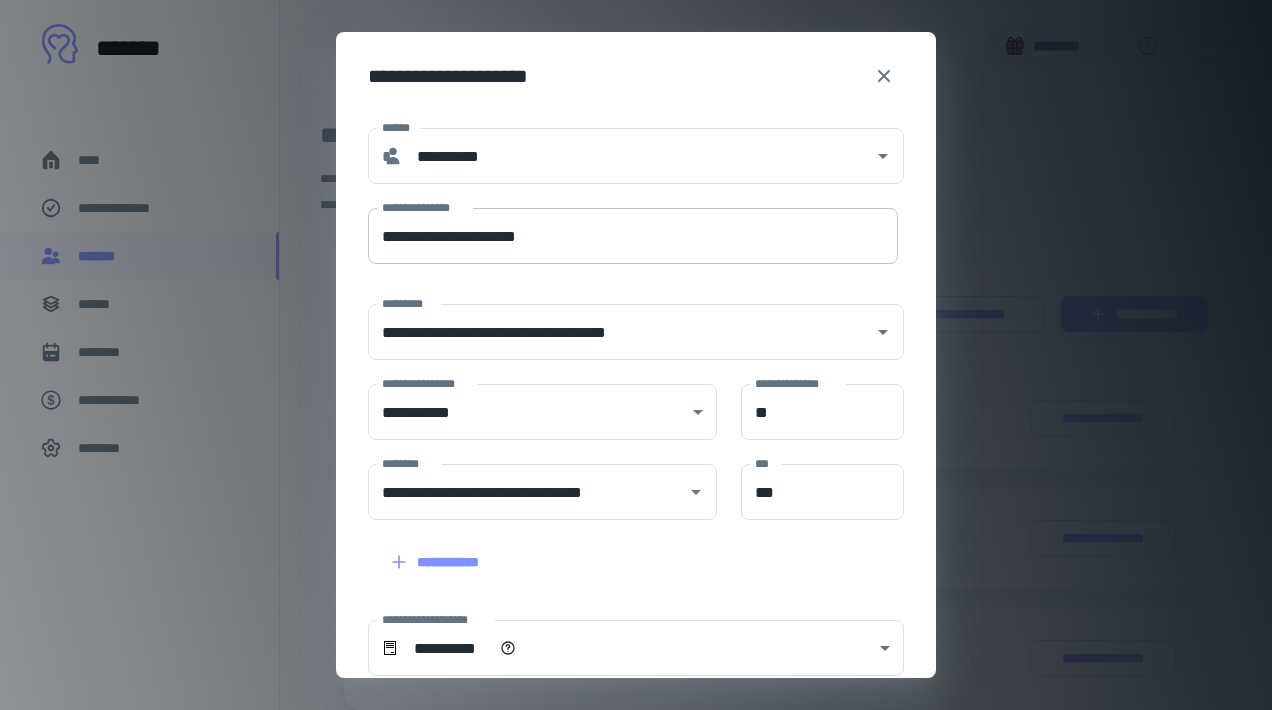 click on "**********" at bounding box center (633, 236) 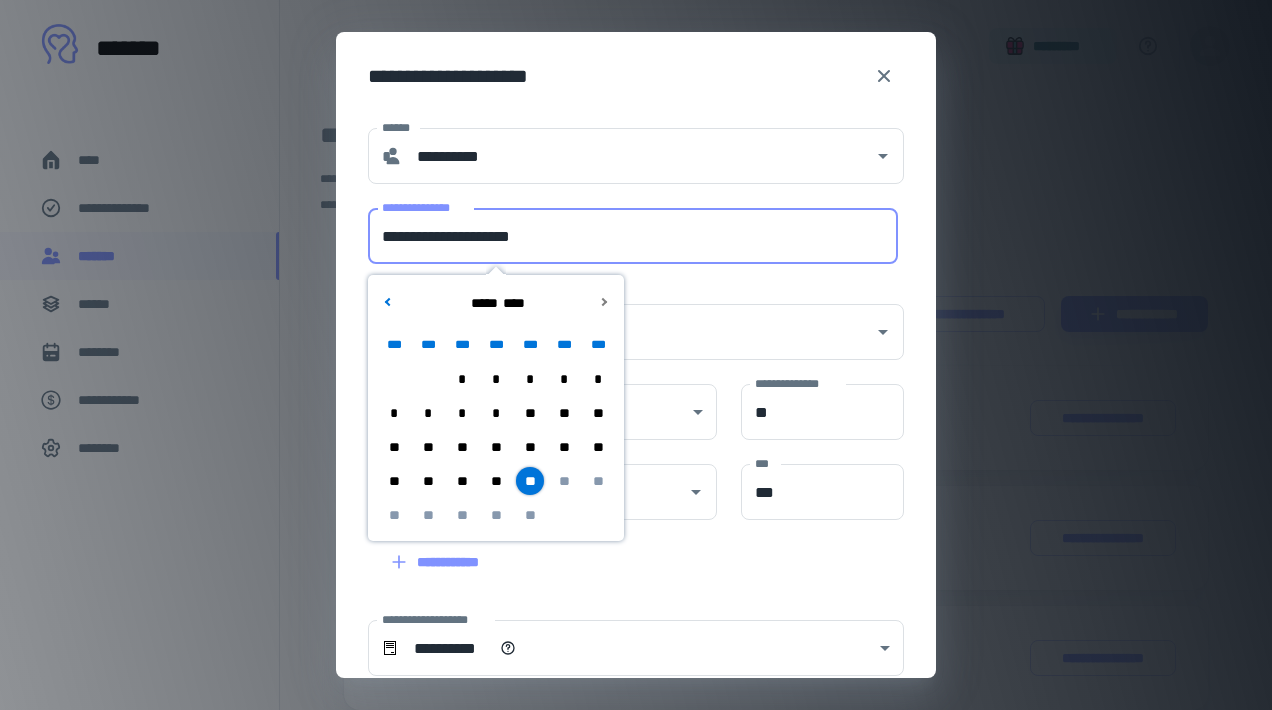 click on "**********" at bounding box center [633, 236] 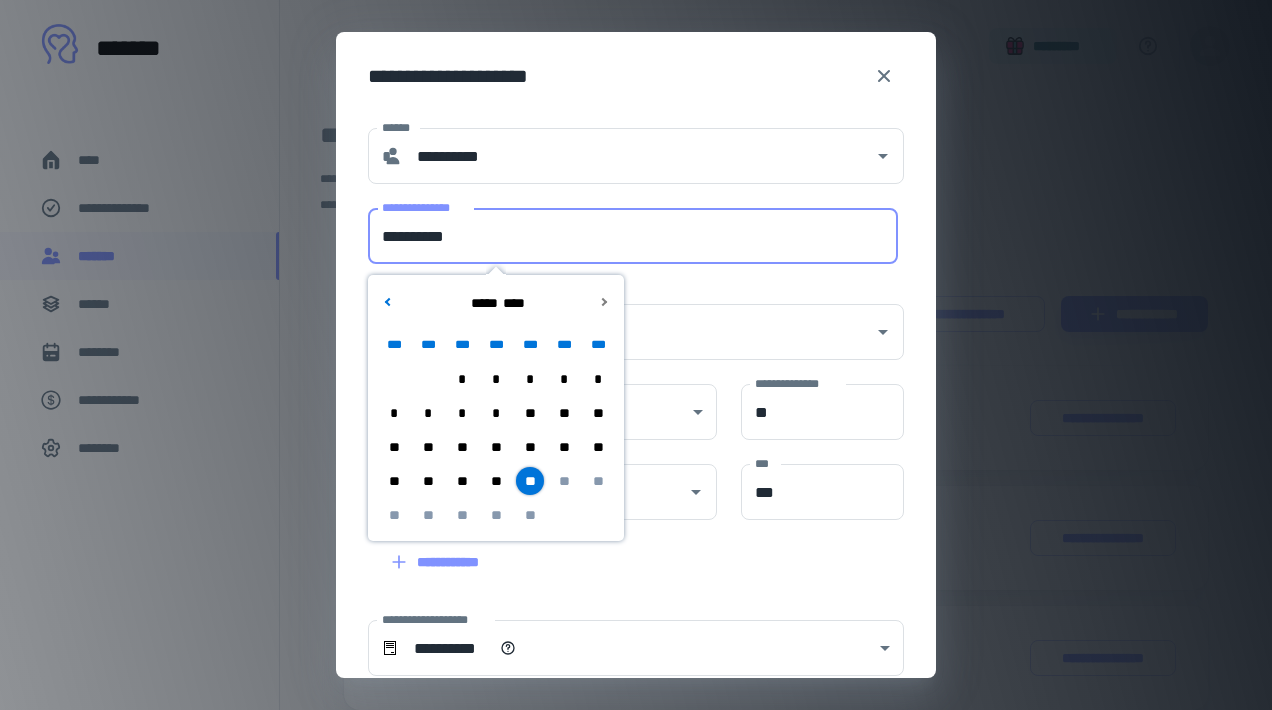 click on "**" at bounding box center (496, 481) 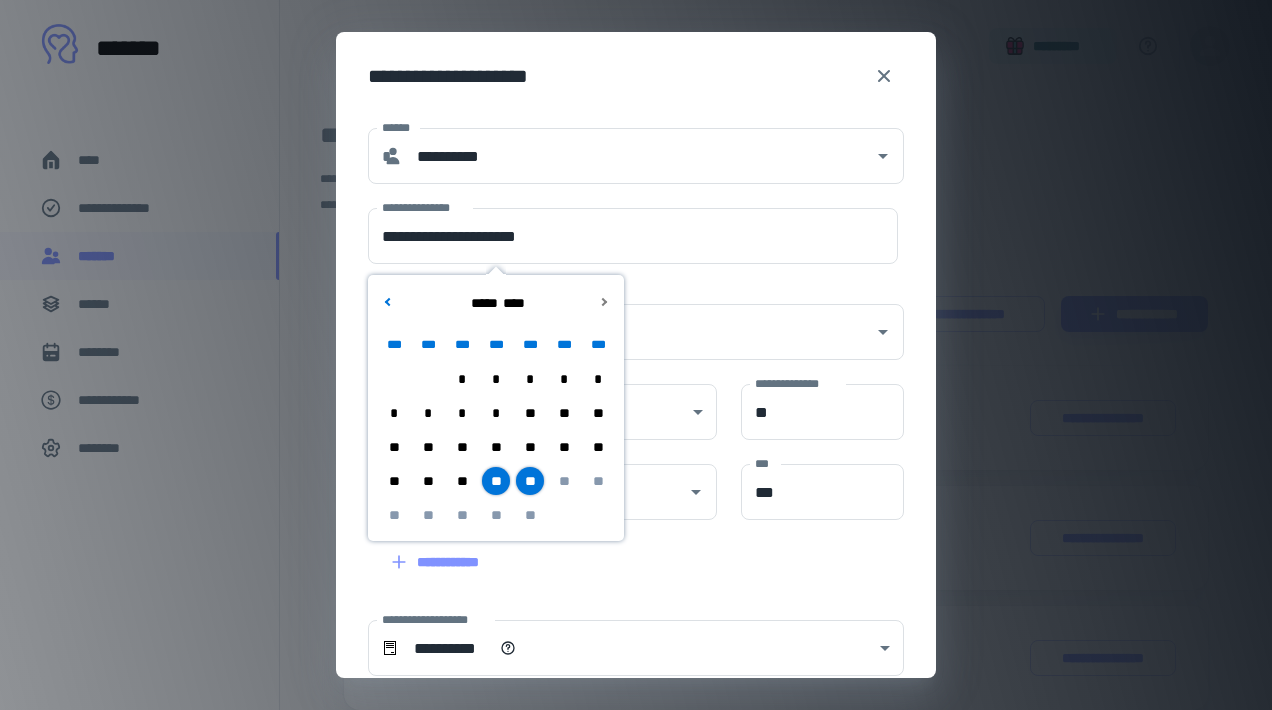 click on "**********" at bounding box center (636, 422) 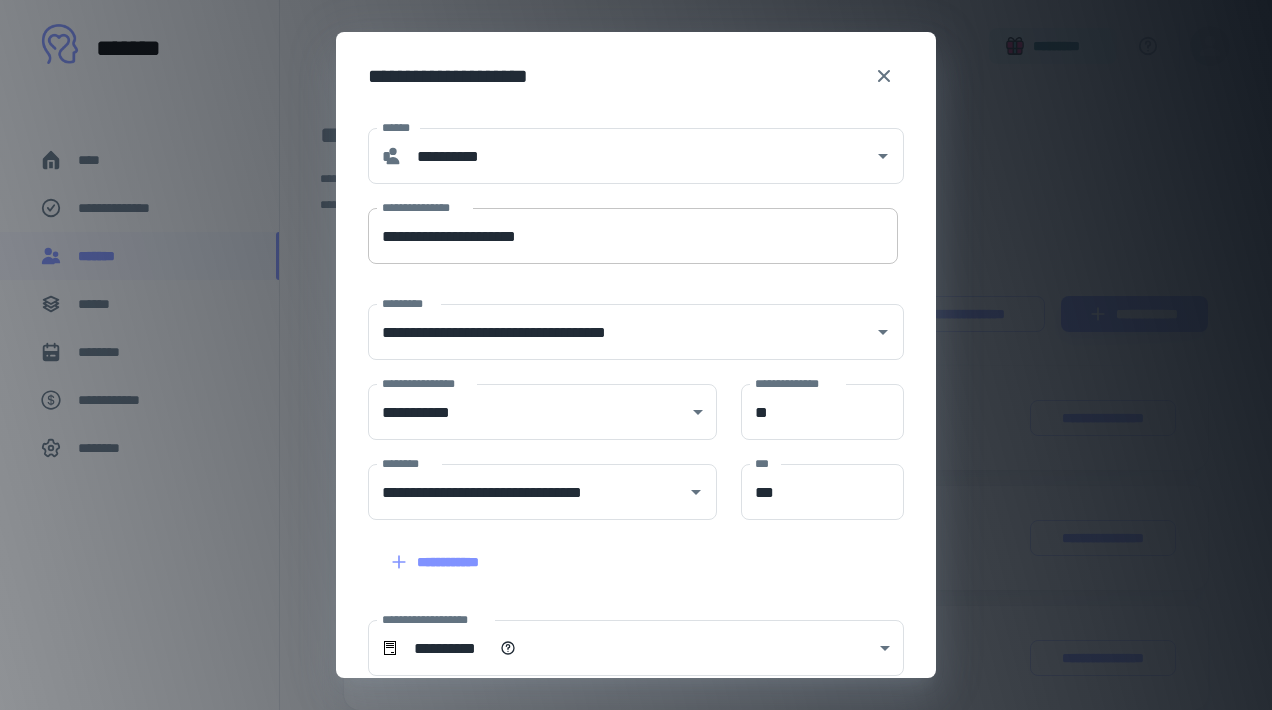 click on "**********" at bounding box center [633, 236] 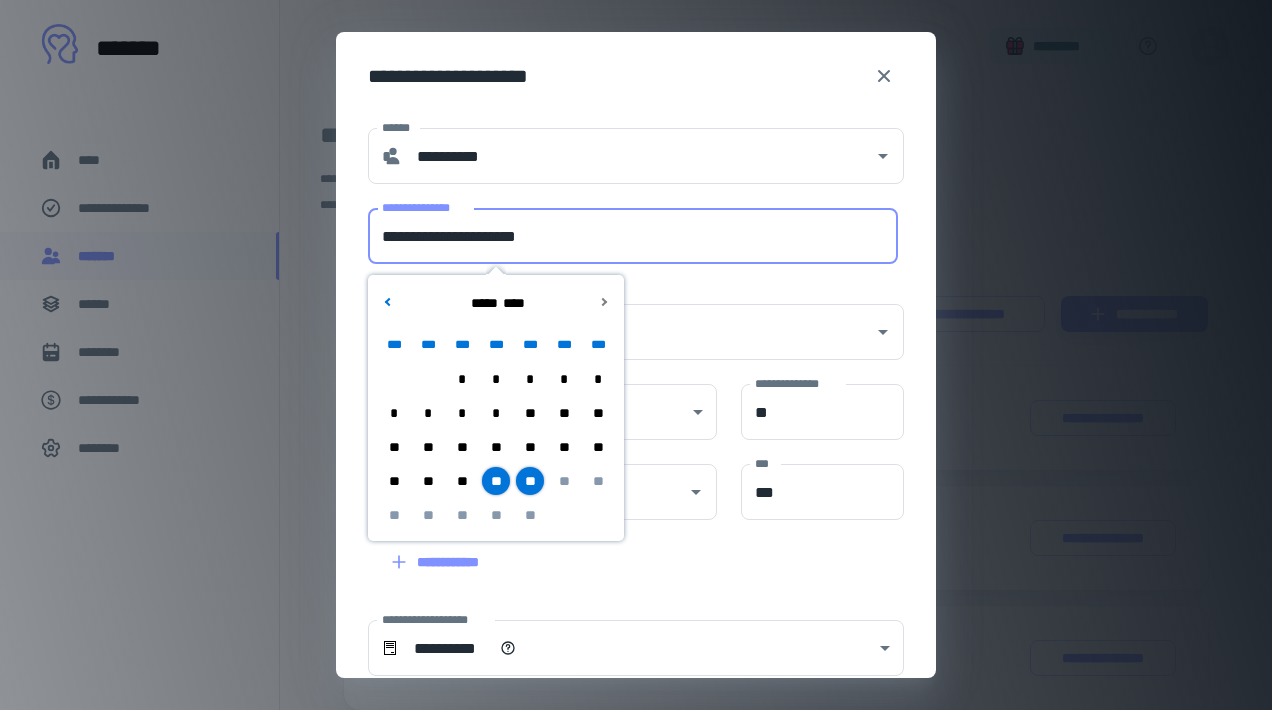 click on "**********" at bounding box center [633, 236] 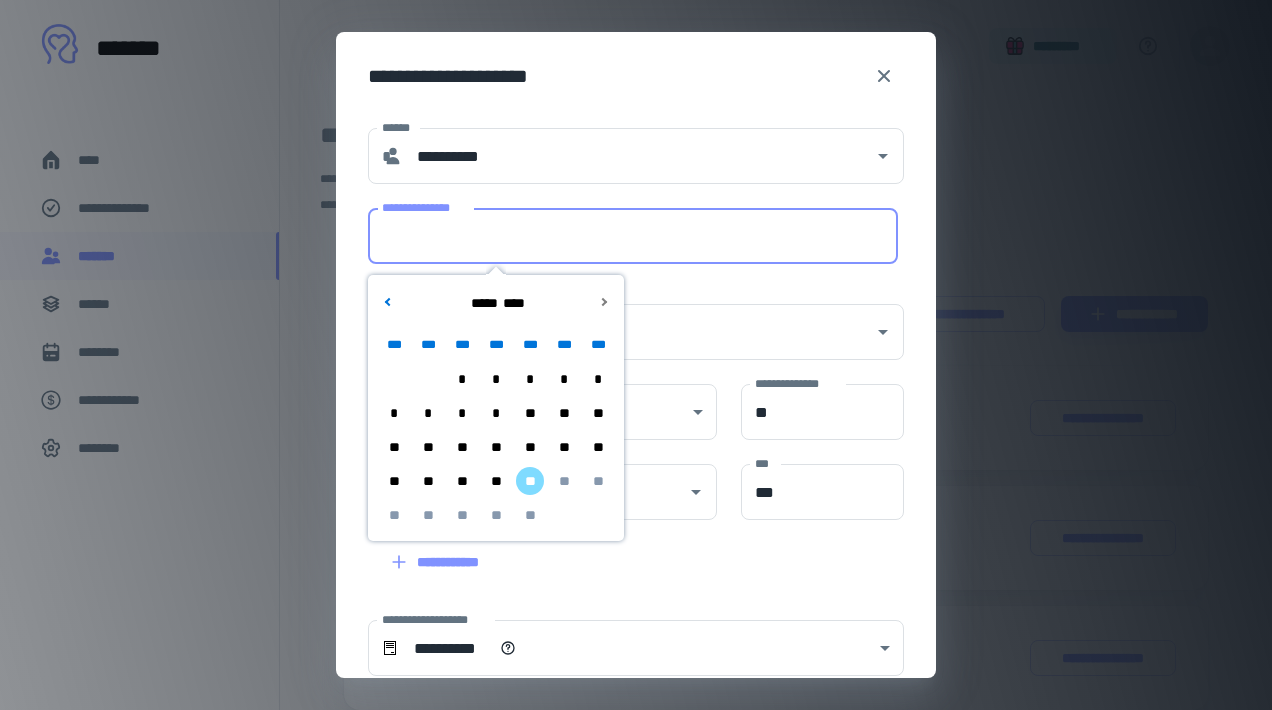 click on "**" at bounding box center [496, 481] 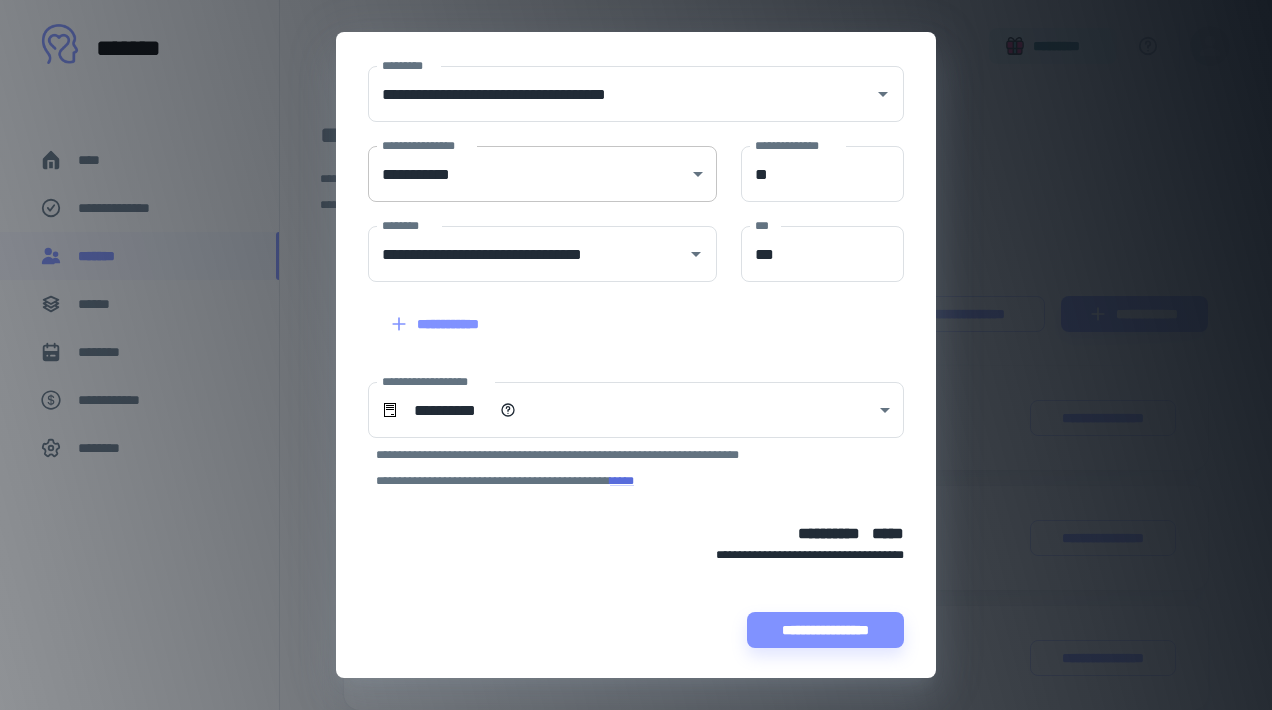 scroll, scrollTop: 240, scrollLeft: 0, axis: vertical 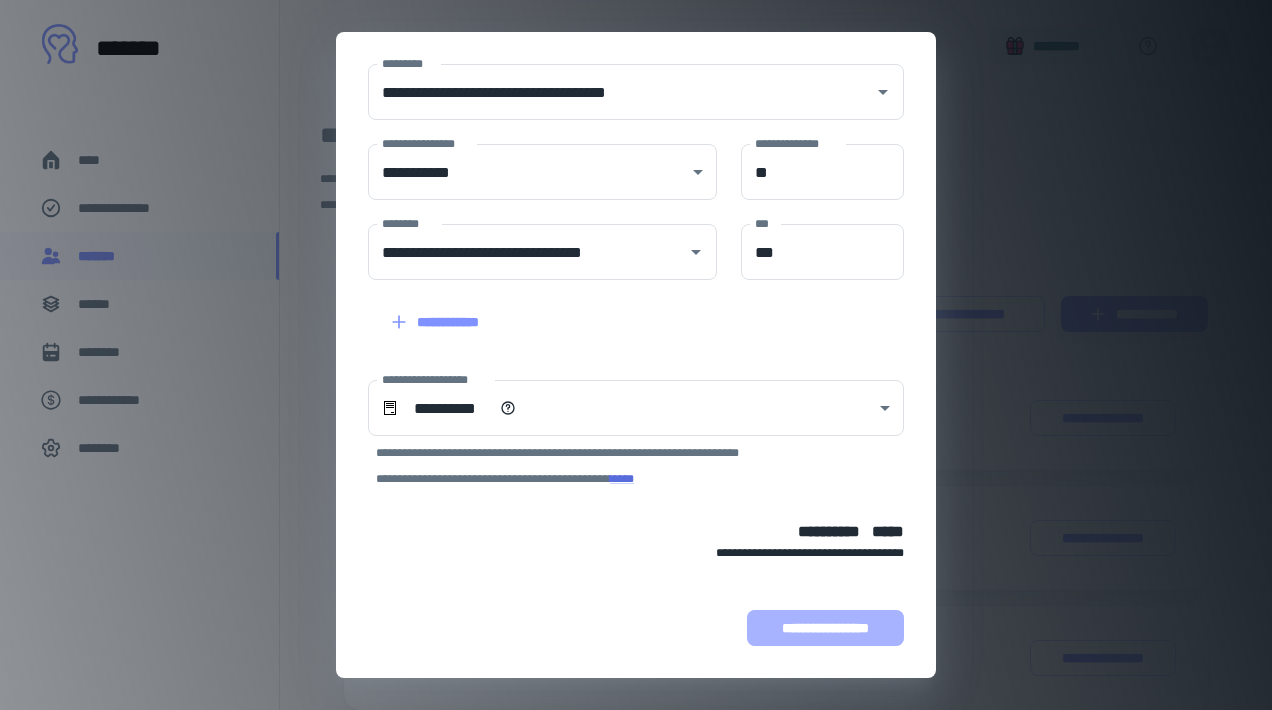 click on "**********" at bounding box center [825, 628] 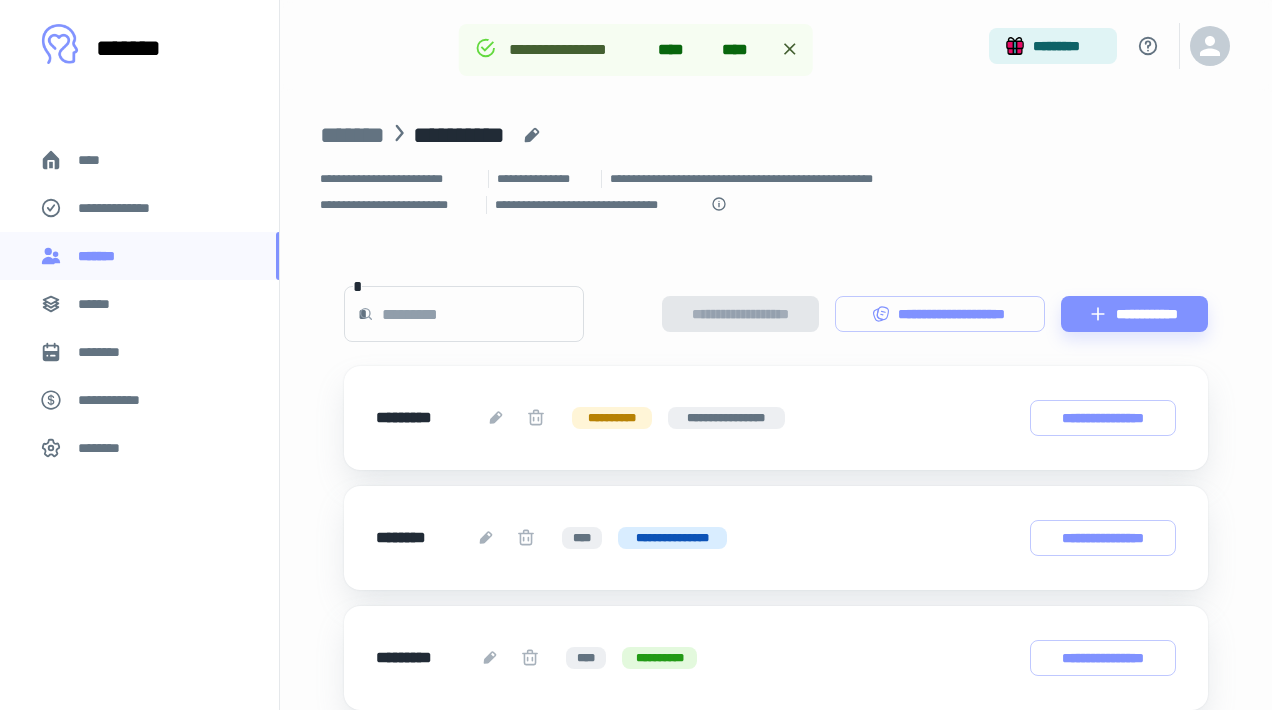 scroll, scrollTop: 366, scrollLeft: 0, axis: vertical 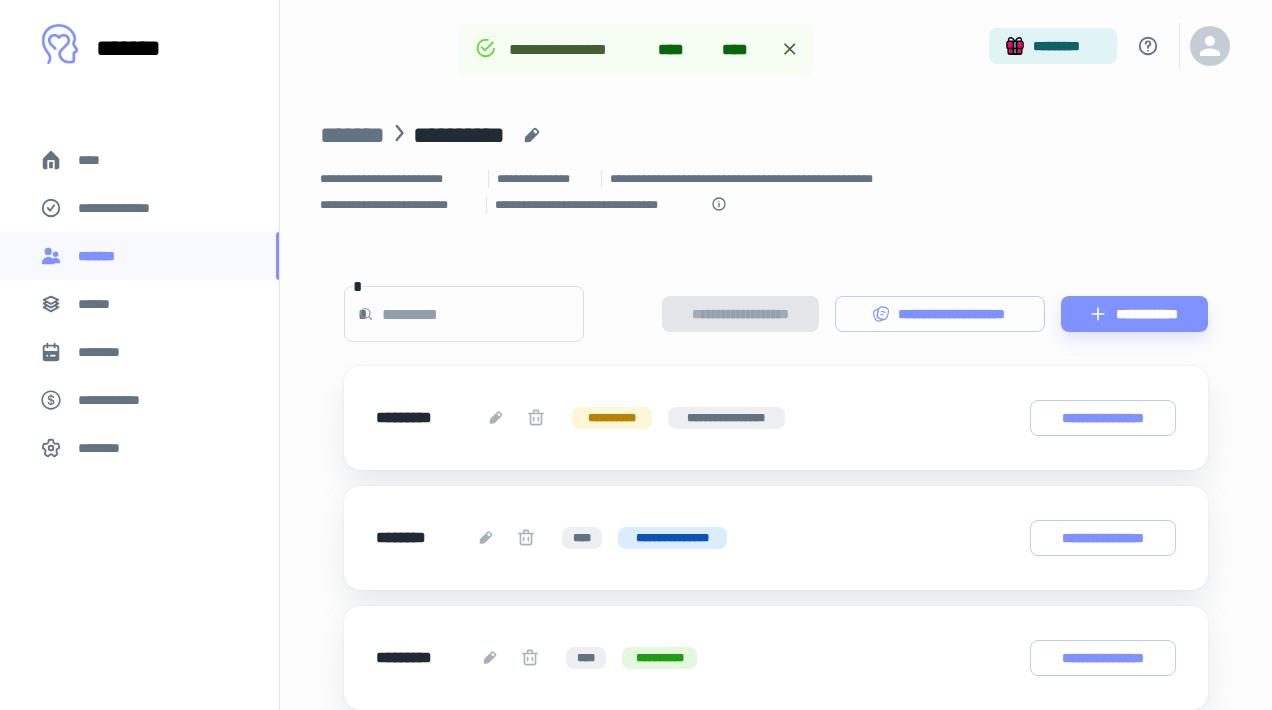 click on "******" at bounding box center [139, 304] 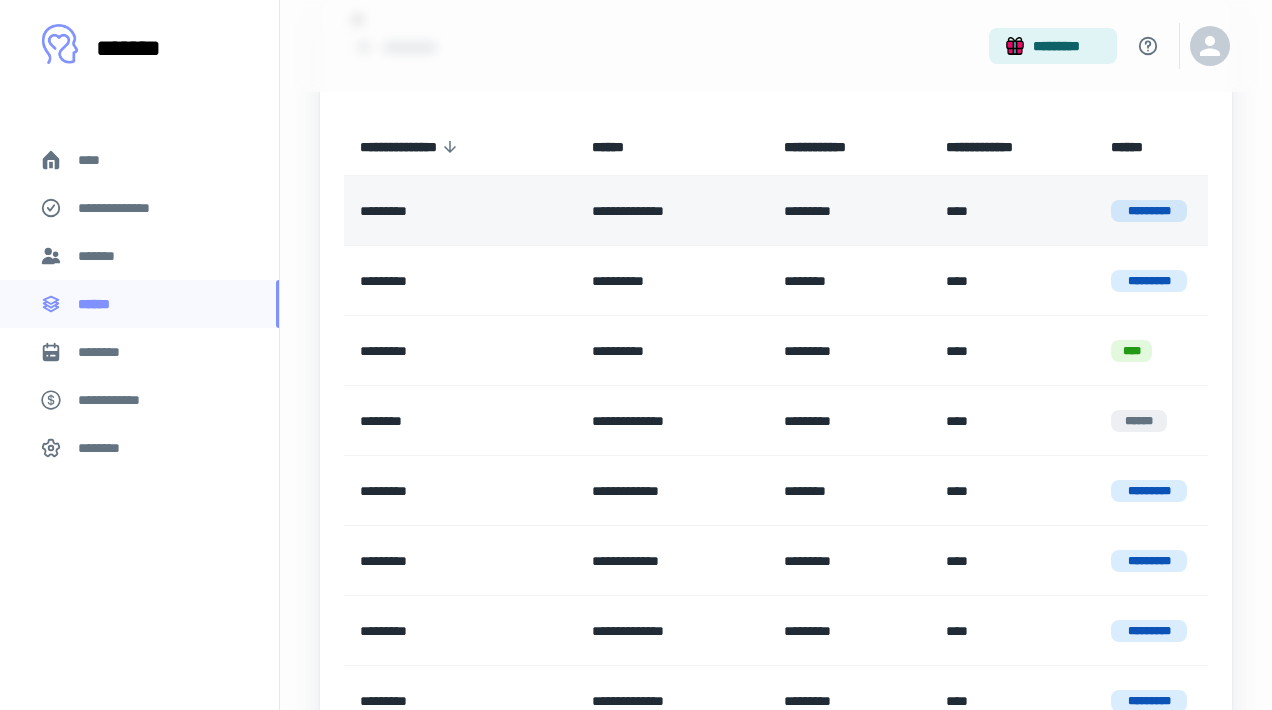 scroll, scrollTop: 207, scrollLeft: 0, axis: vertical 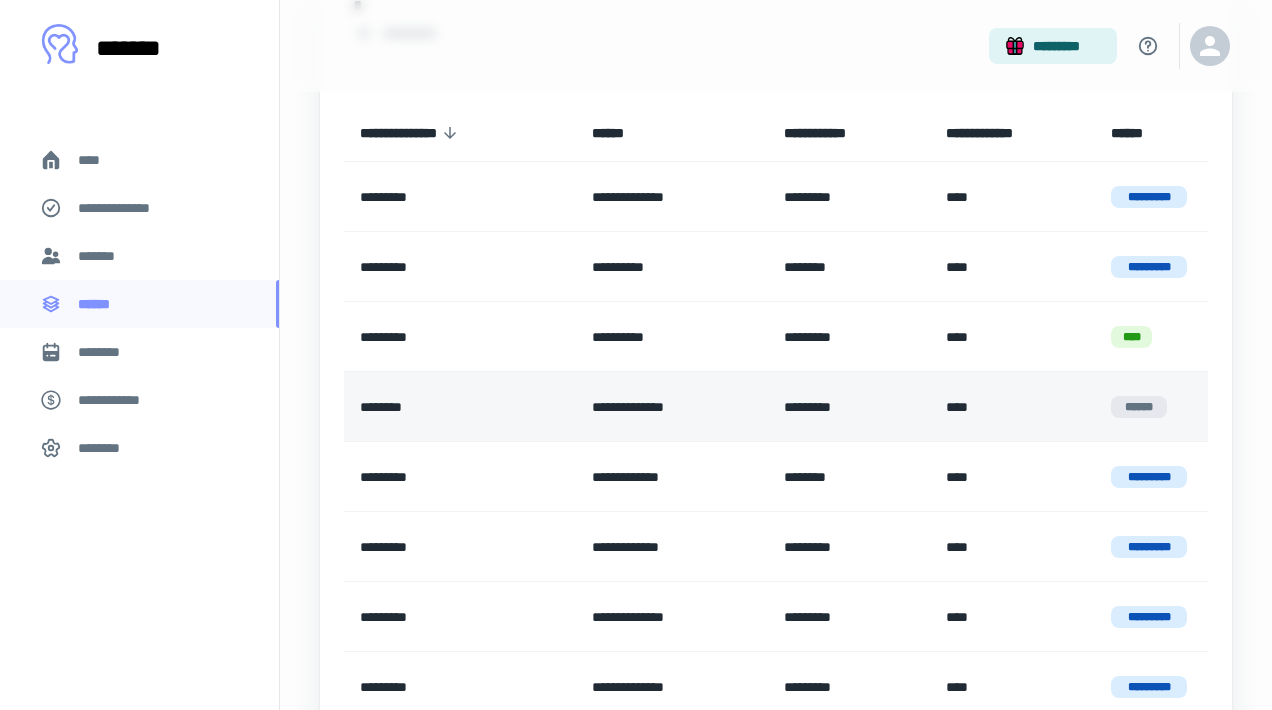click on "**********" at bounding box center (672, 407) 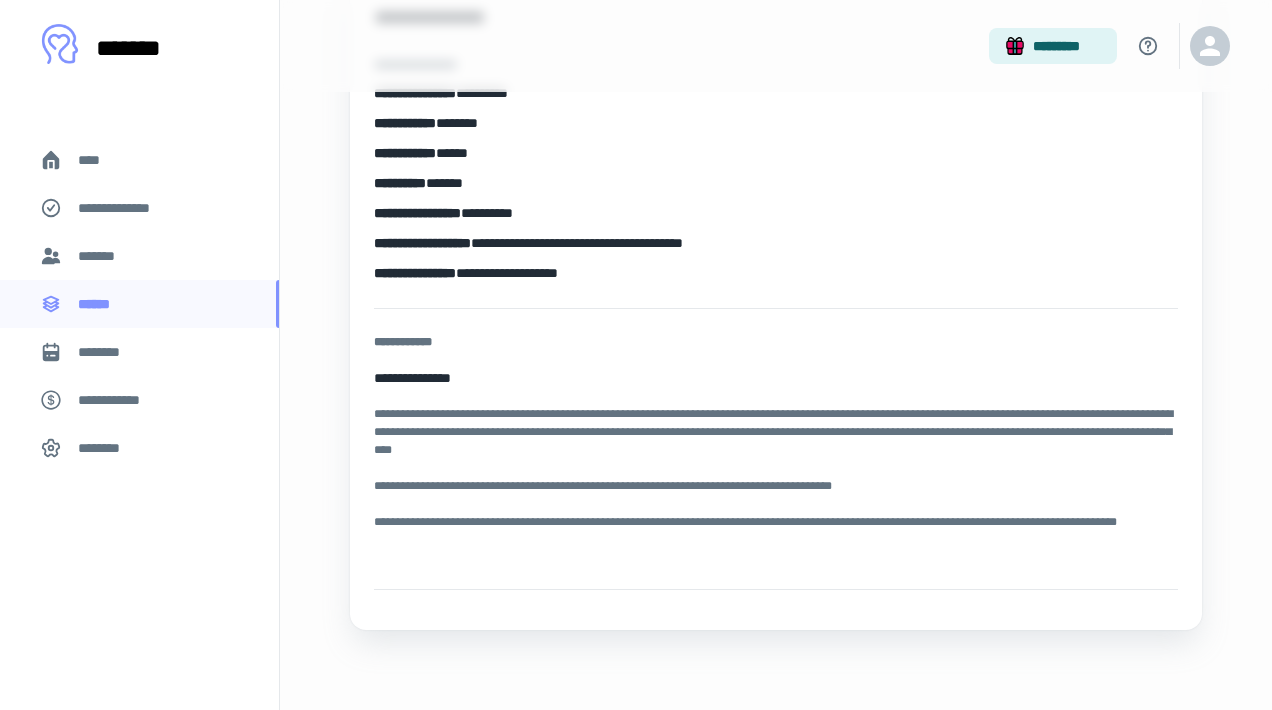 scroll, scrollTop: 0, scrollLeft: 0, axis: both 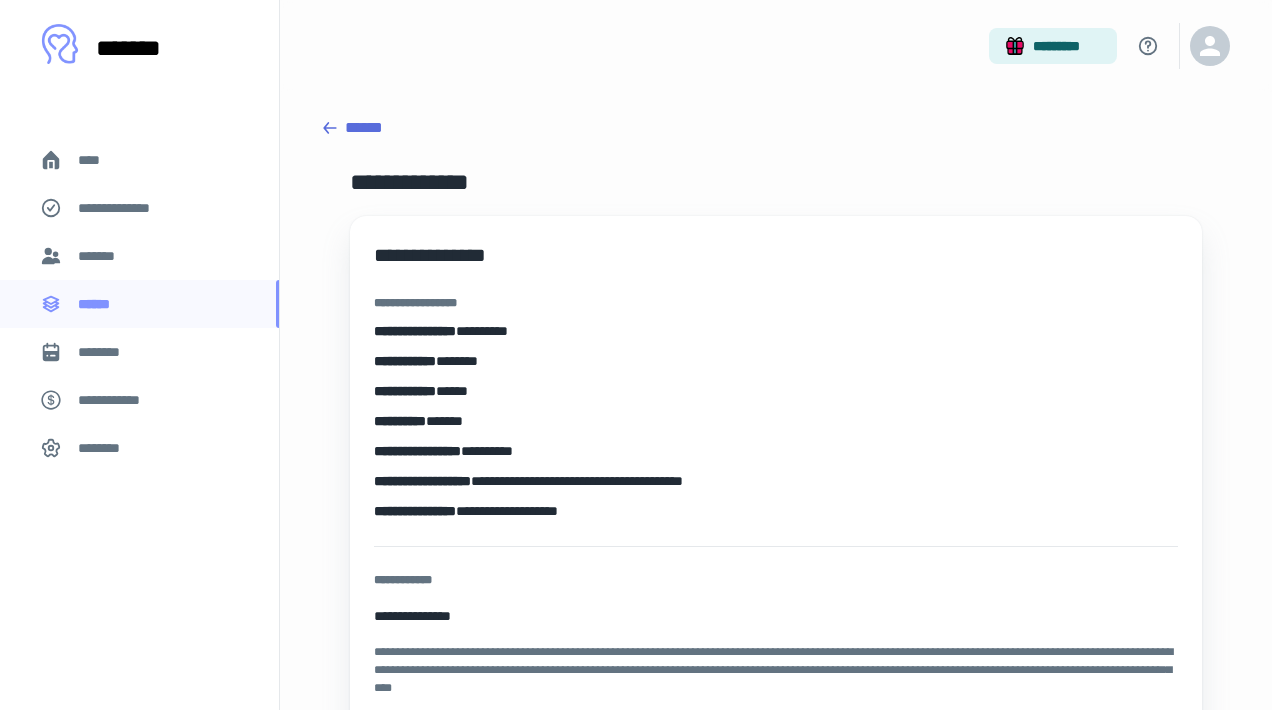 click 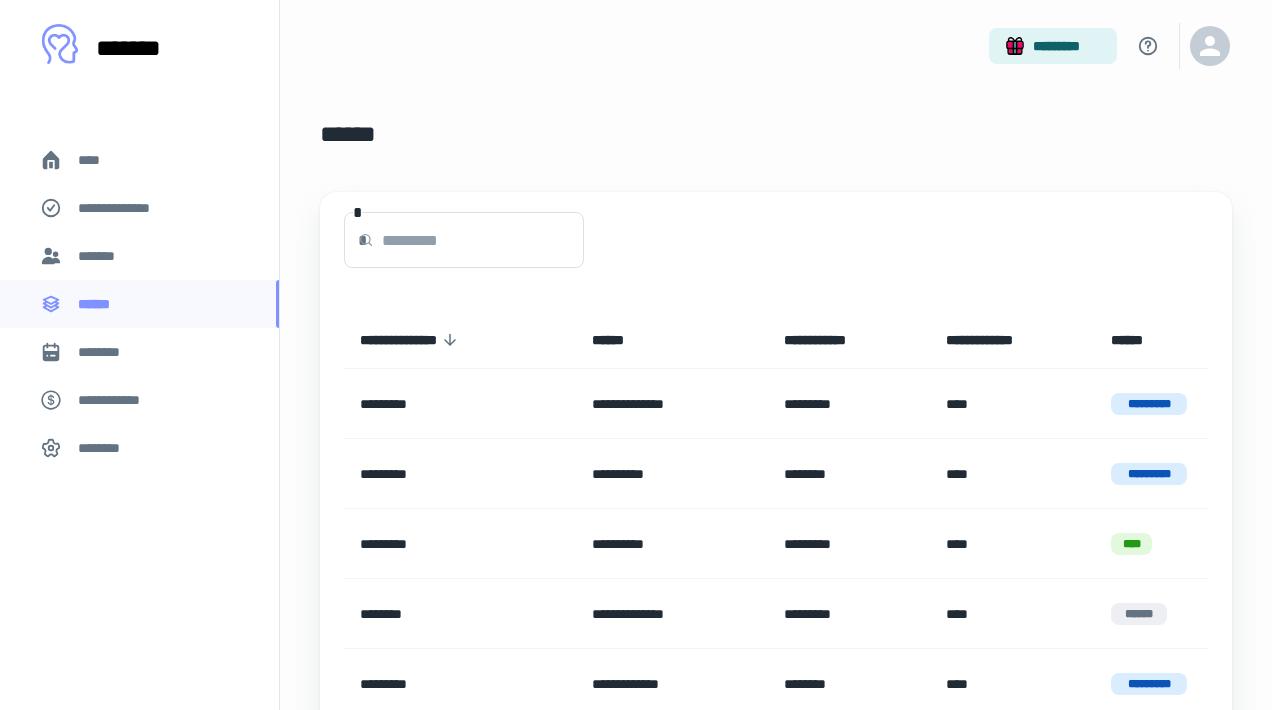 click on "*******" at bounding box center [139, 256] 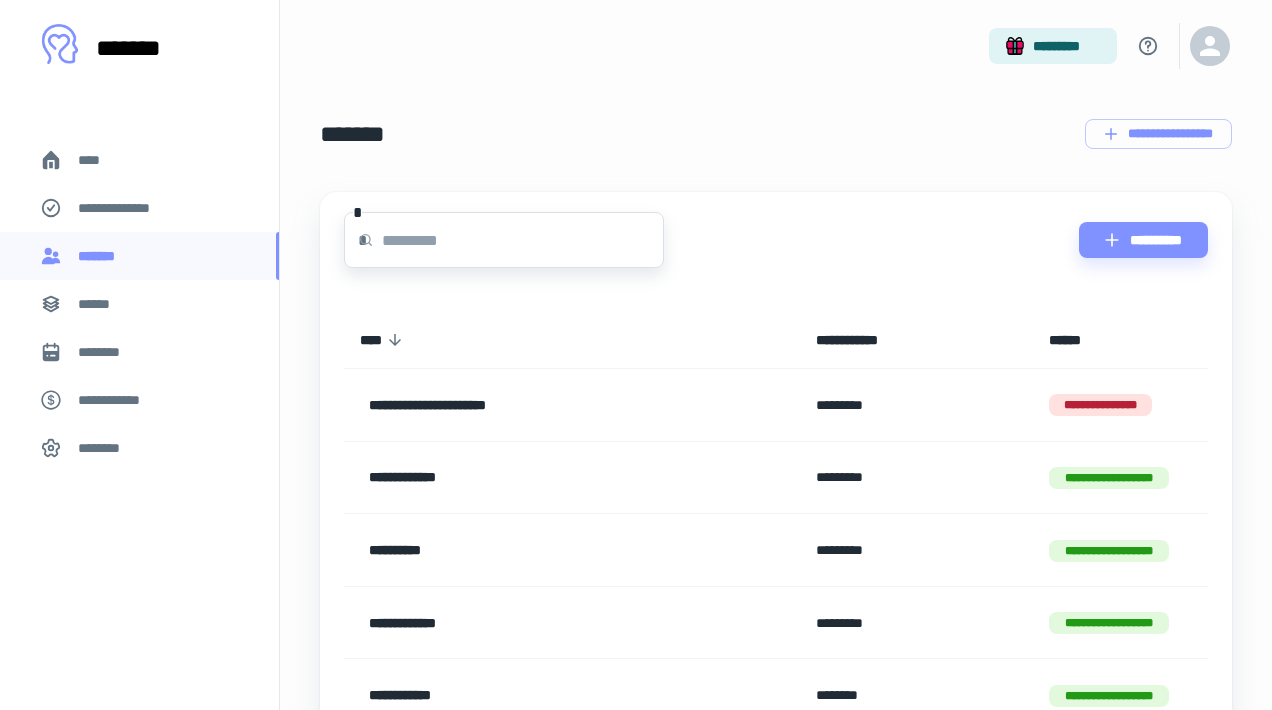 click at bounding box center (523, 240) 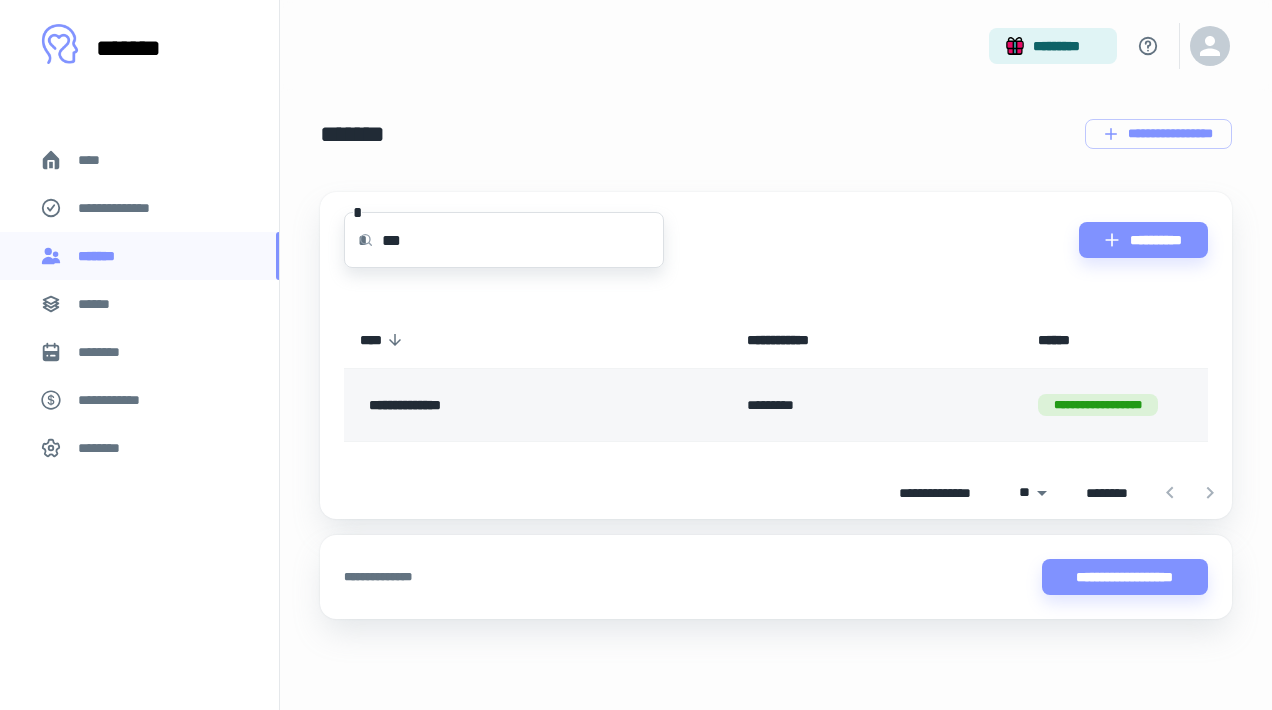 type on "***" 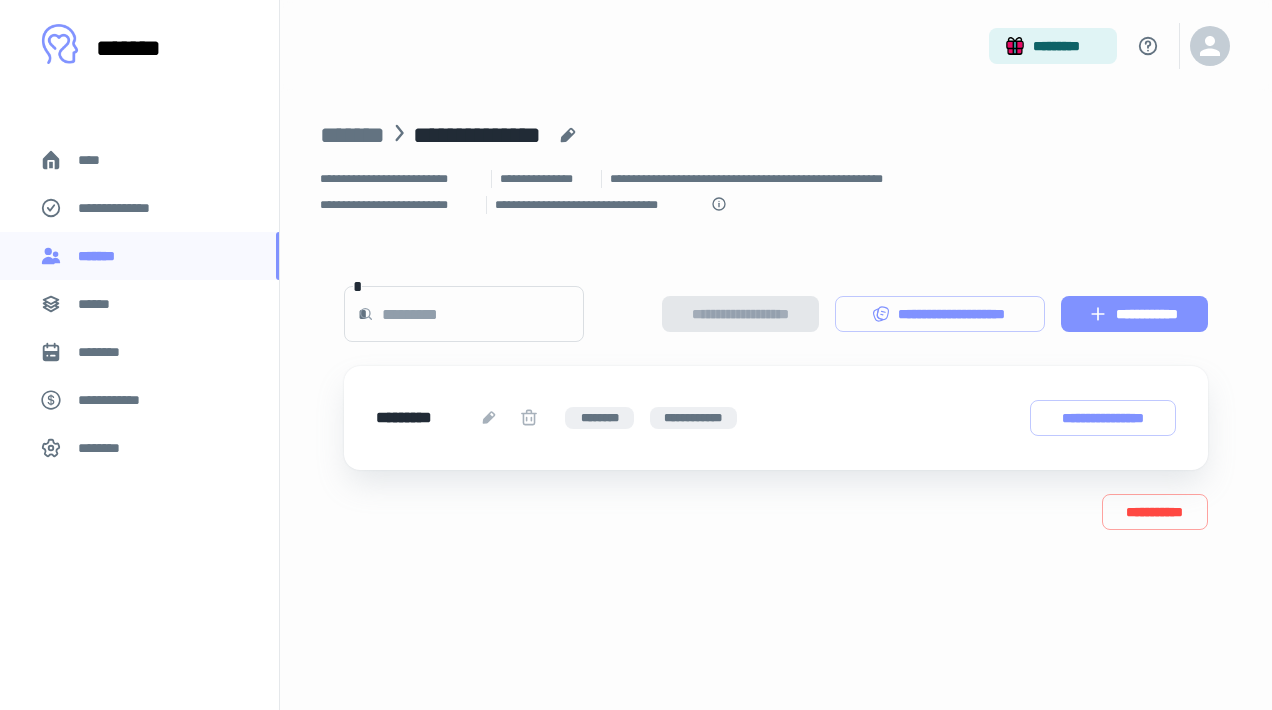 click on "**********" at bounding box center [1134, 314] 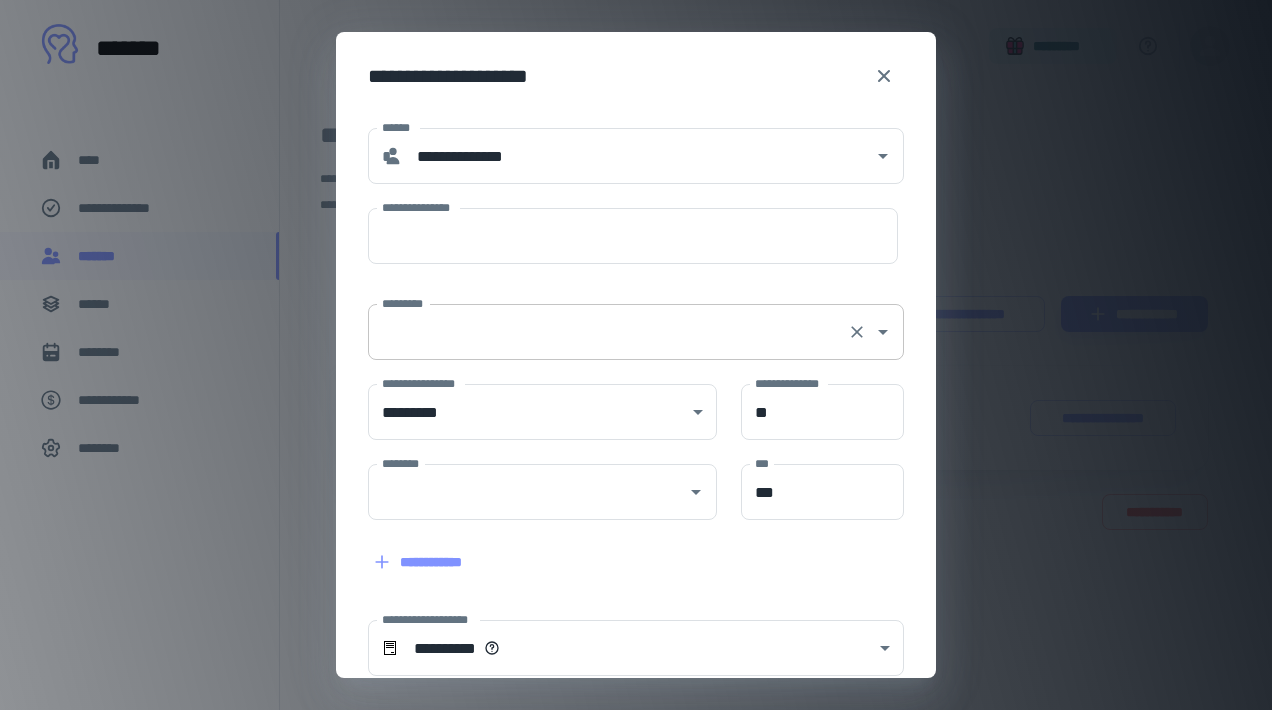 type on "**********" 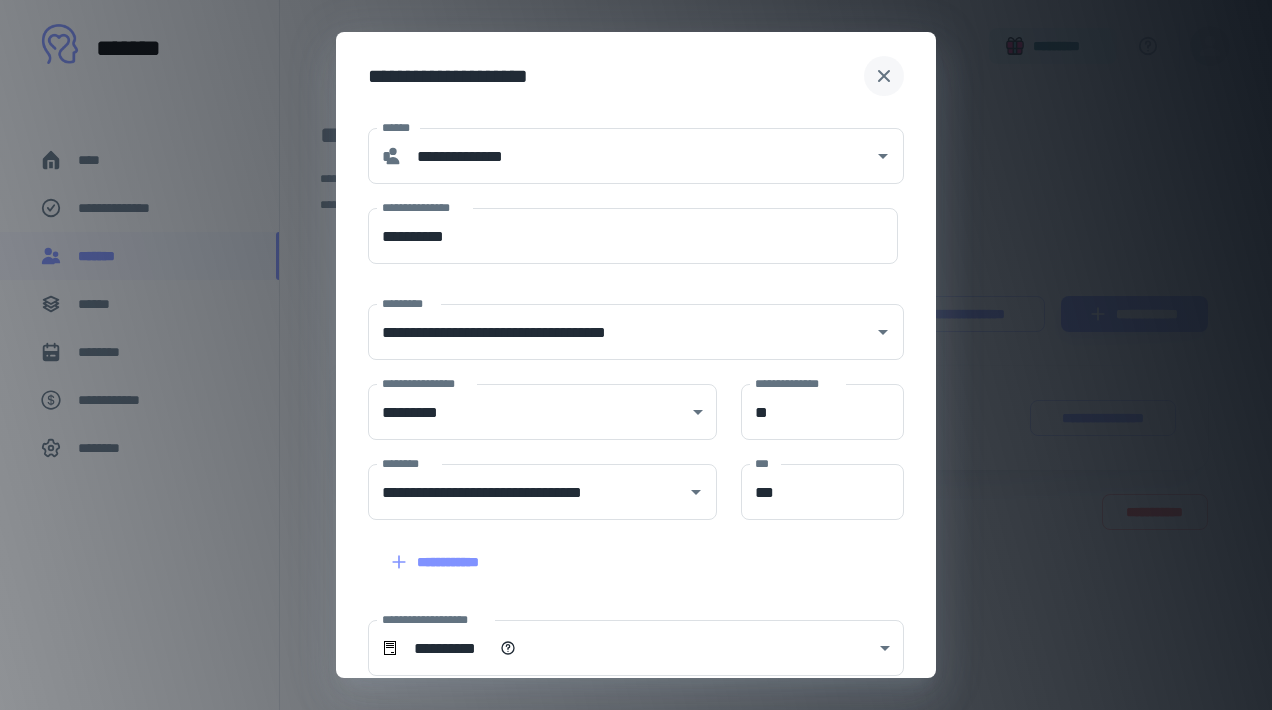 click 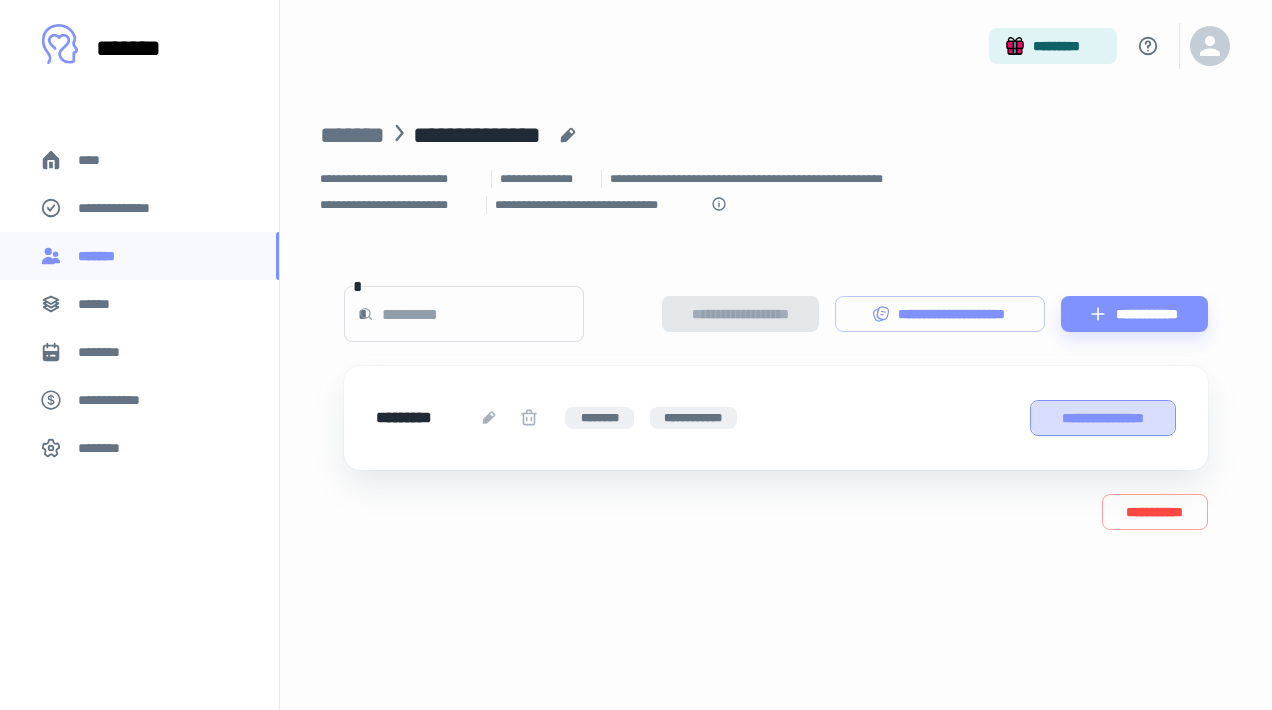 click on "**********" at bounding box center [1103, 418] 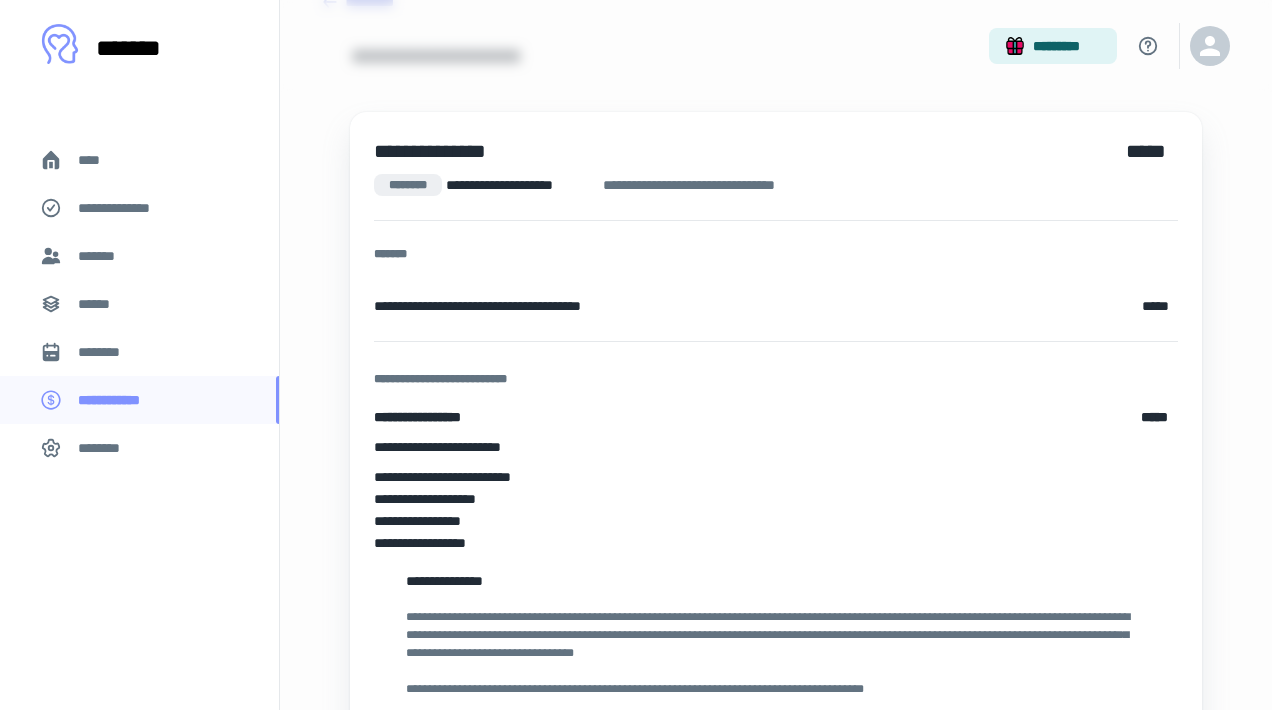 scroll, scrollTop: 356, scrollLeft: 0, axis: vertical 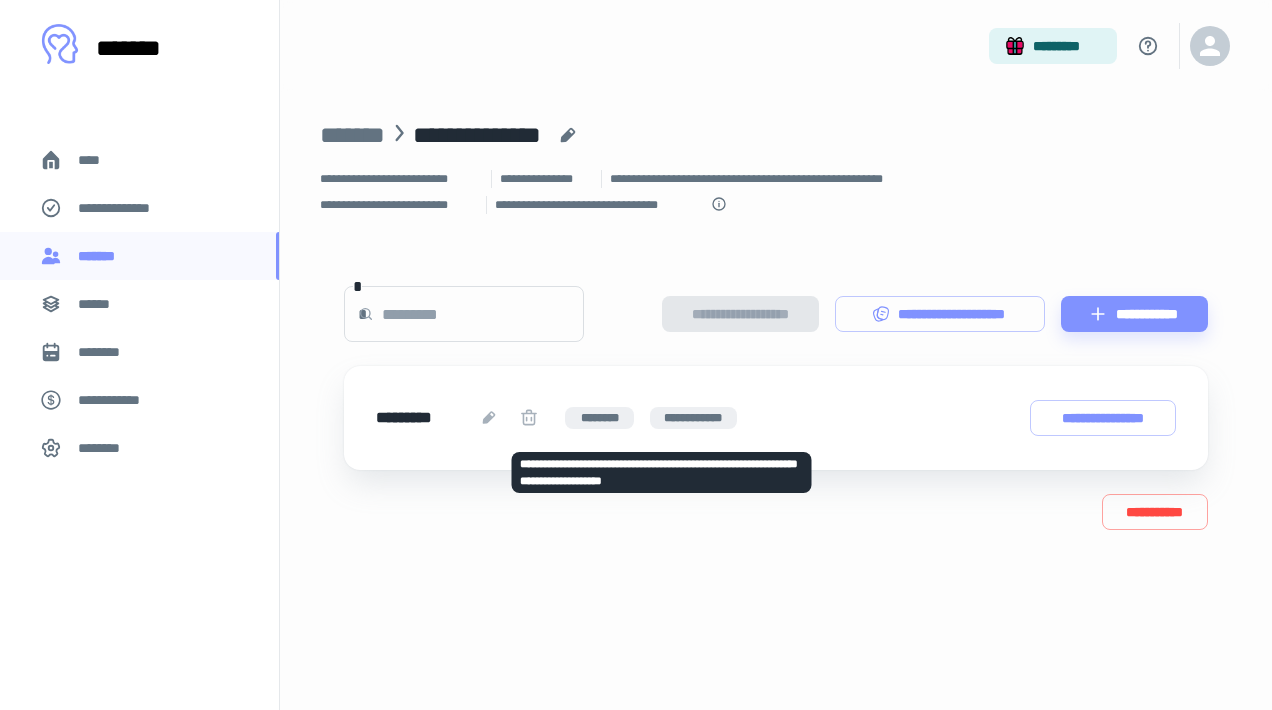 click at bounding box center (529, 418) 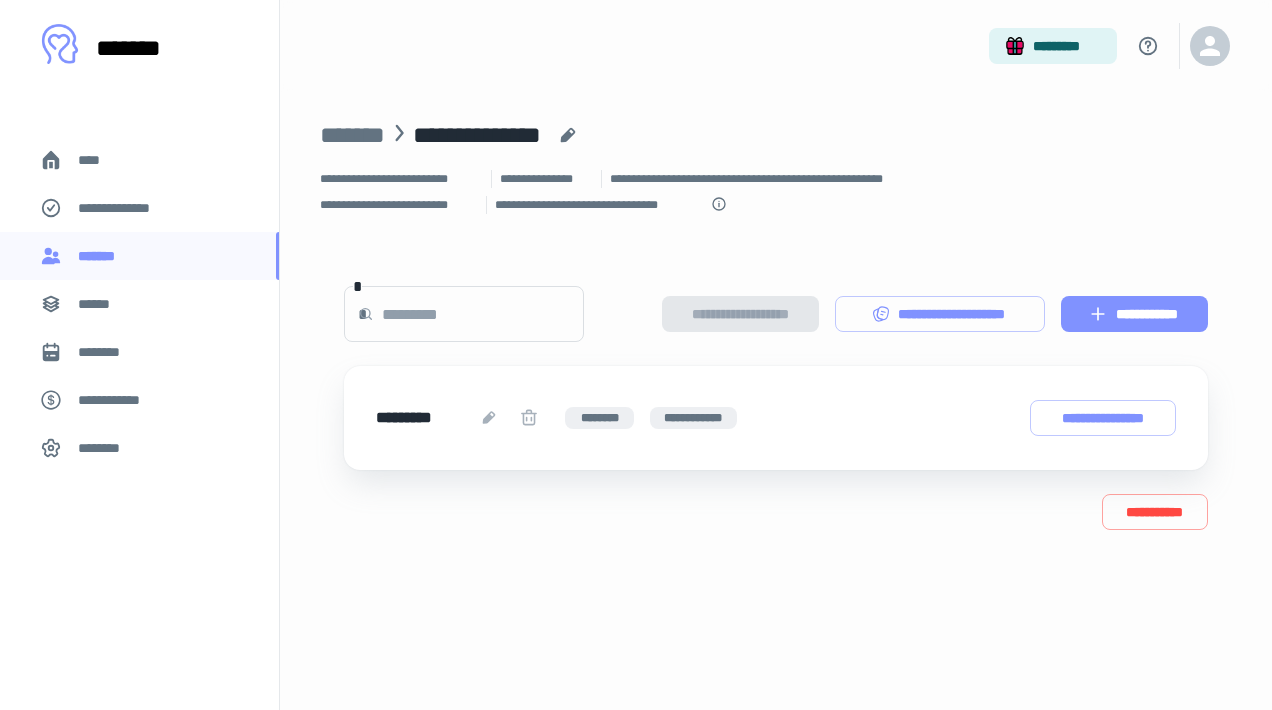 click on "**********" at bounding box center [1134, 314] 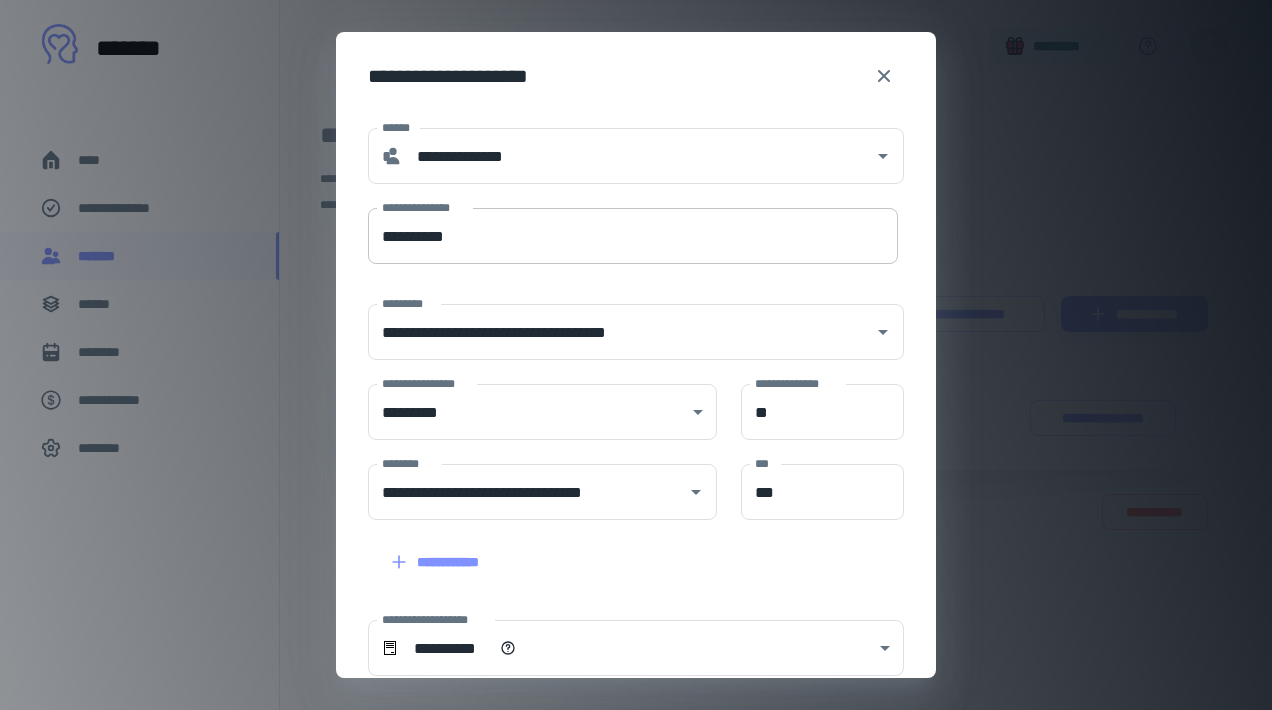 click on "**********" at bounding box center [633, 236] 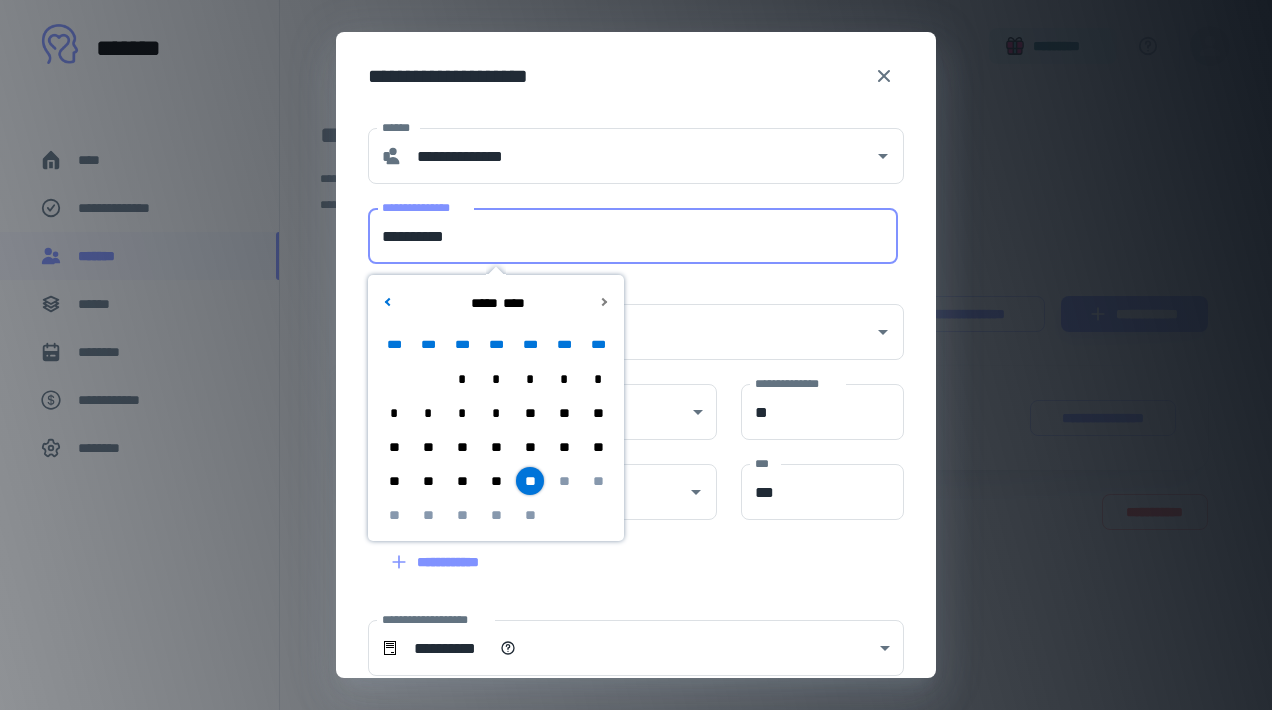 drag, startPoint x: 546, startPoint y: 233, endPoint x: 174, endPoint y: 235, distance: 372.00537 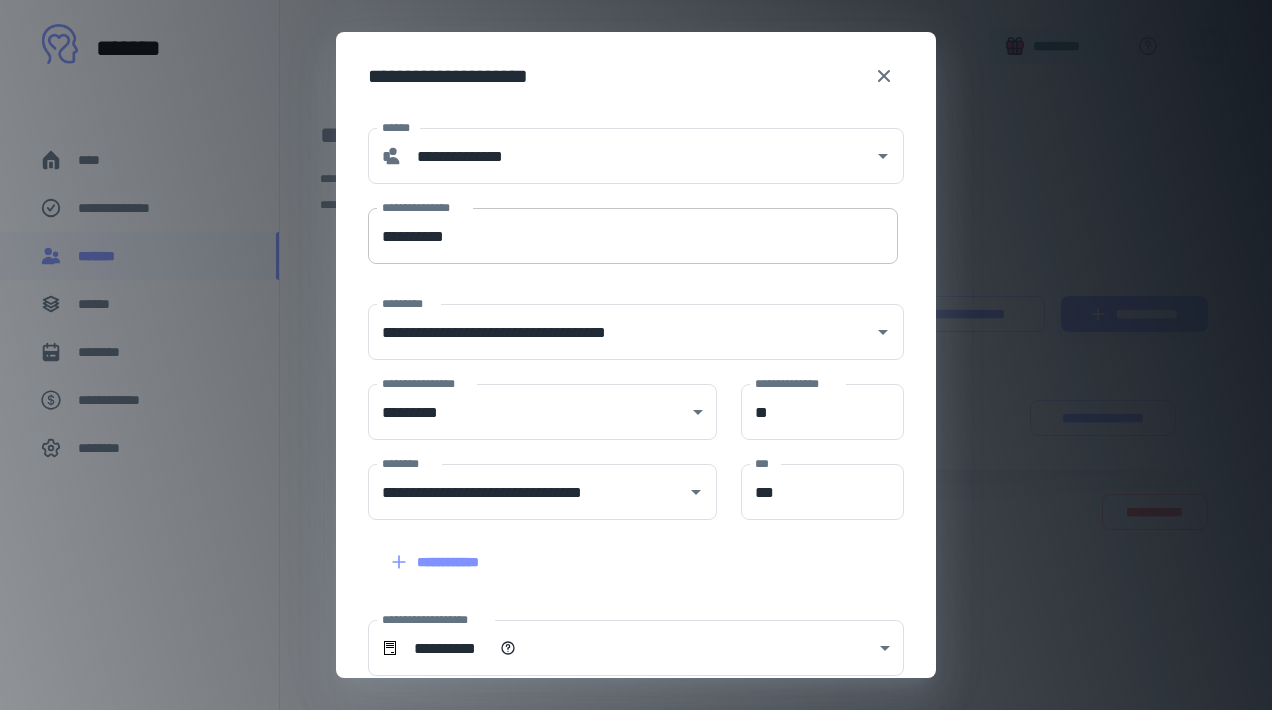 click on "**********" at bounding box center (633, 236) 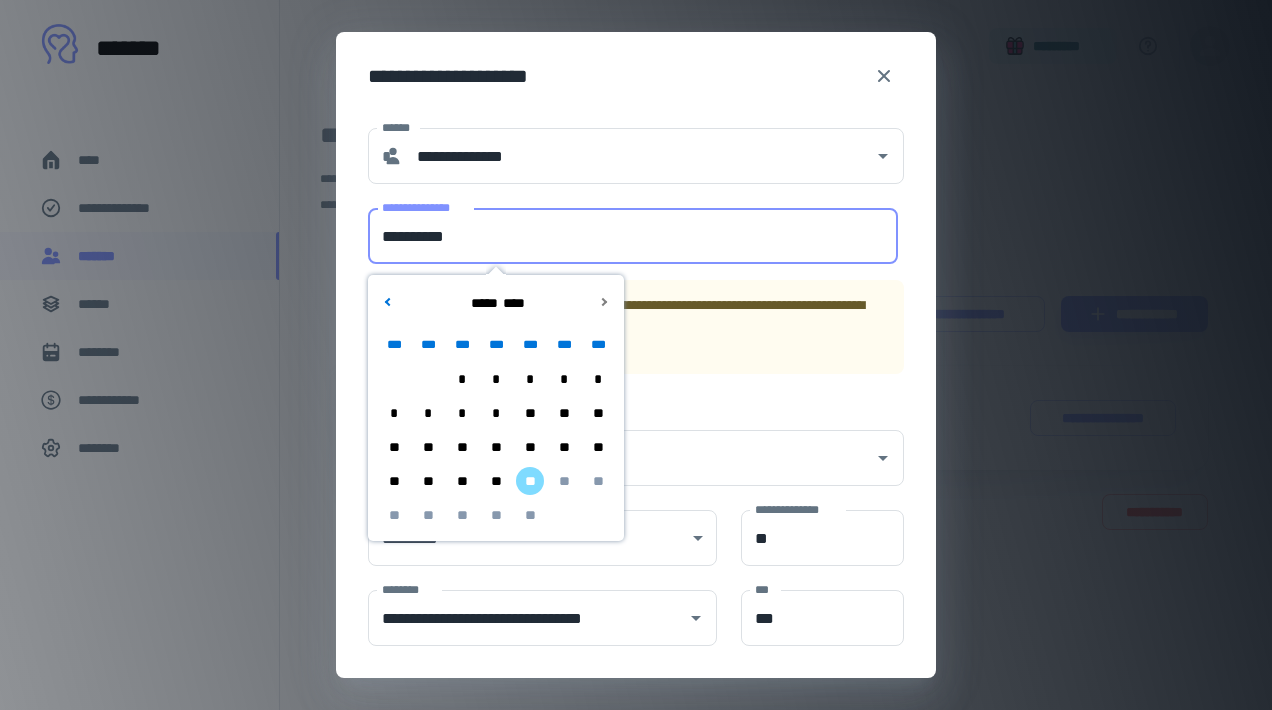 click on "**********" at bounding box center [633, 236] 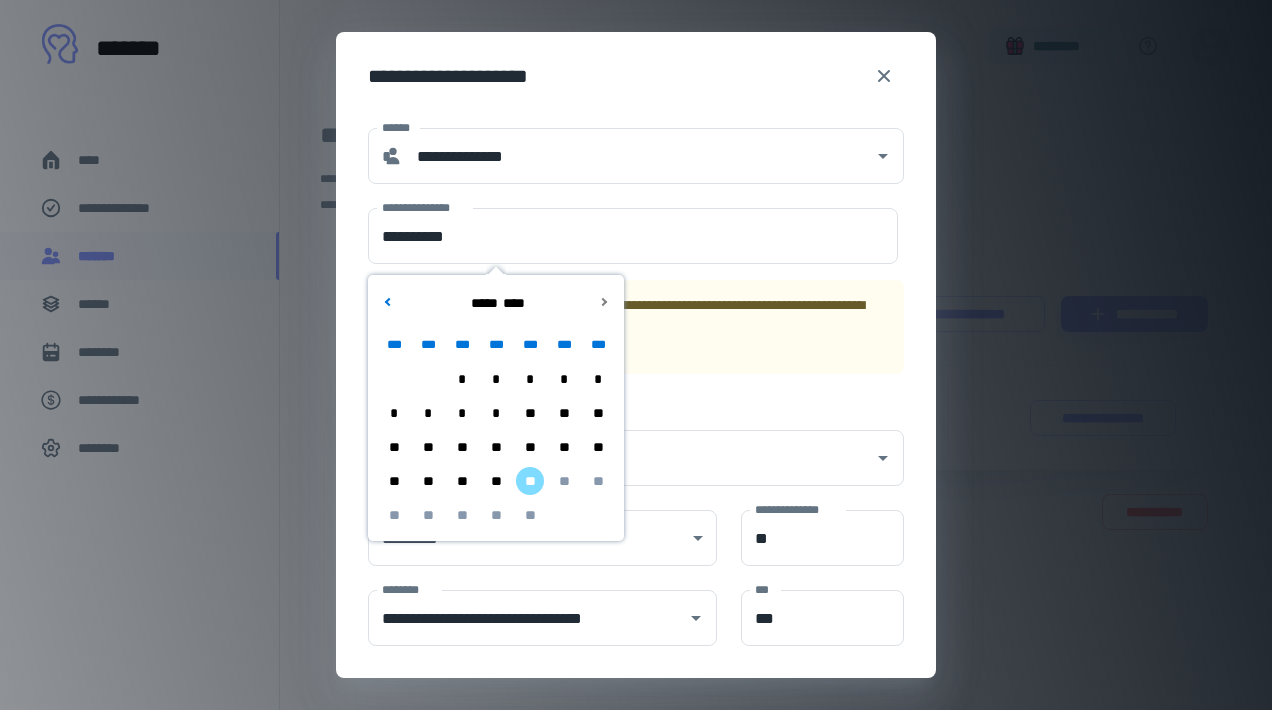 click on "**********" at bounding box center (653, 316) 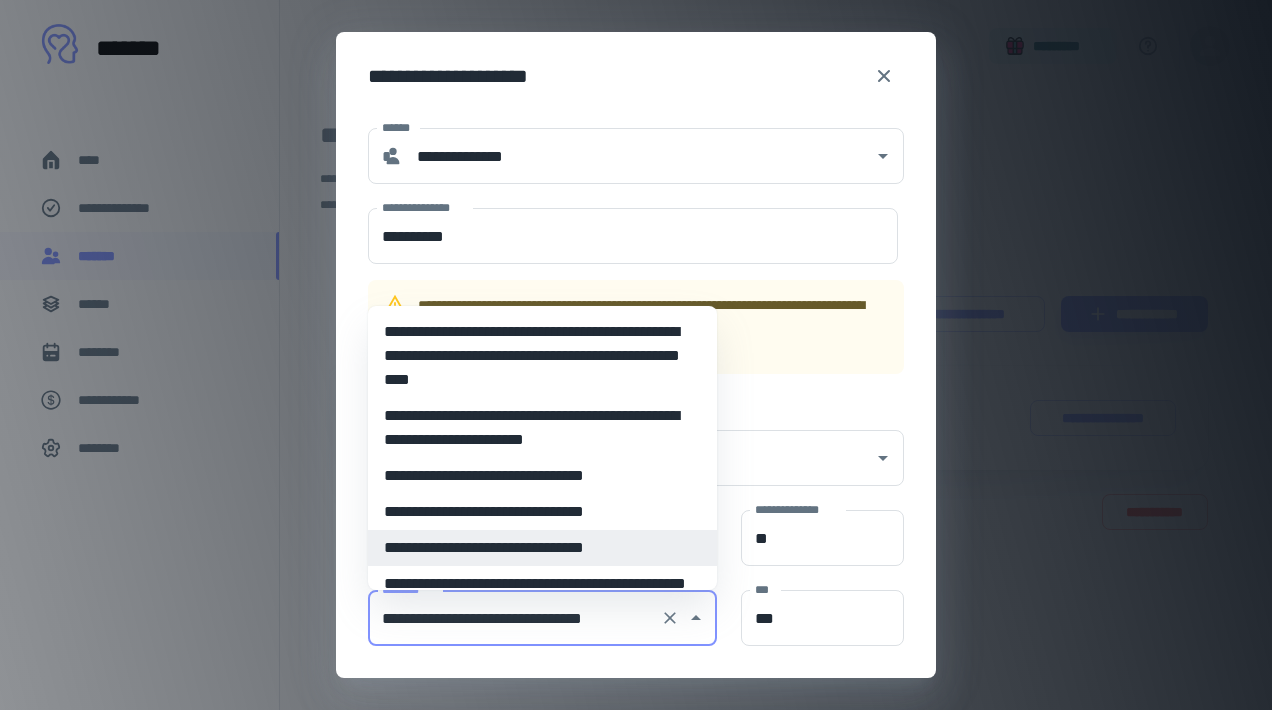 click on "**********" at bounding box center [514, 618] 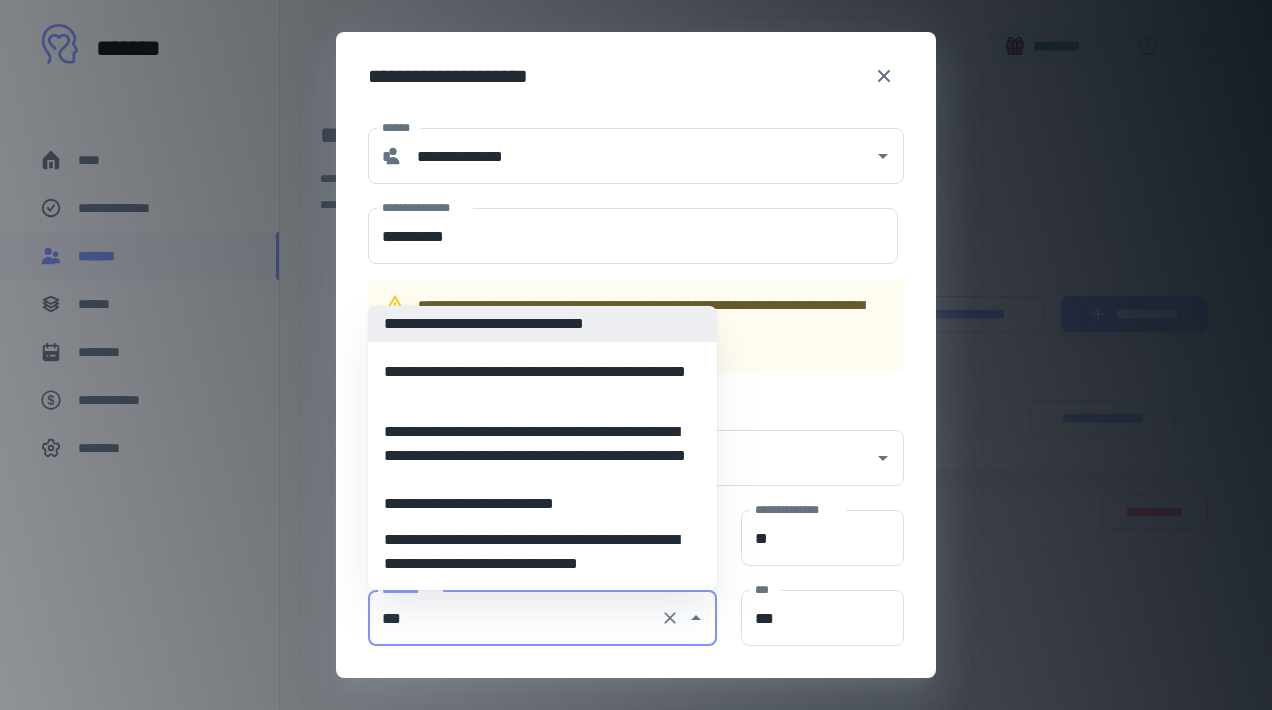 scroll, scrollTop: 0, scrollLeft: 0, axis: both 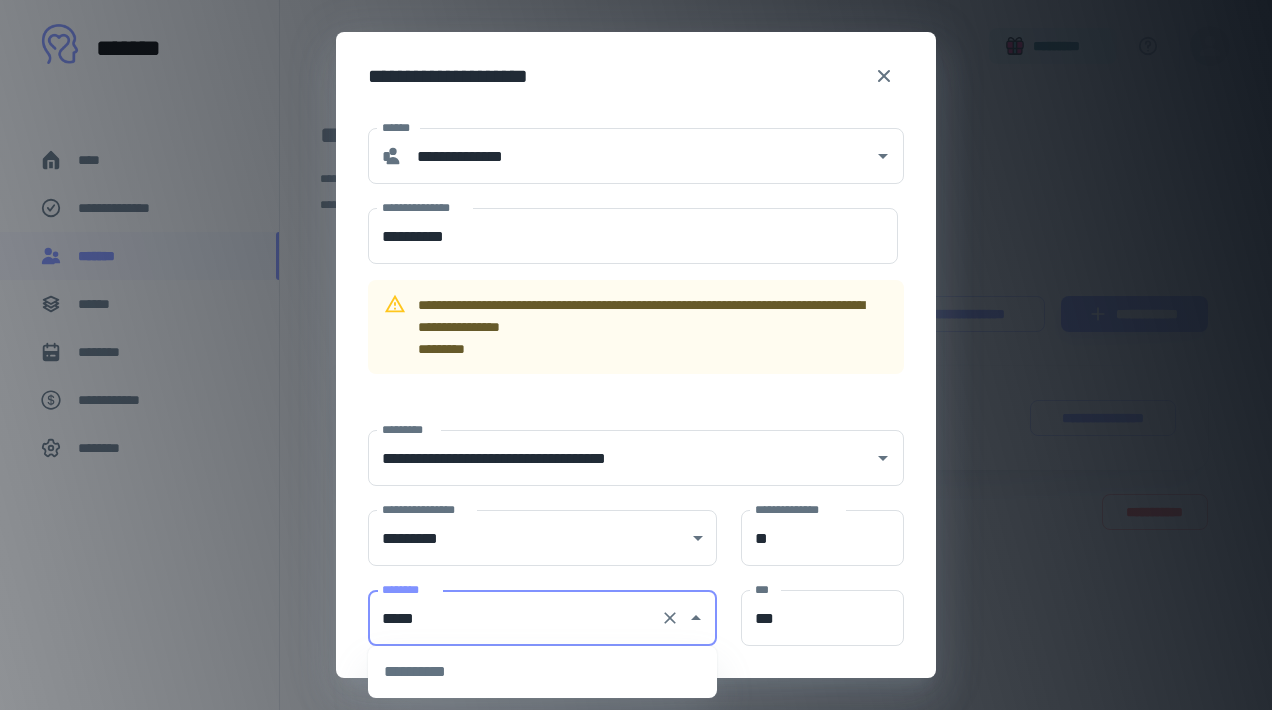 type on "******" 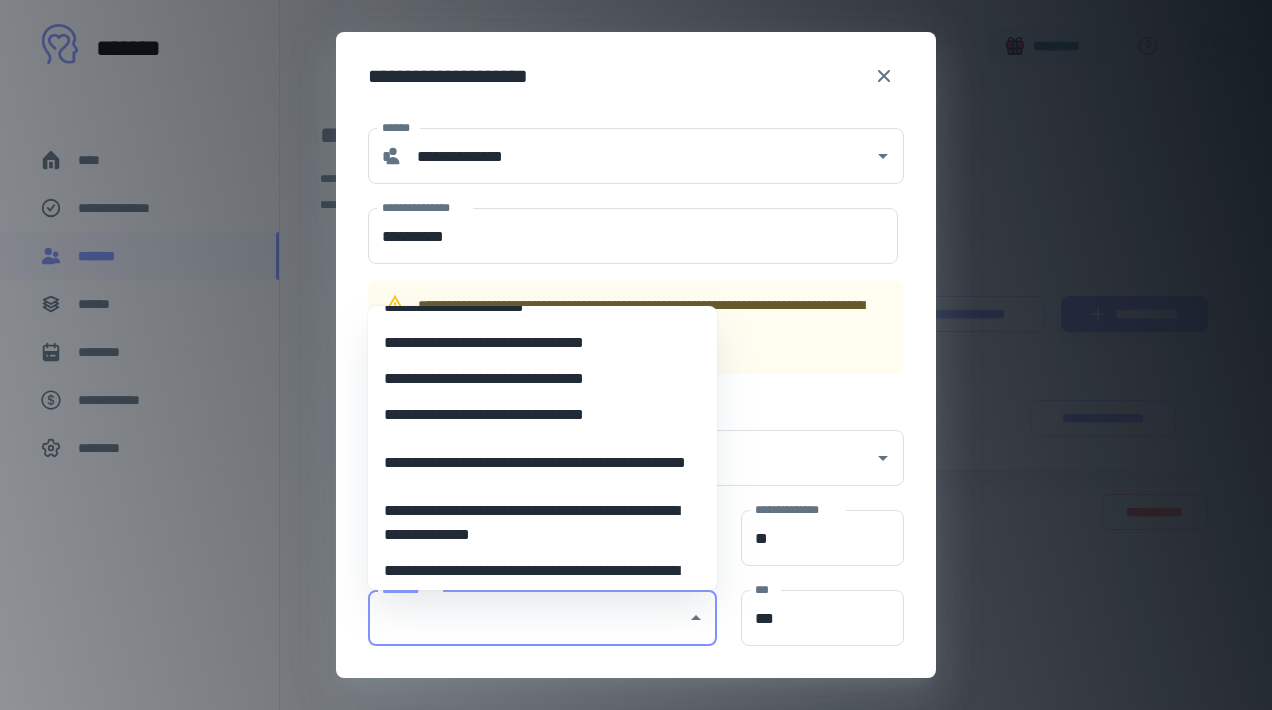 scroll, scrollTop: 0, scrollLeft: 0, axis: both 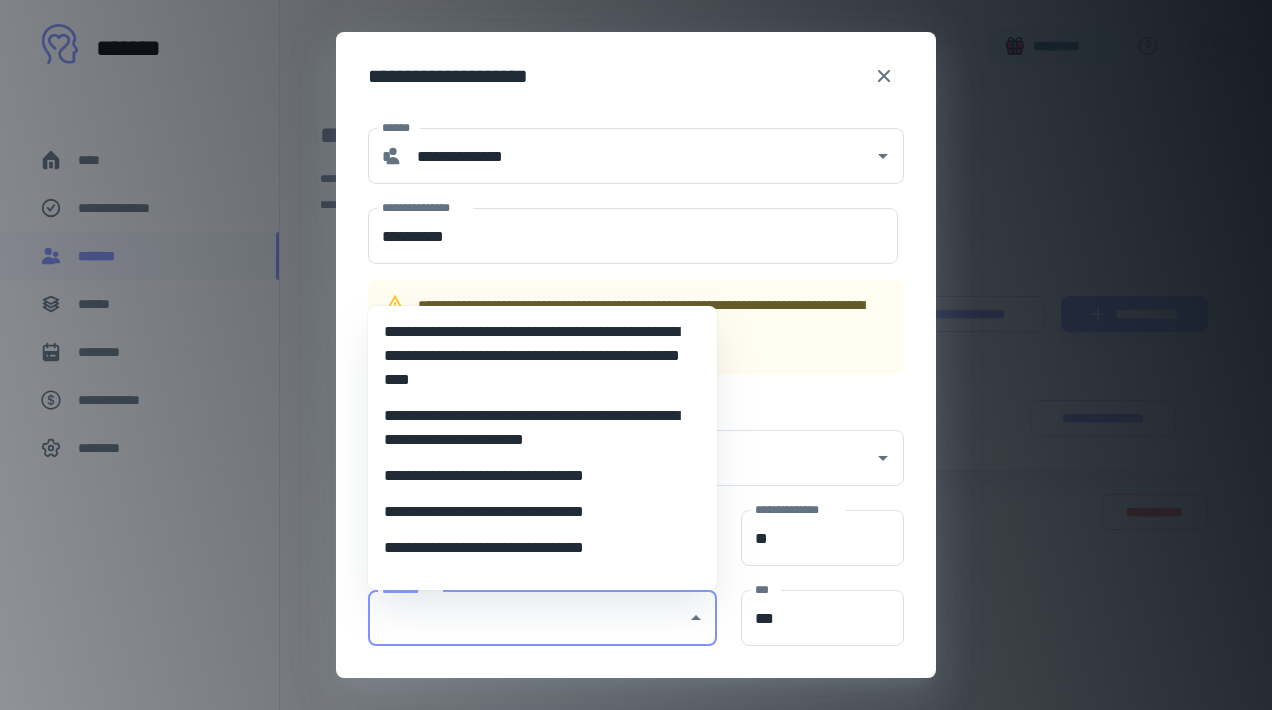 click on "**********" at bounding box center (542, 548) 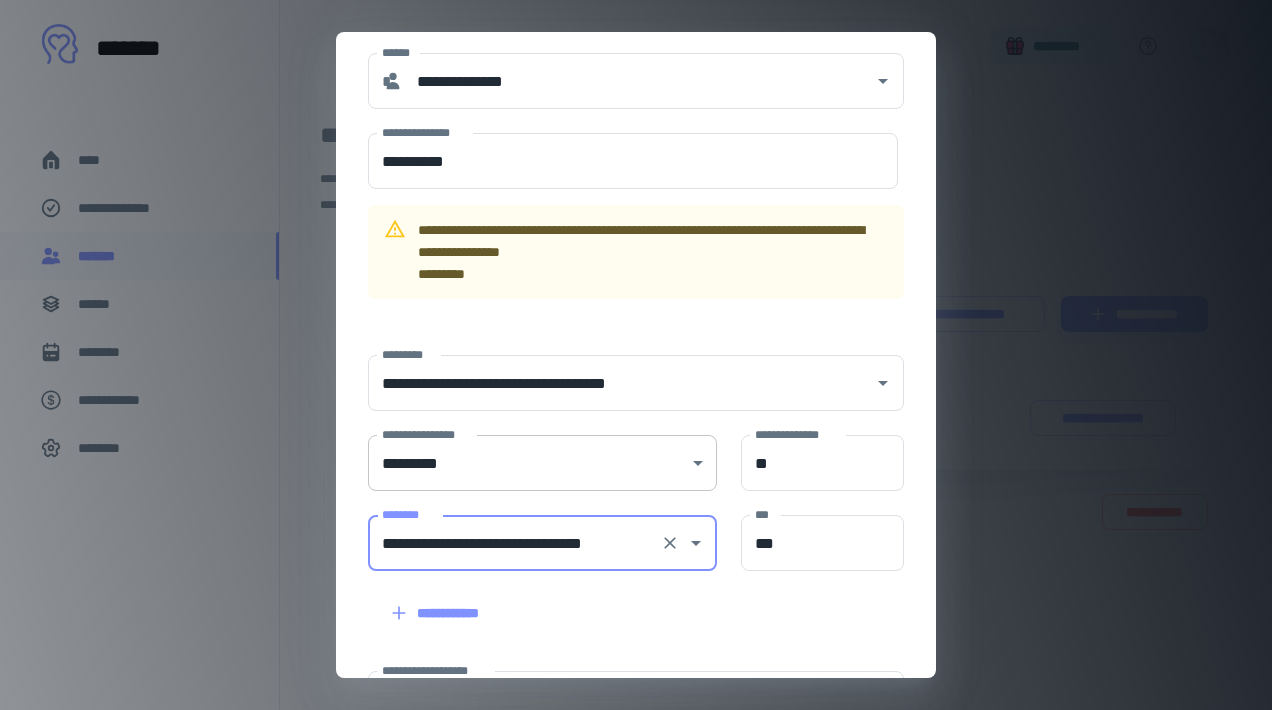 scroll, scrollTop: 91, scrollLeft: 0, axis: vertical 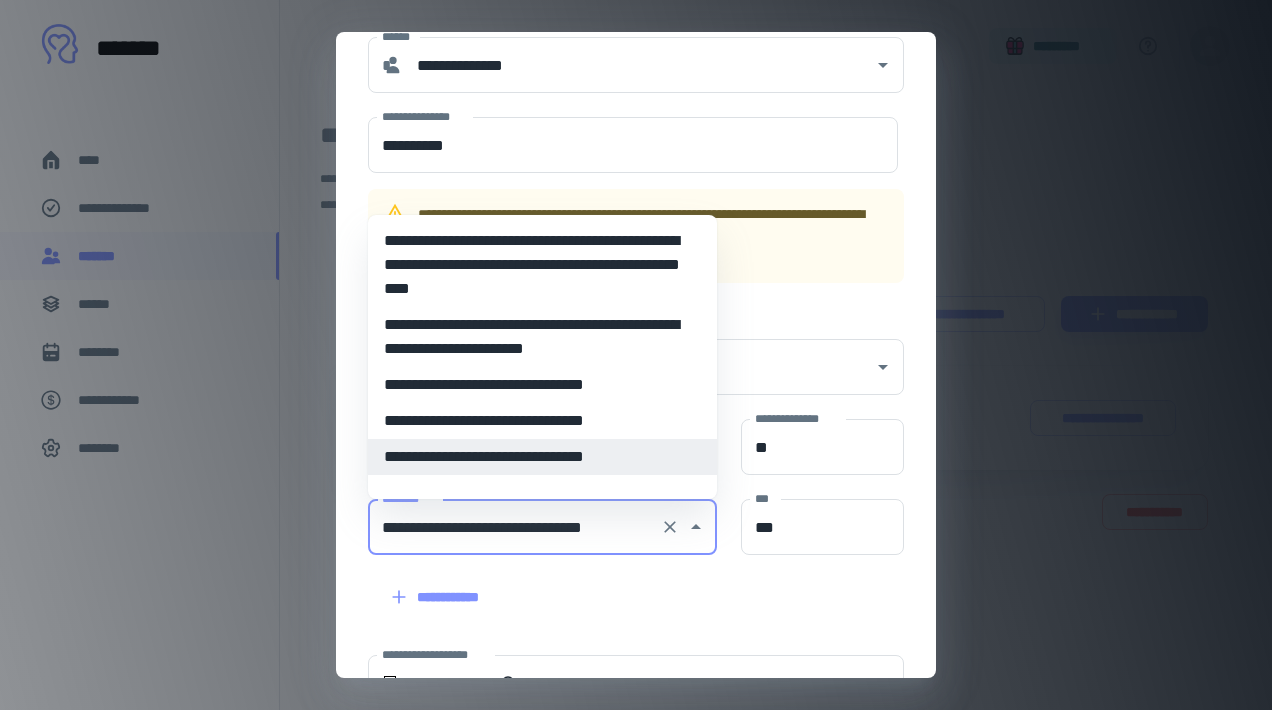 click on "**********" at bounding box center [514, 527] 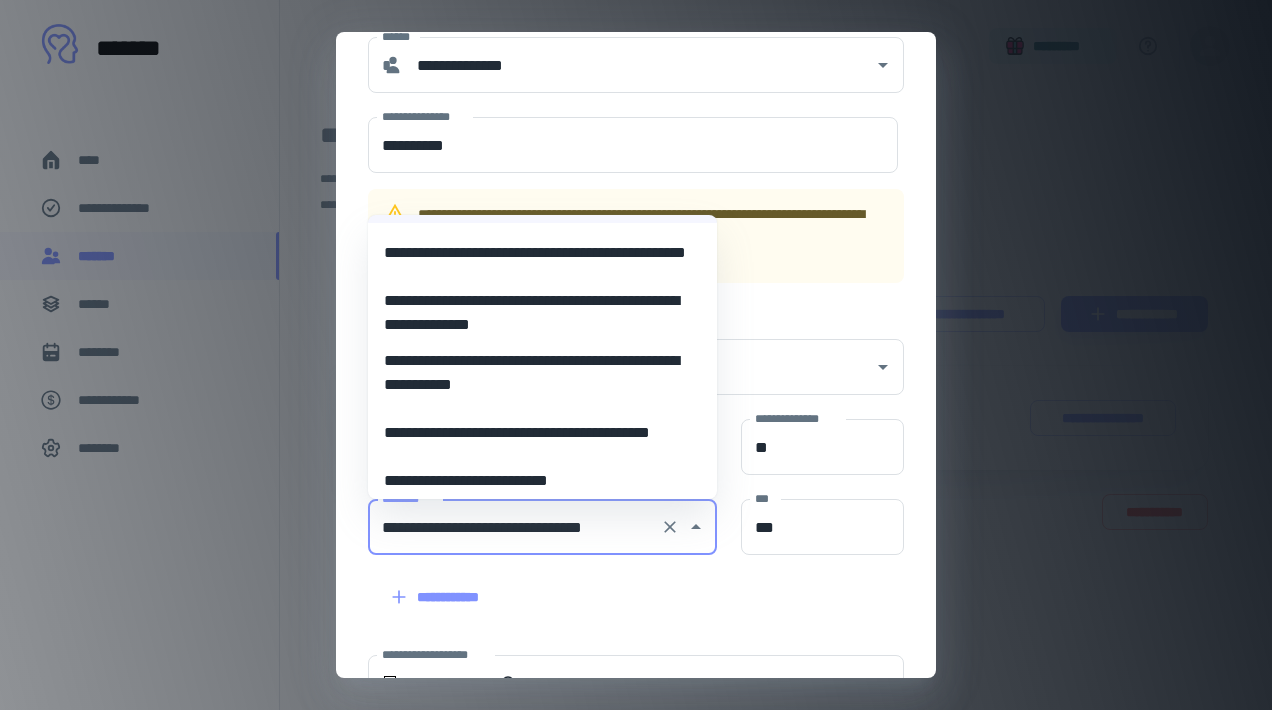 scroll, scrollTop: 262, scrollLeft: 0, axis: vertical 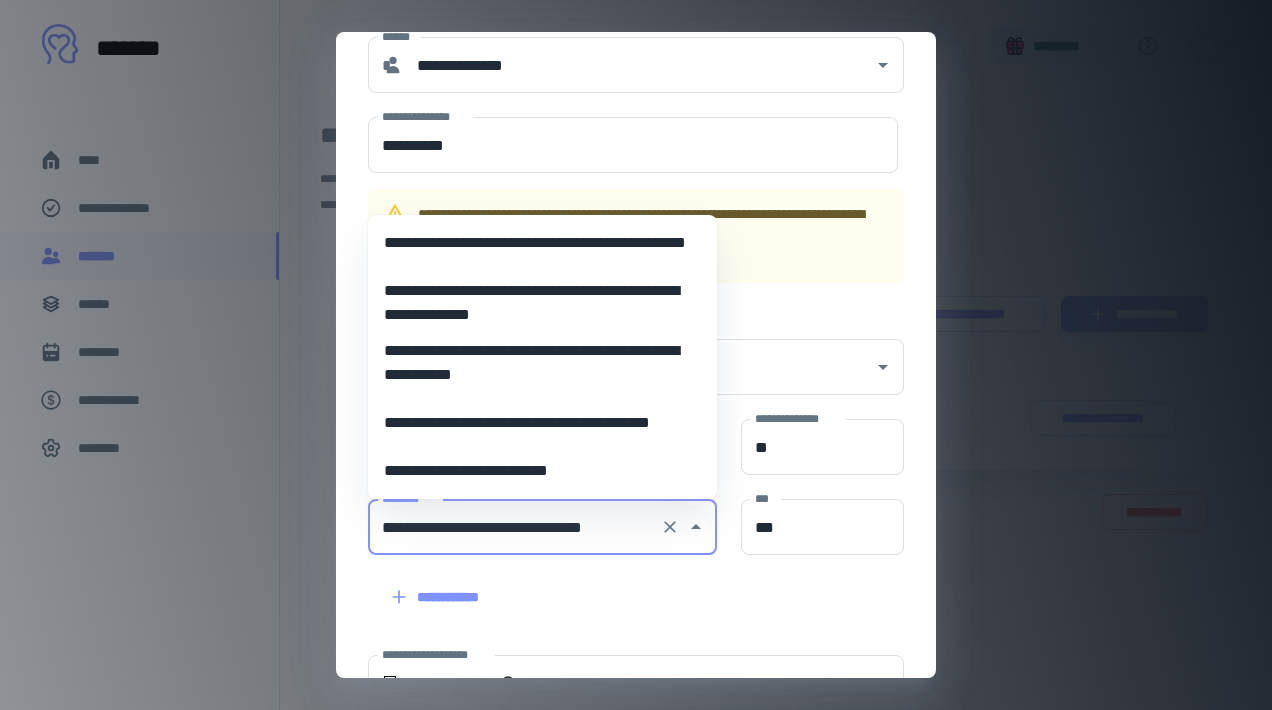 click on "**********" at bounding box center (624, 585) 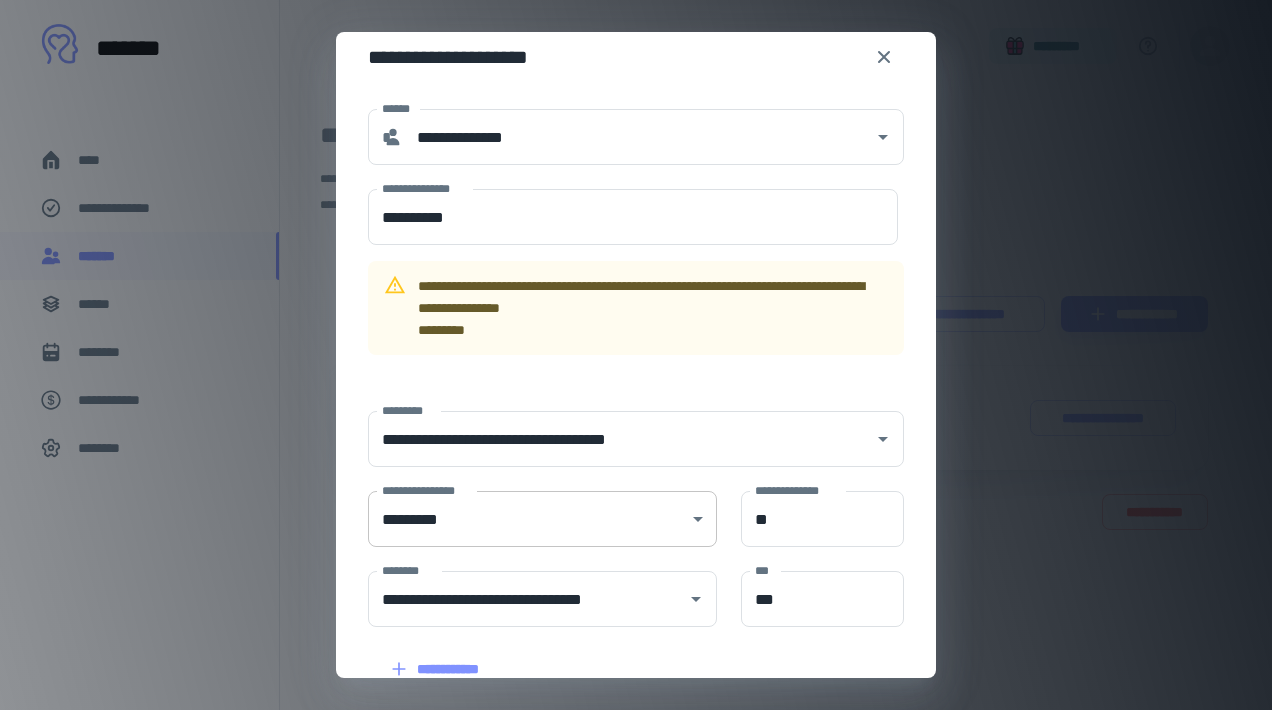 scroll, scrollTop: 15, scrollLeft: 0, axis: vertical 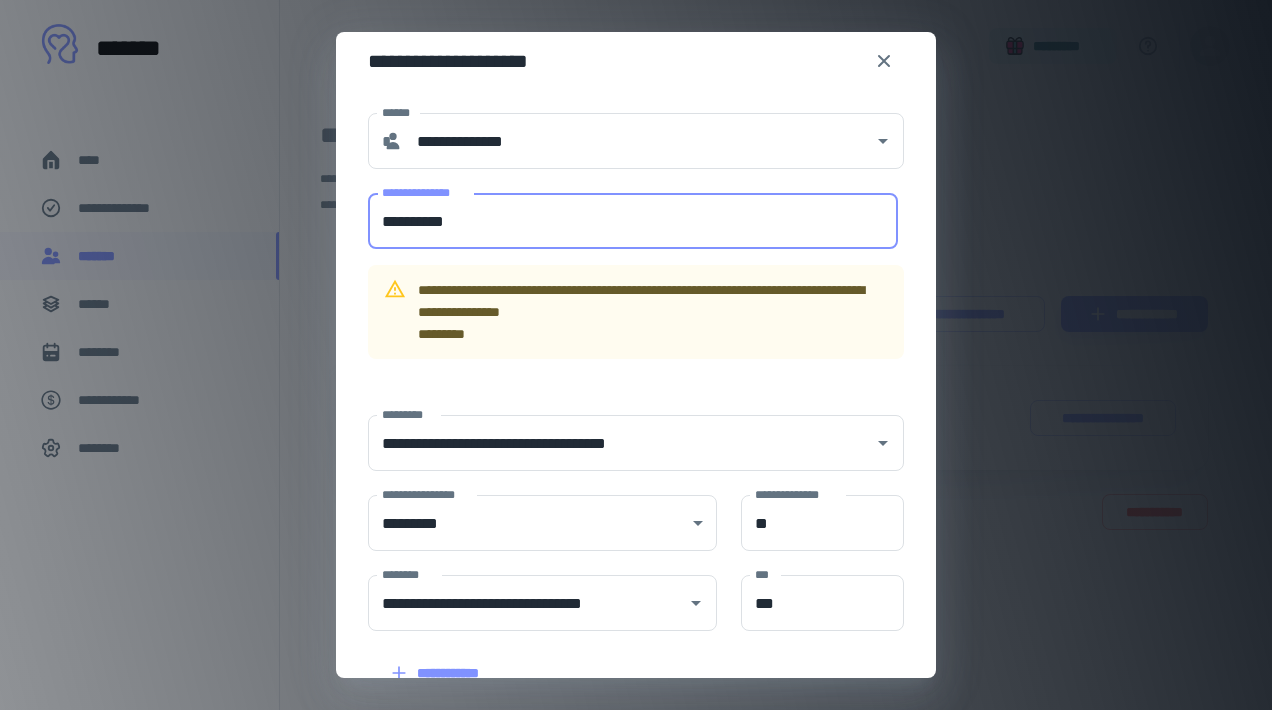click on "**********" at bounding box center (633, 221) 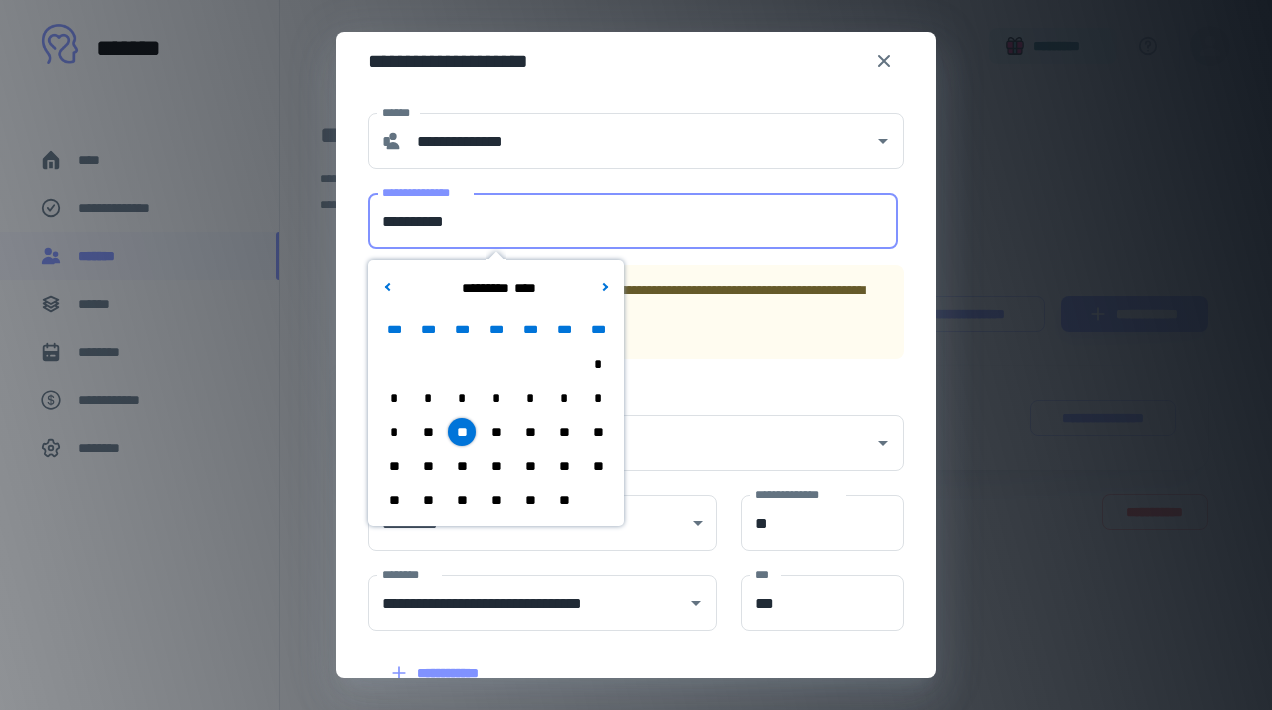 click on "**********" at bounding box center [633, 221] 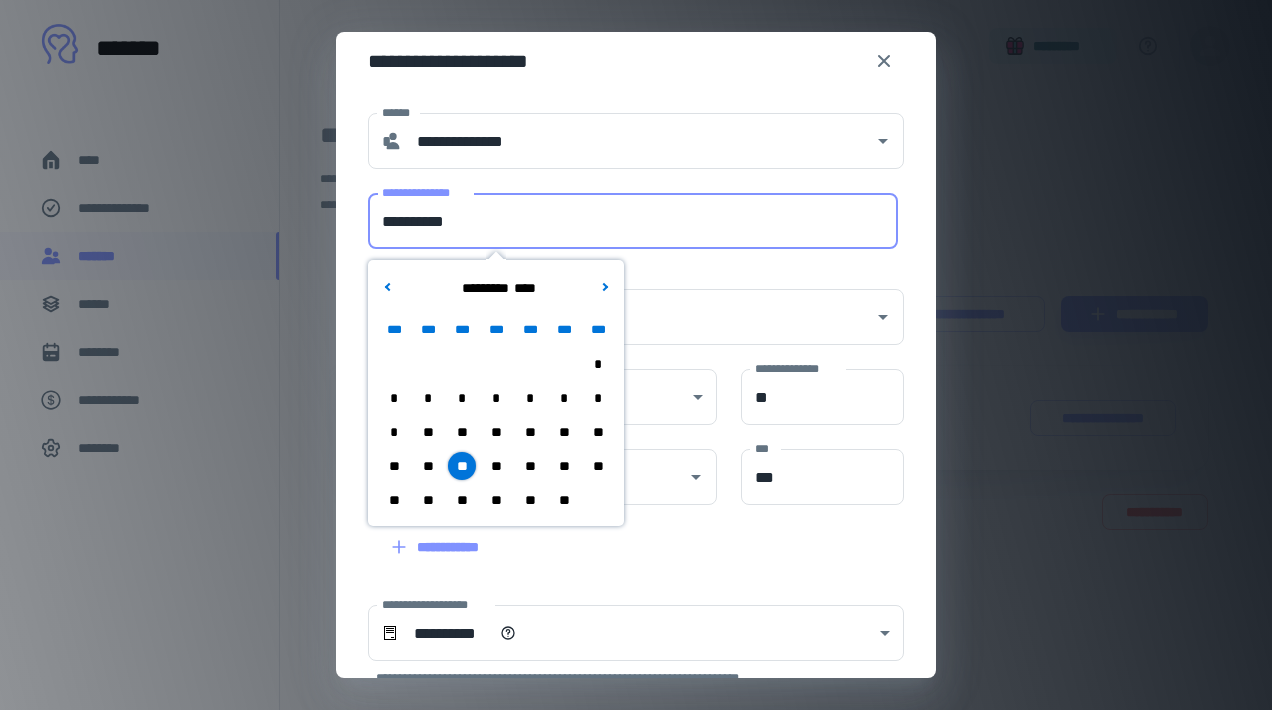 click on "**********" at bounding box center (633, 221) 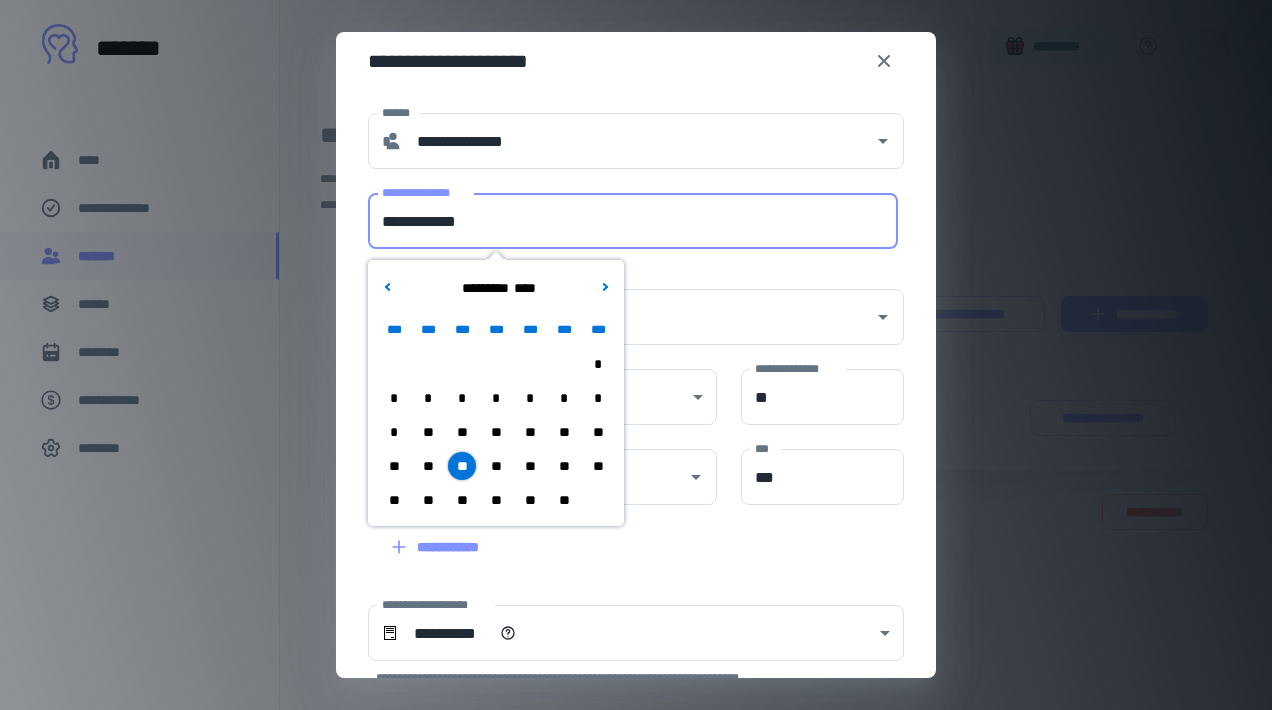 click on "**" at bounding box center (462, 500) 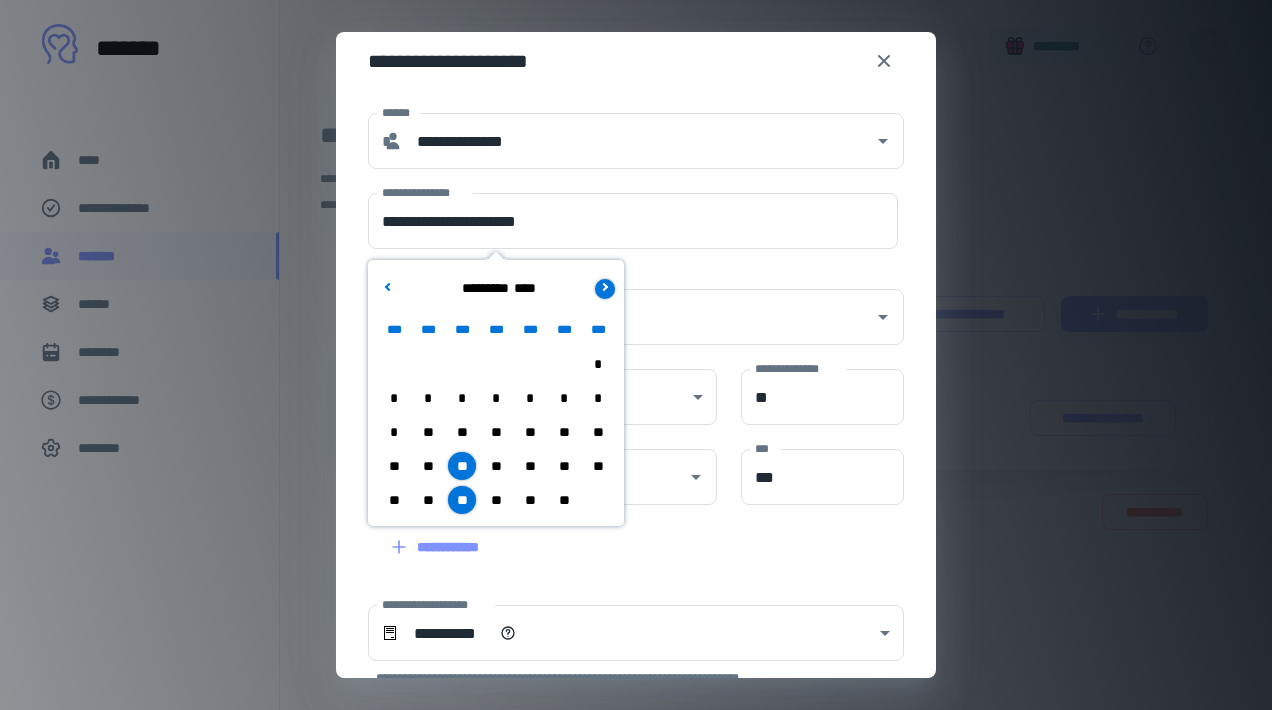 click at bounding box center [605, 289] 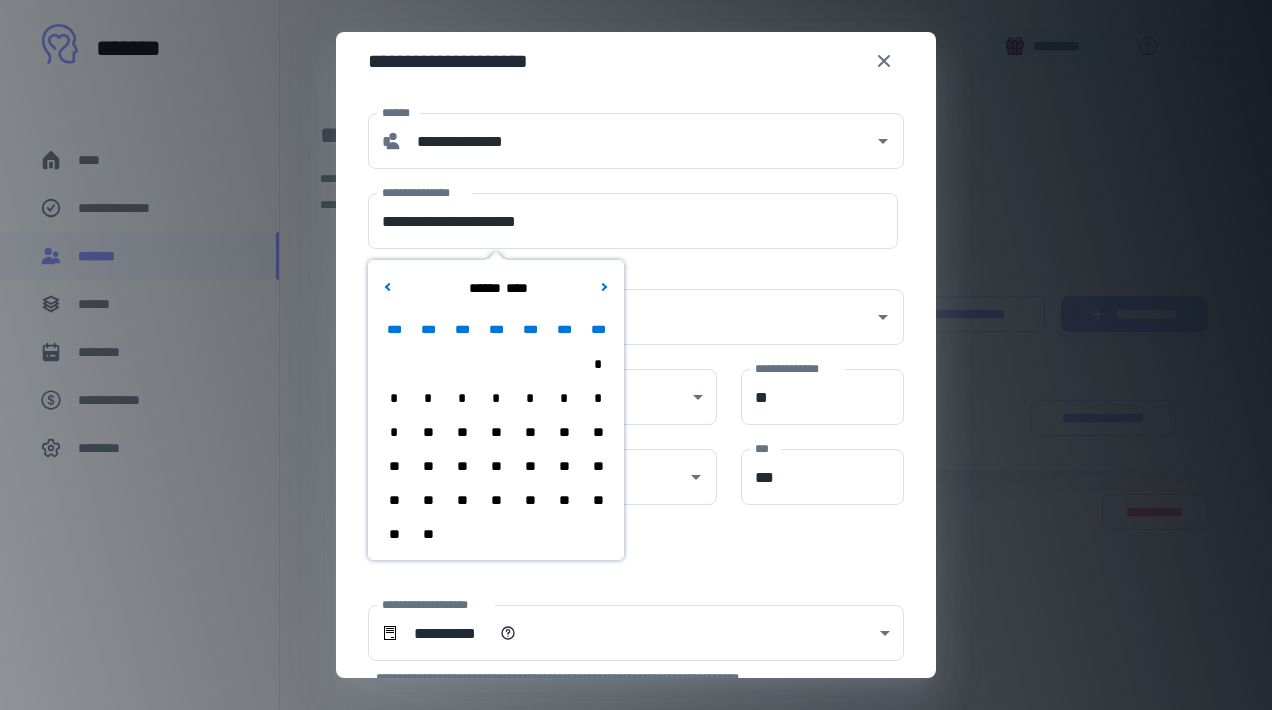 click on "**" at bounding box center (462, 432) 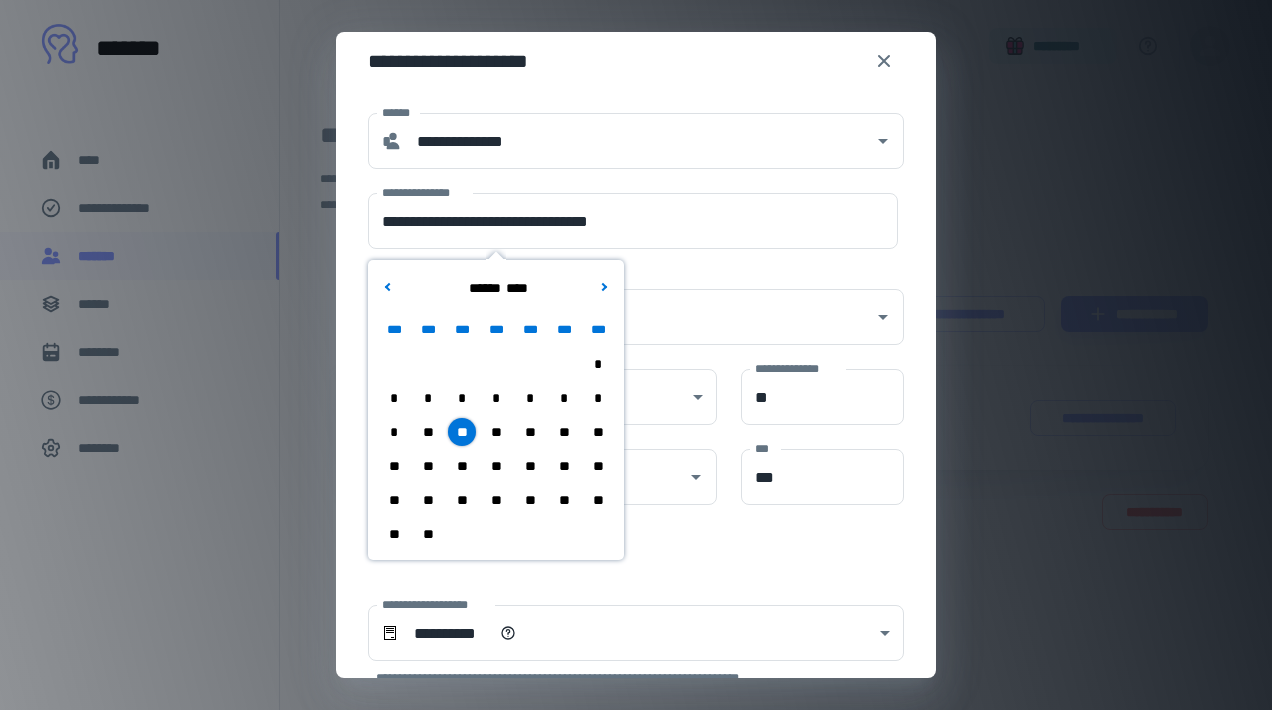 click on "**" at bounding box center [462, 466] 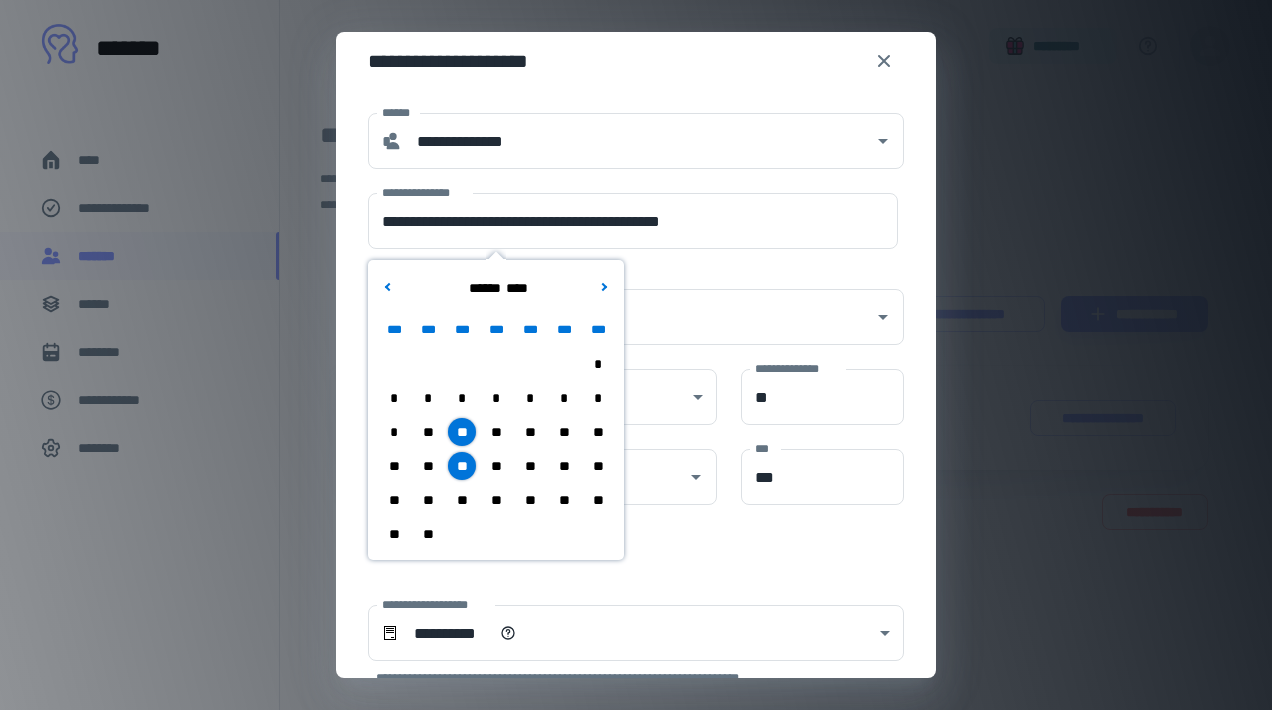 click on "**" at bounding box center [462, 500] 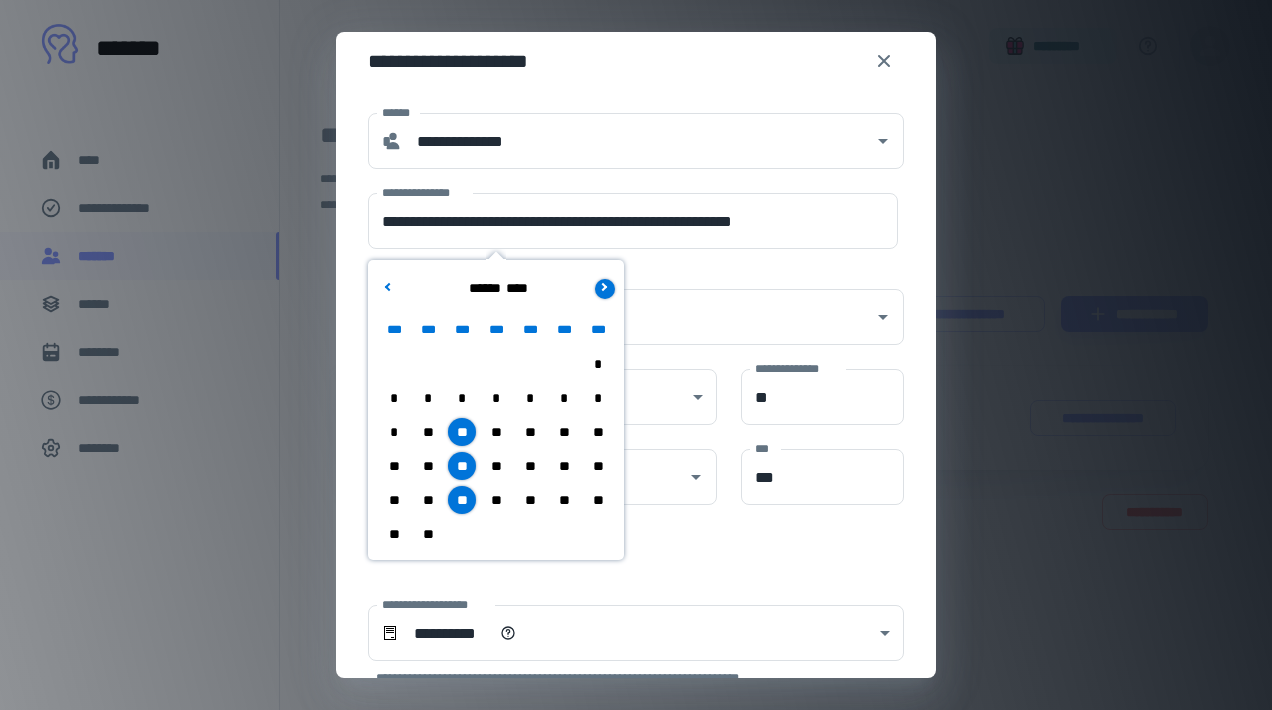 click at bounding box center [605, 289] 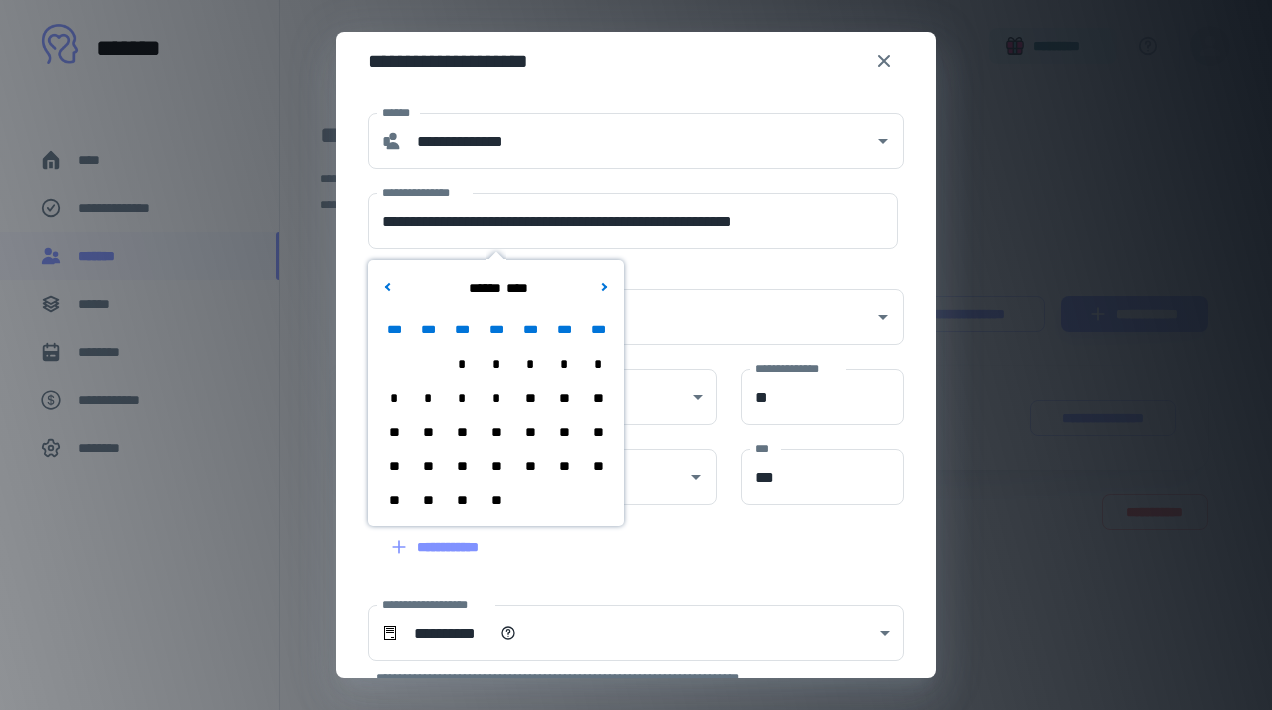 click on "**" at bounding box center (462, 432) 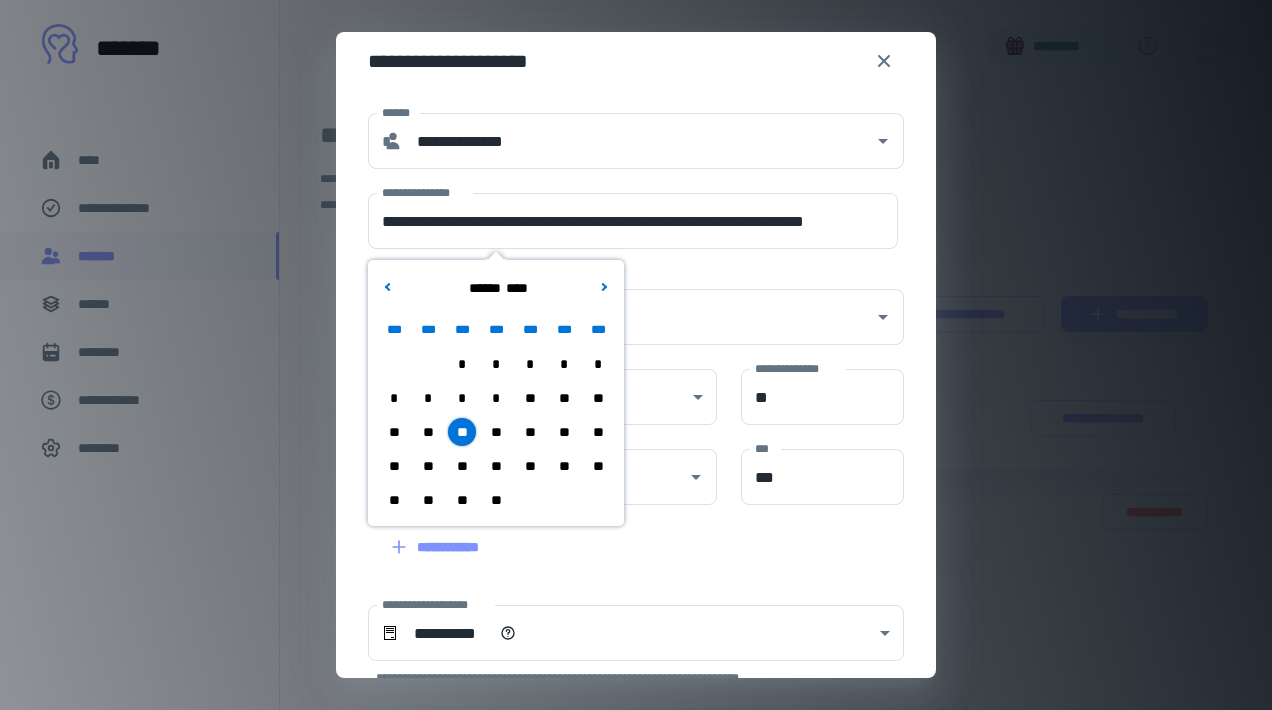 click on "**" at bounding box center (462, 466) 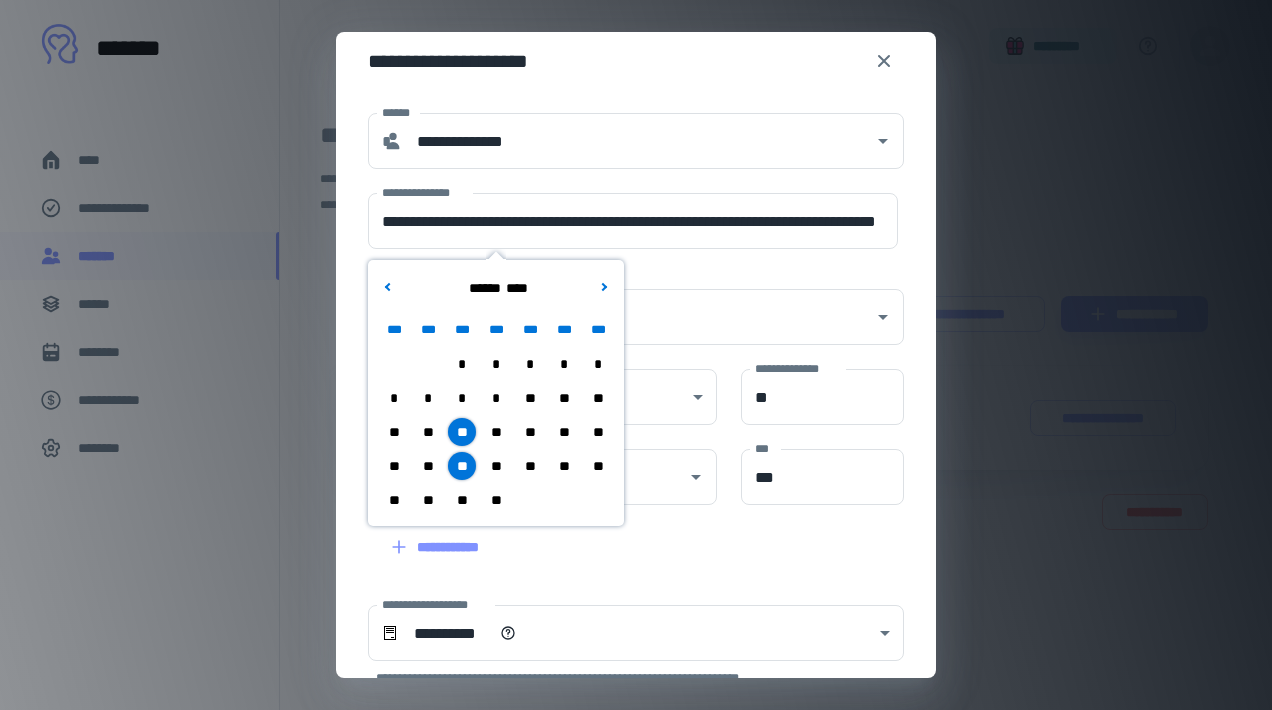 click on "**" at bounding box center [462, 500] 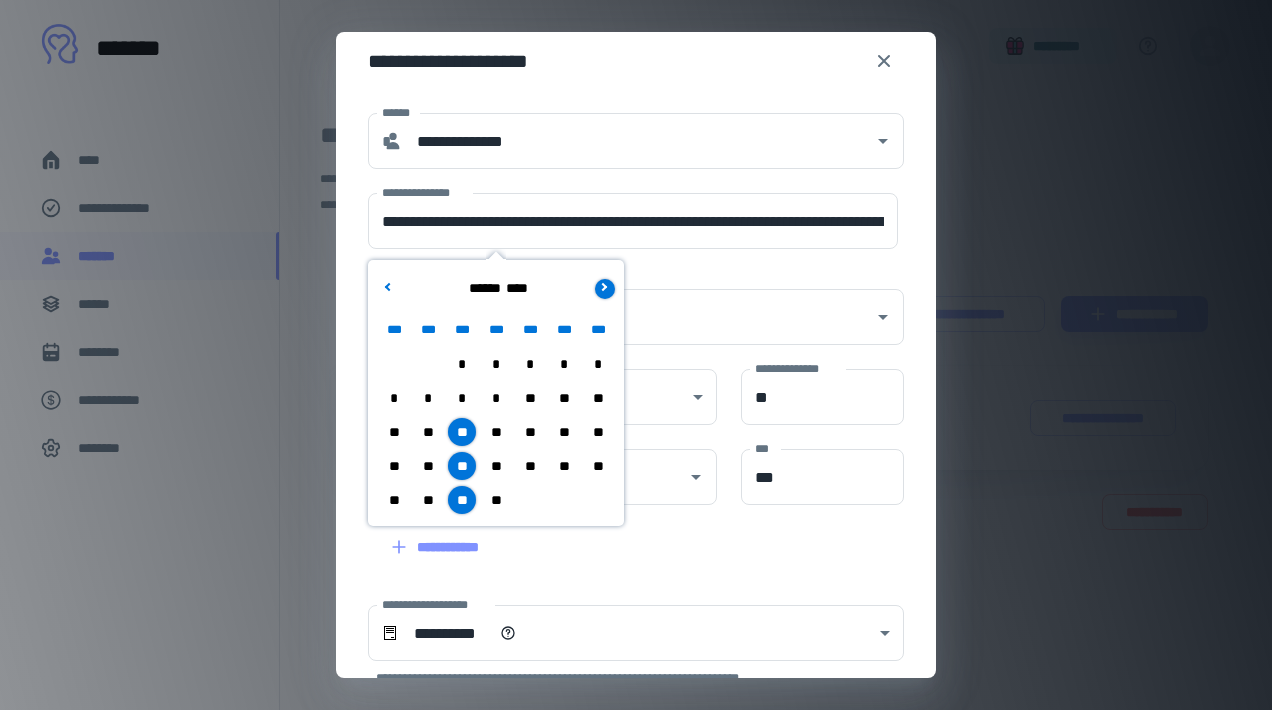 click at bounding box center (603, 286) 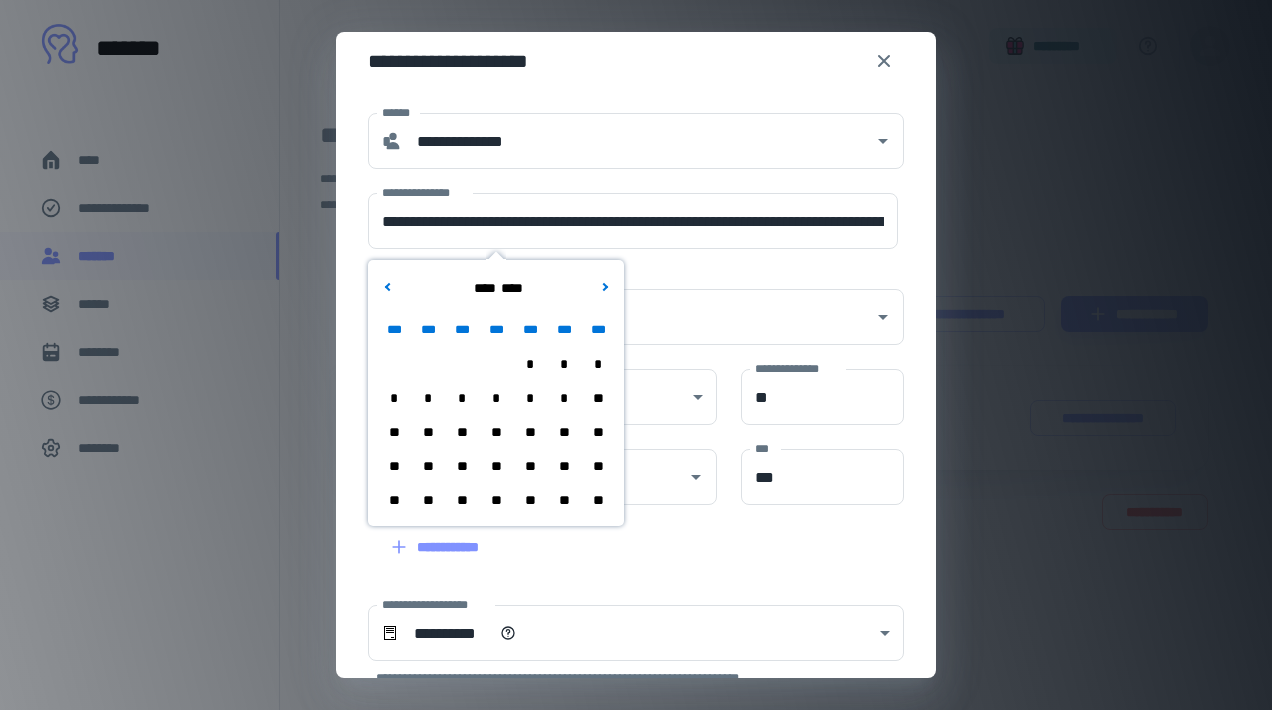 click on "*" at bounding box center (462, 398) 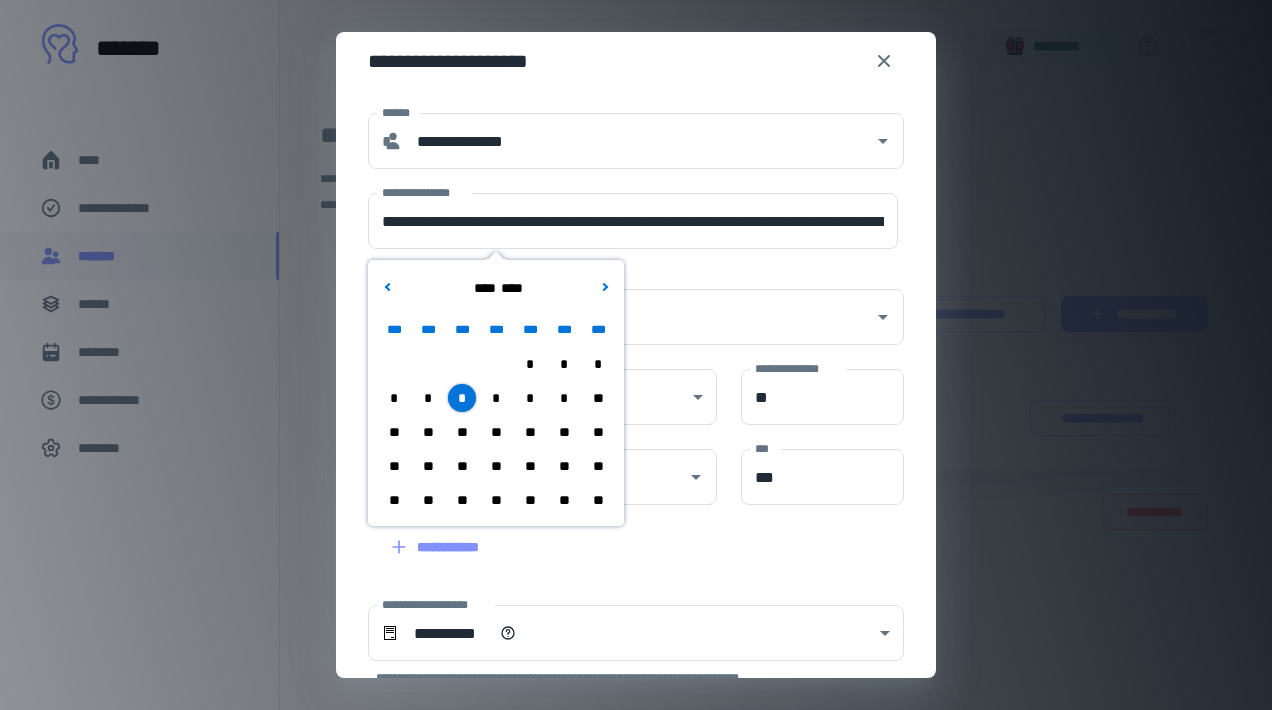 click on "**" at bounding box center (462, 432) 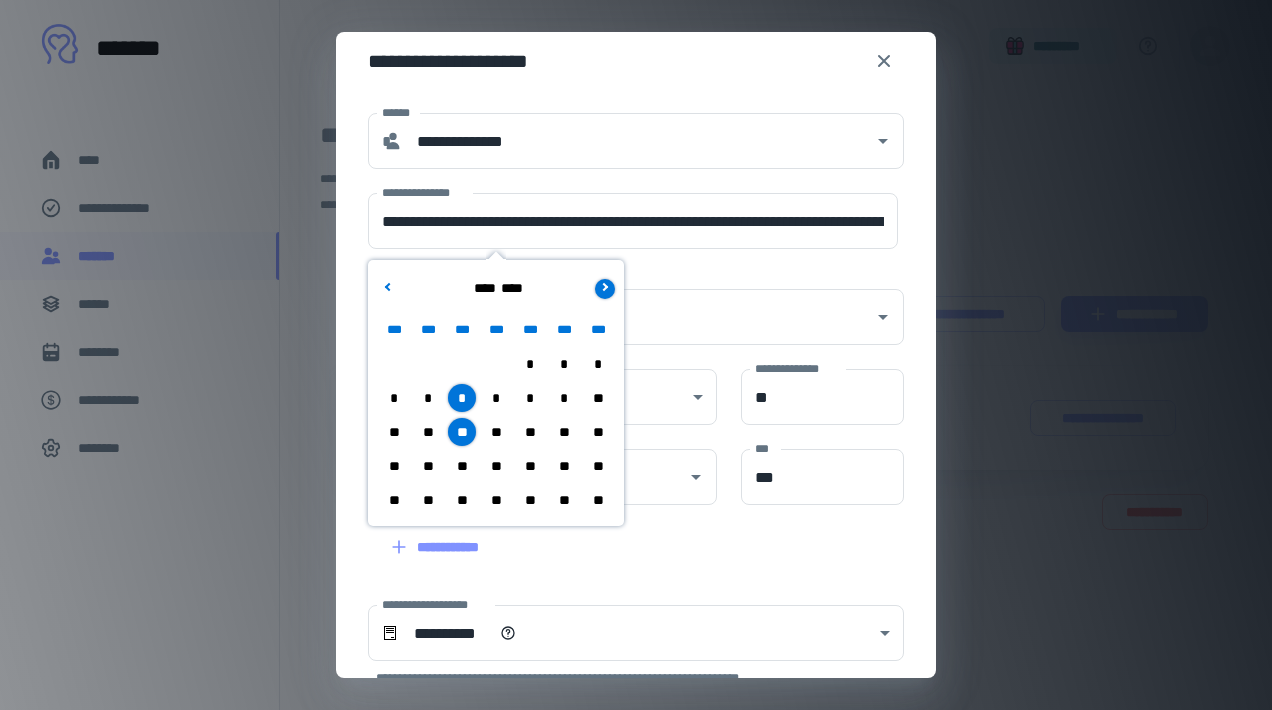 click at bounding box center (605, 289) 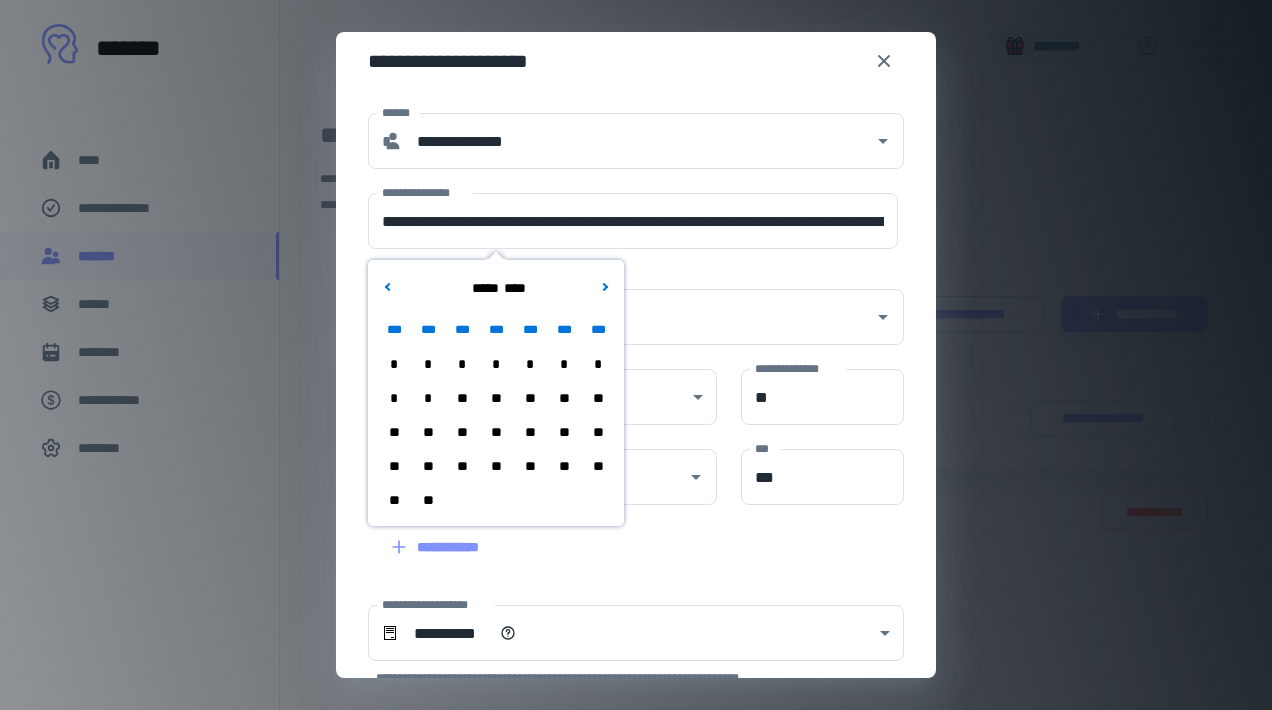 click on "**" at bounding box center [462, 432] 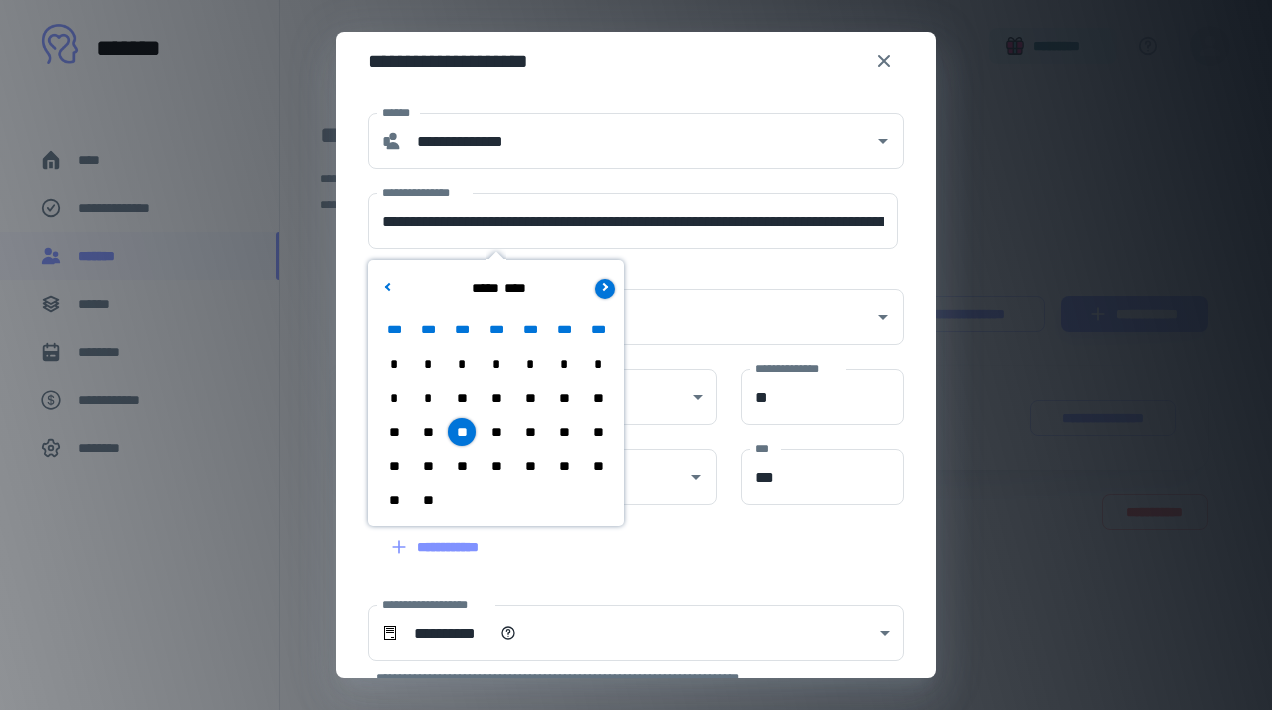 click at bounding box center [603, 286] 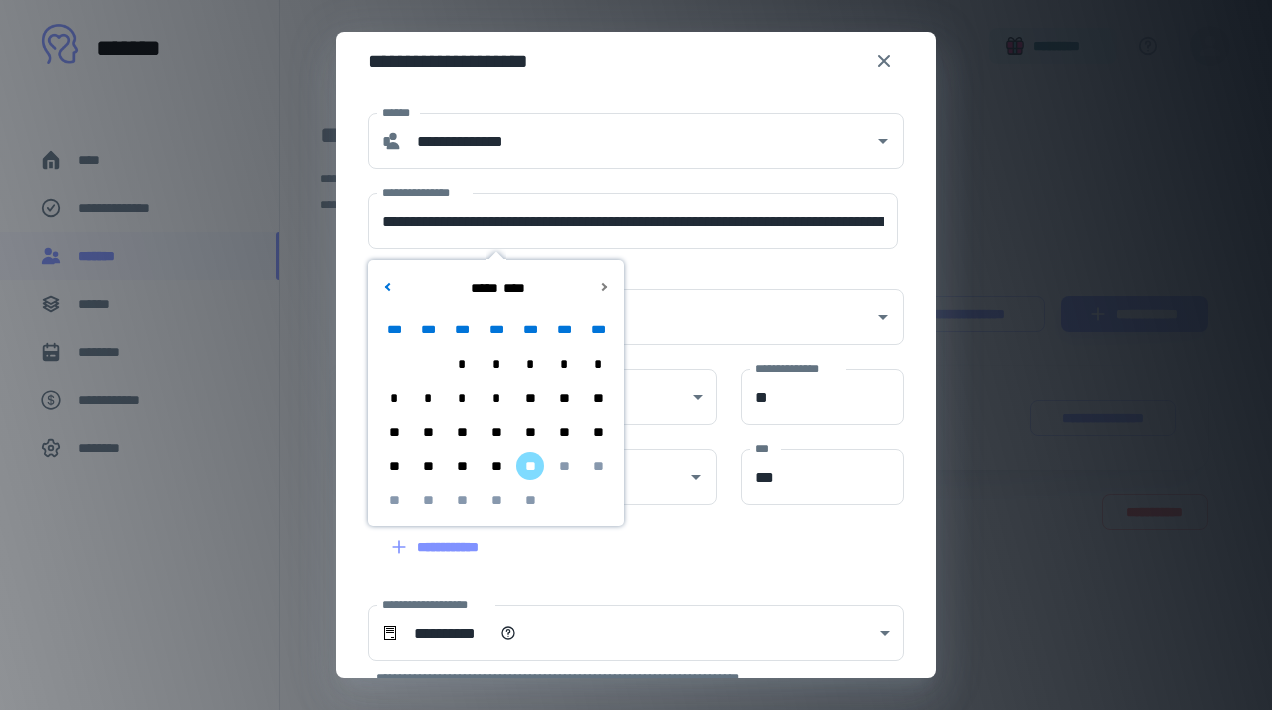 click on "*" at bounding box center (462, 364) 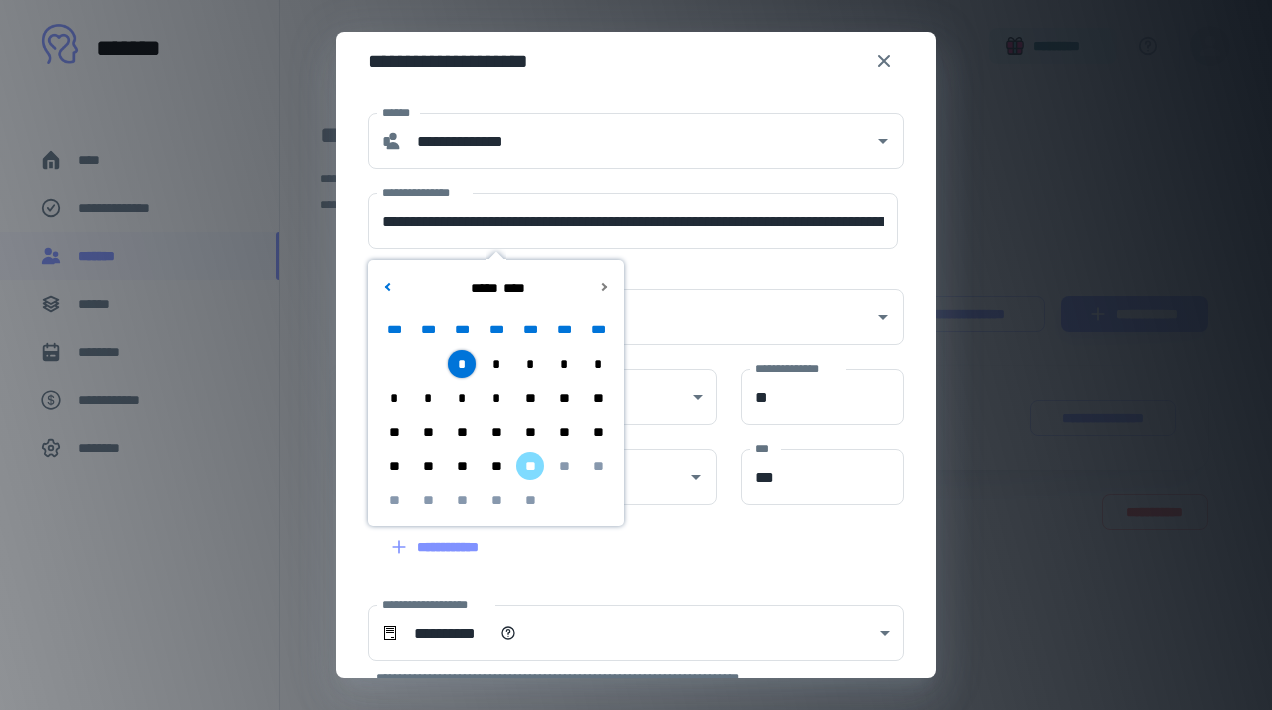 click on "**" at bounding box center [462, 432] 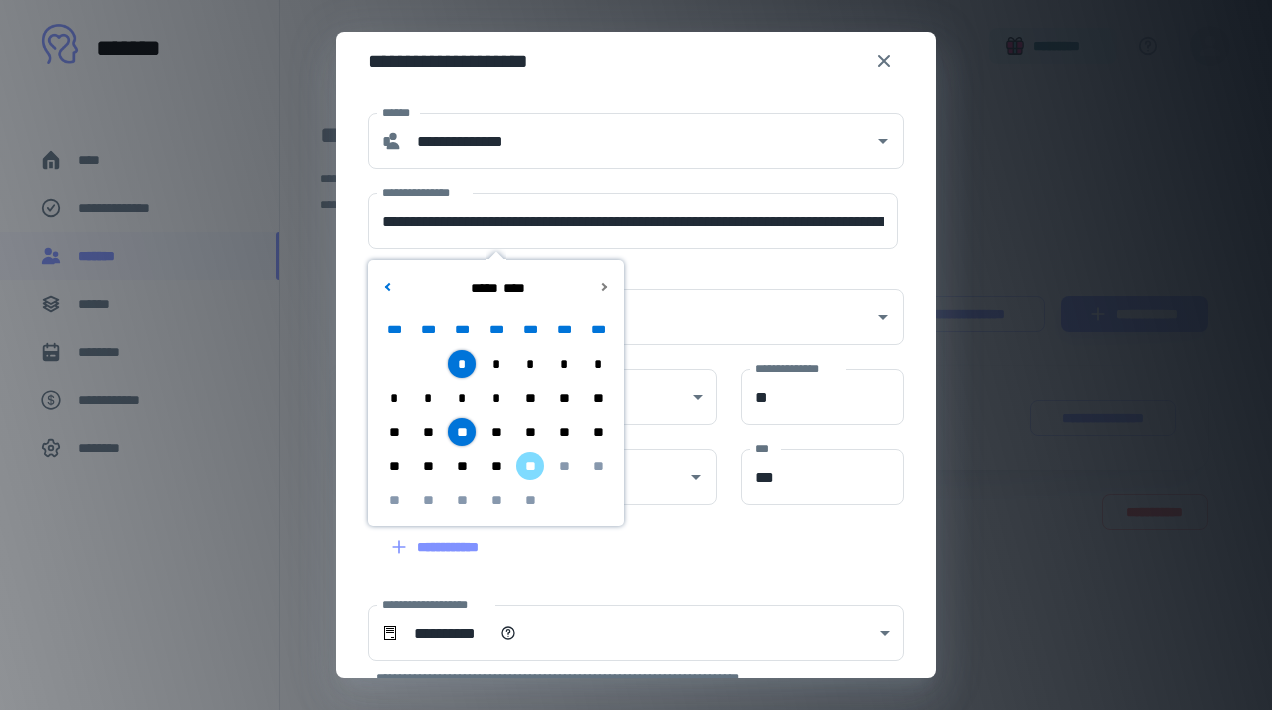 click on "**********" at bounding box center (624, 305) 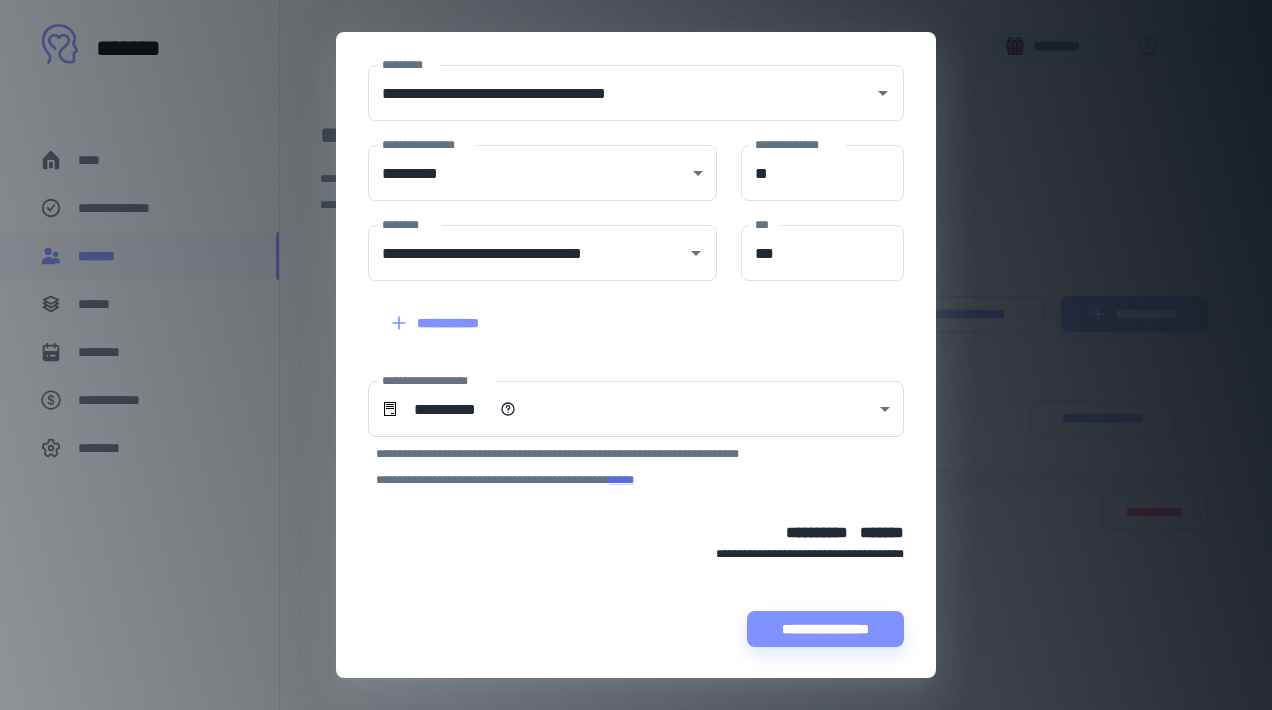 scroll, scrollTop: 240, scrollLeft: 0, axis: vertical 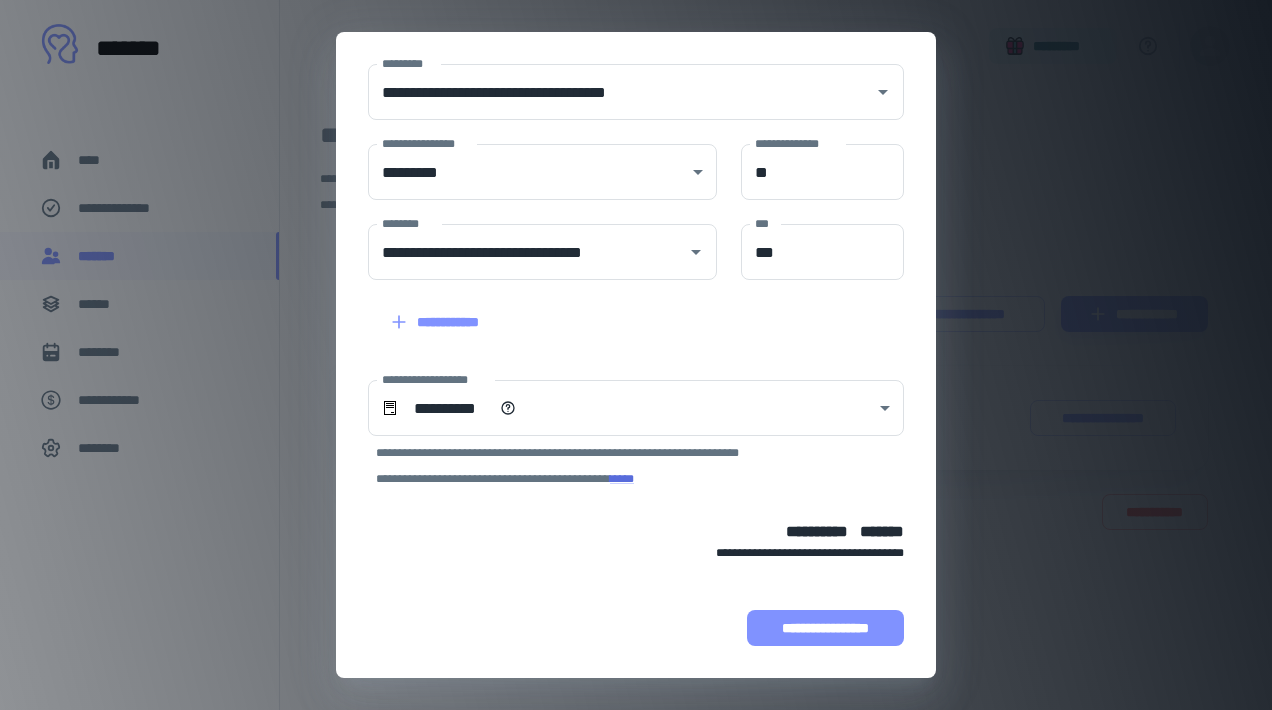 click on "**********" at bounding box center (825, 628) 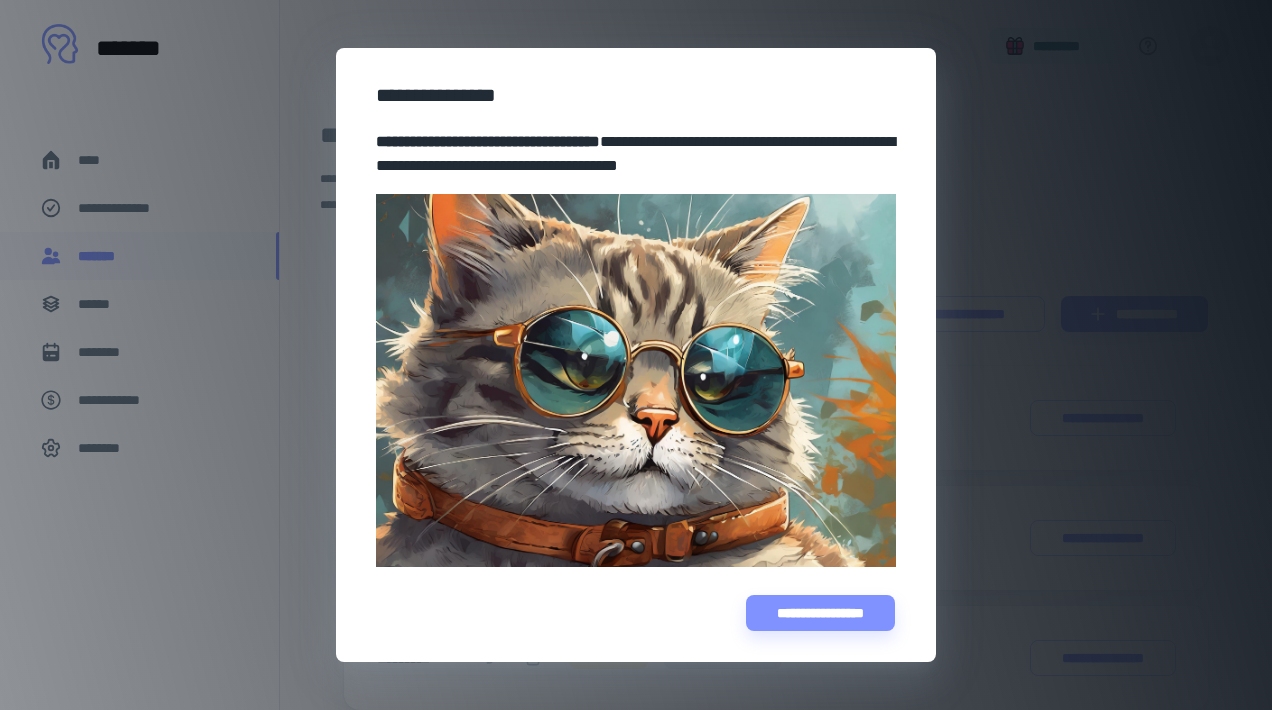 click on "**********" at bounding box center (636, 355) 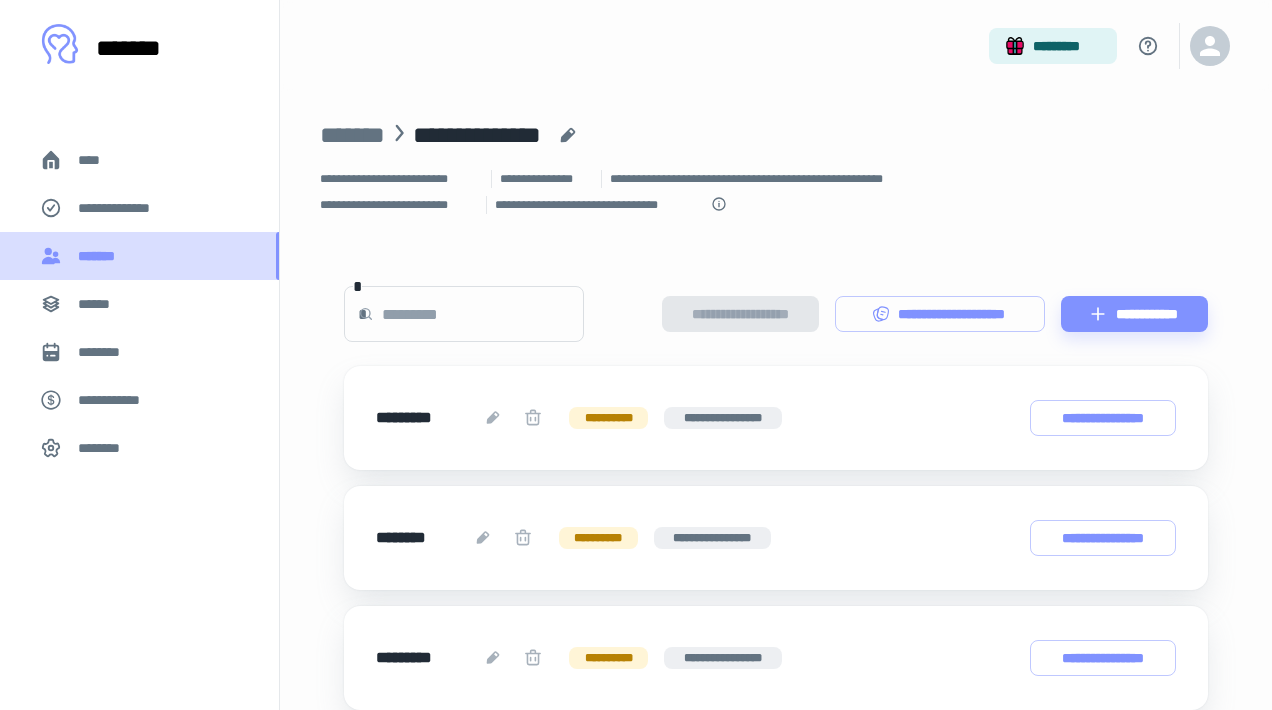 click on "*******" at bounding box center (139, 256) 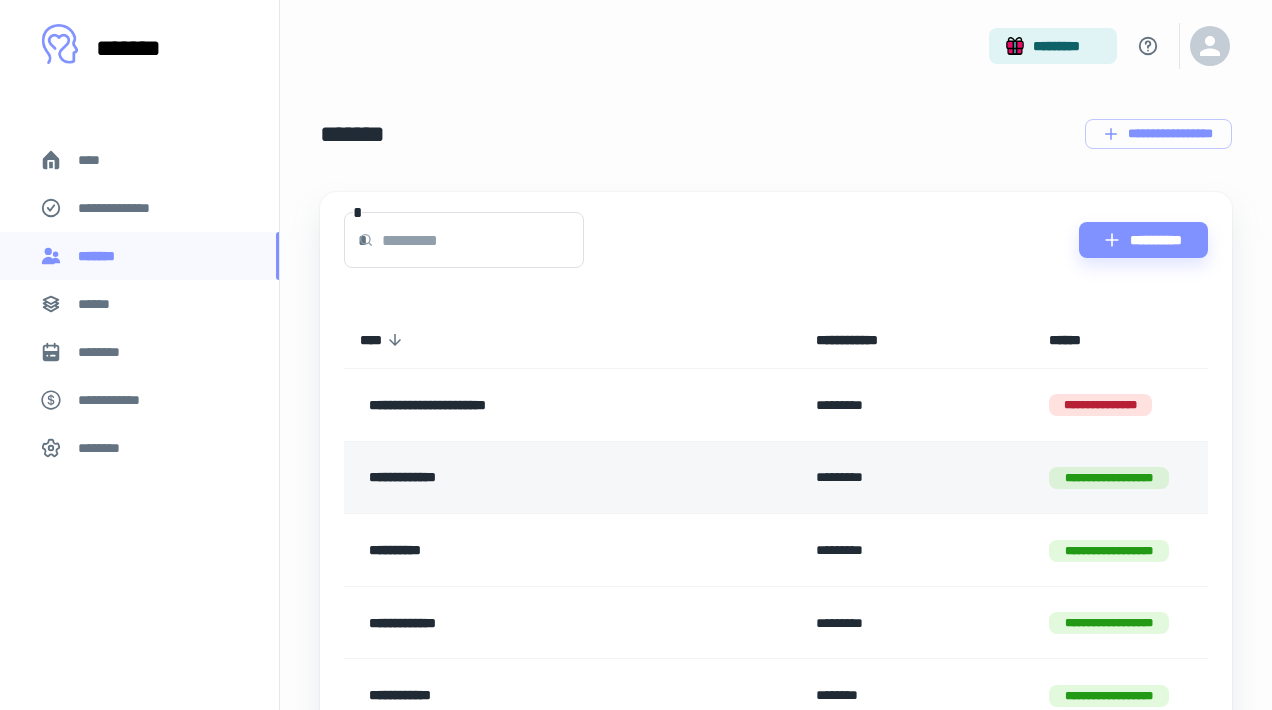 click on "**********" at bounding box center [541, 478] 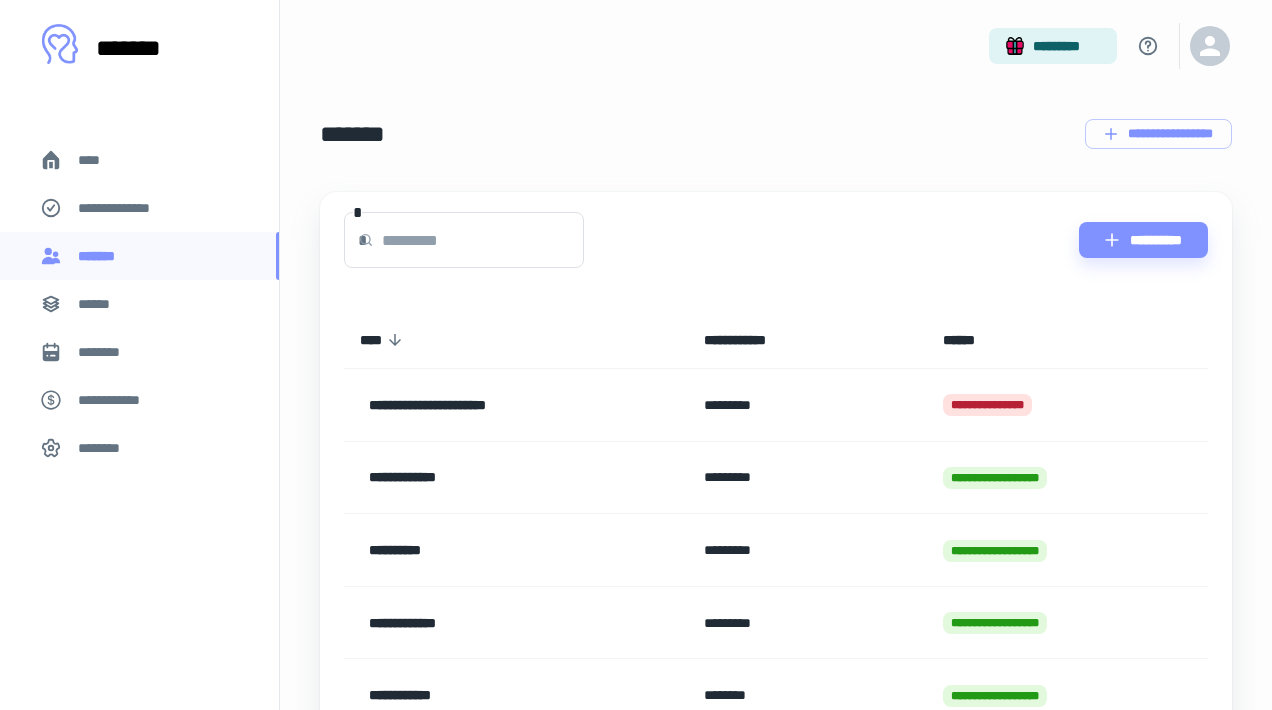 click on "**********" at bounding box center (516, 550) 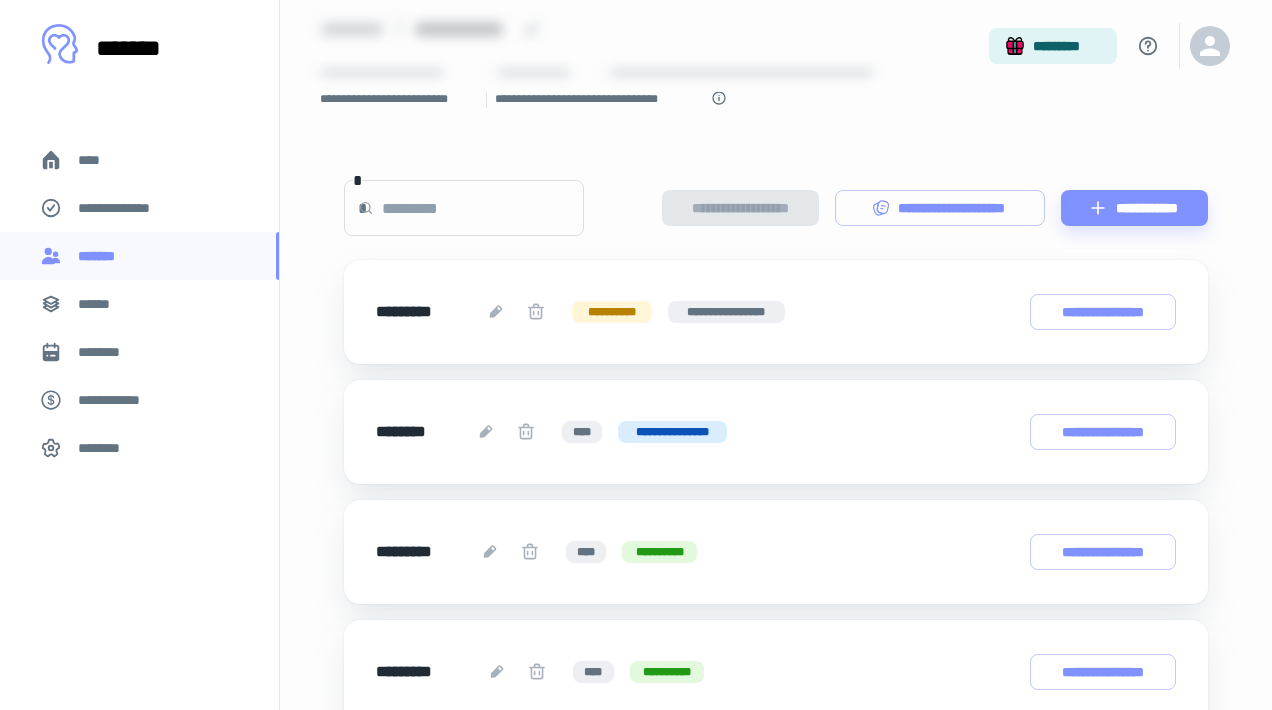 scroll, scrollTop: 144, scrollLeft: 0, axis: vertical 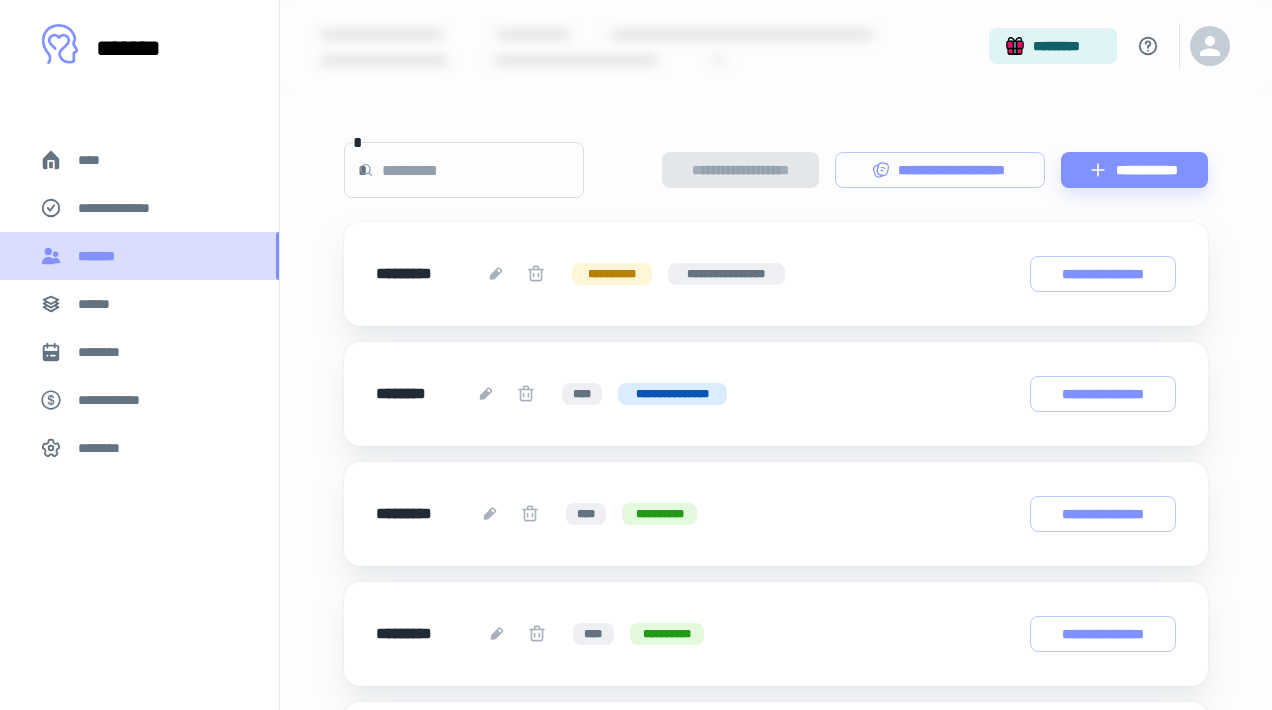 click on "*******" at bounding box center (139, 256) 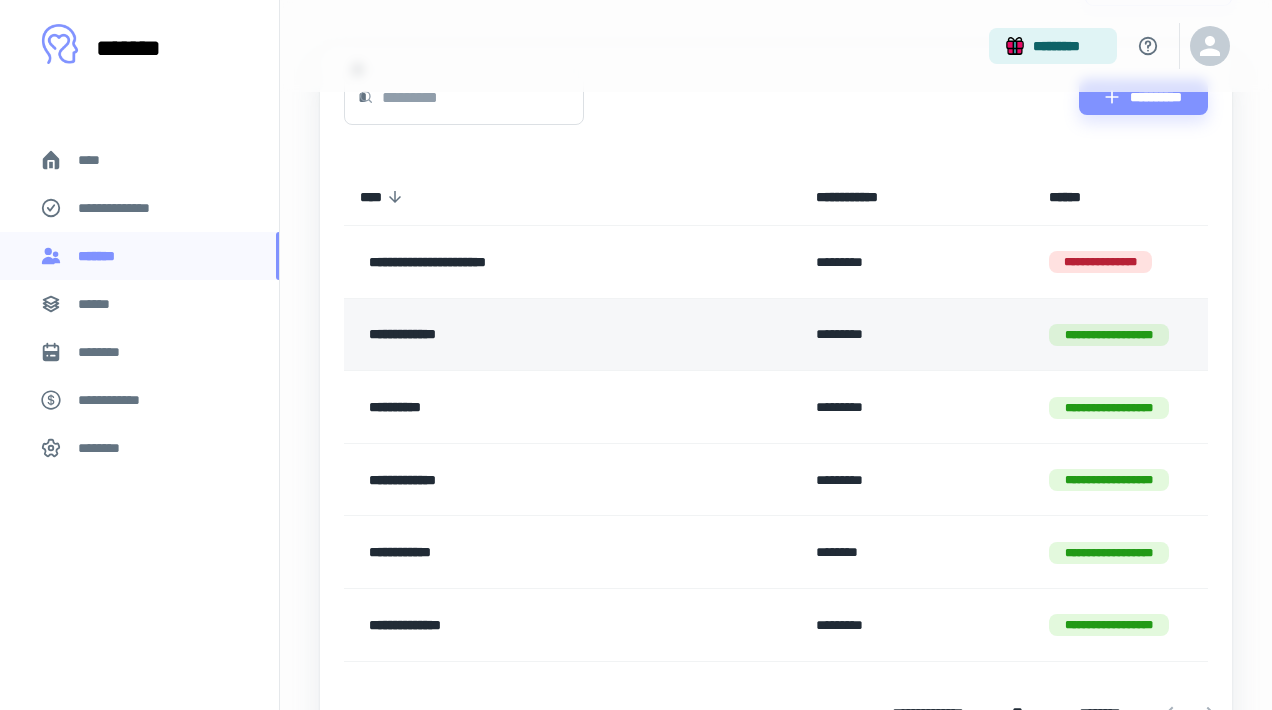 scroll, scrollTop: 146, scrollLeft: 0, axis: vertical 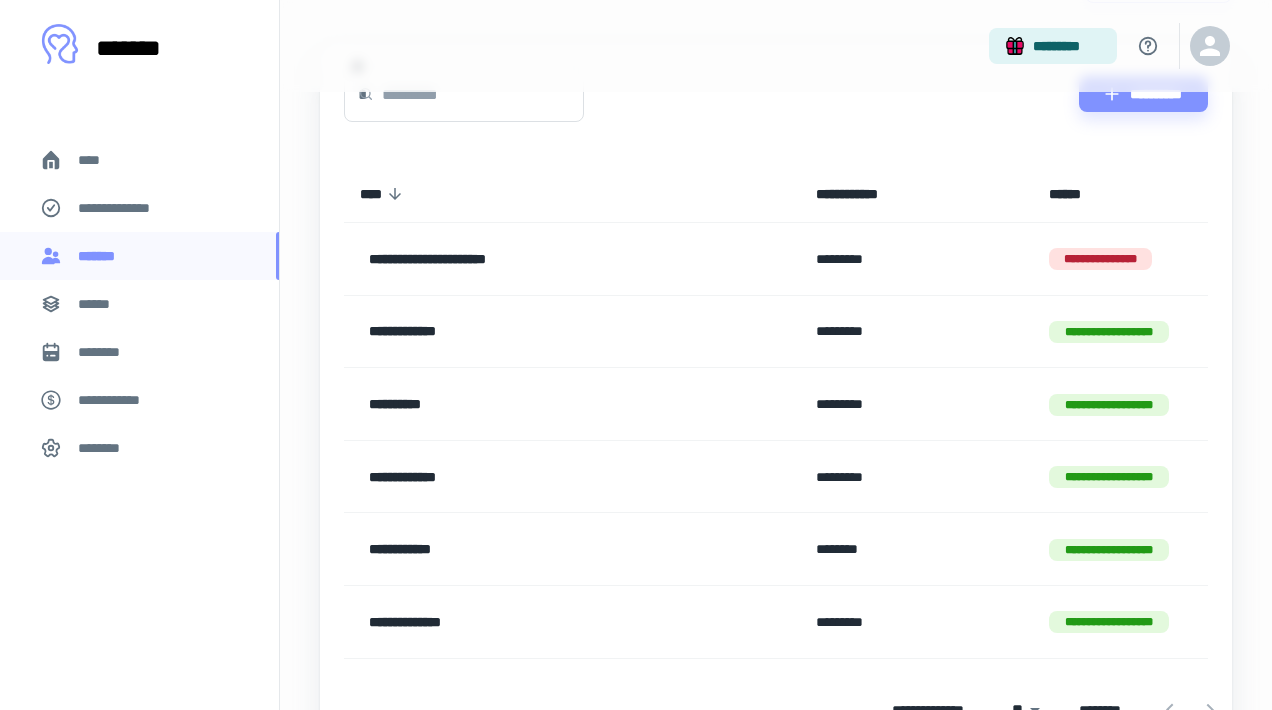 click on "**********" at bounding box center [541, 477] 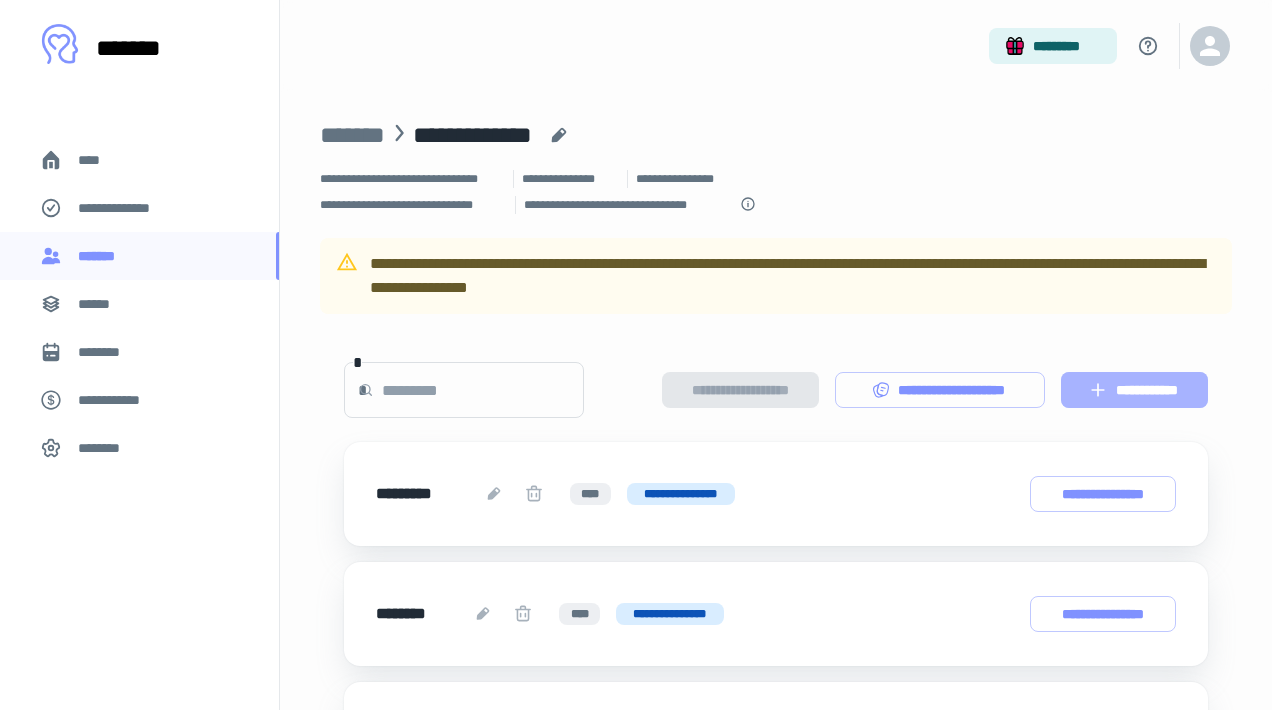 click on "**********" at bounding box center [1134, 390] 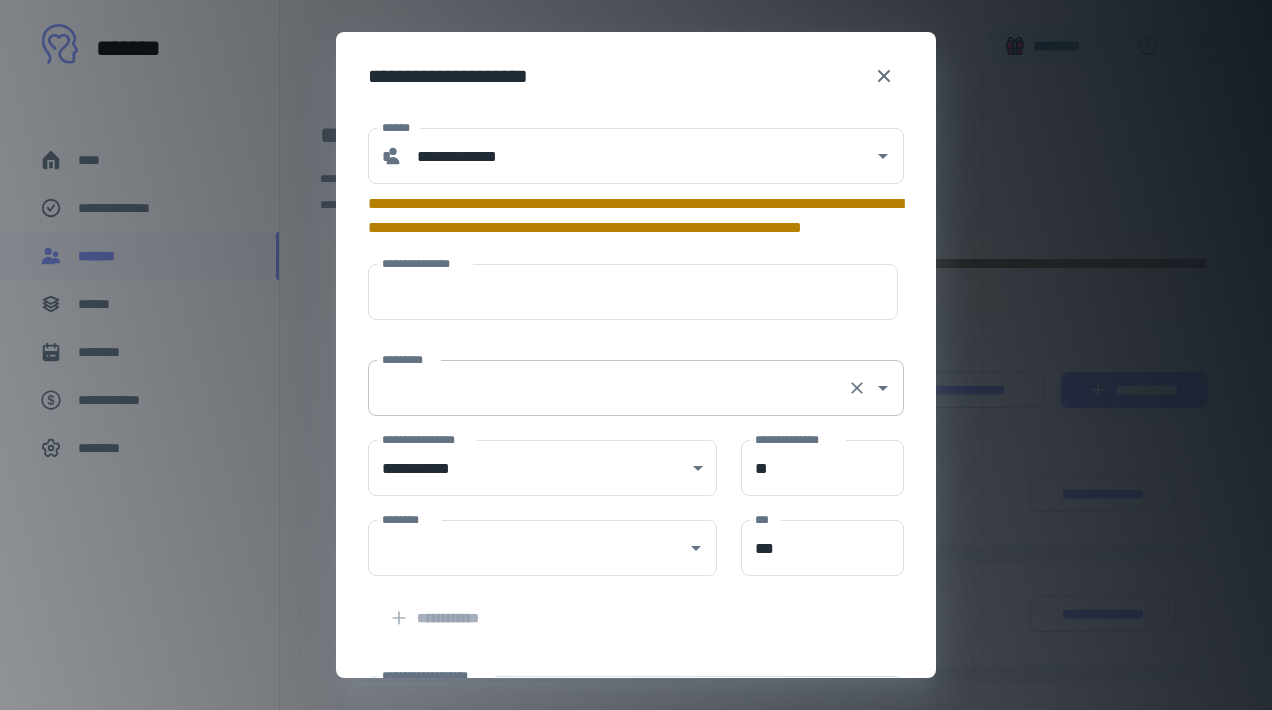 type on "**********" 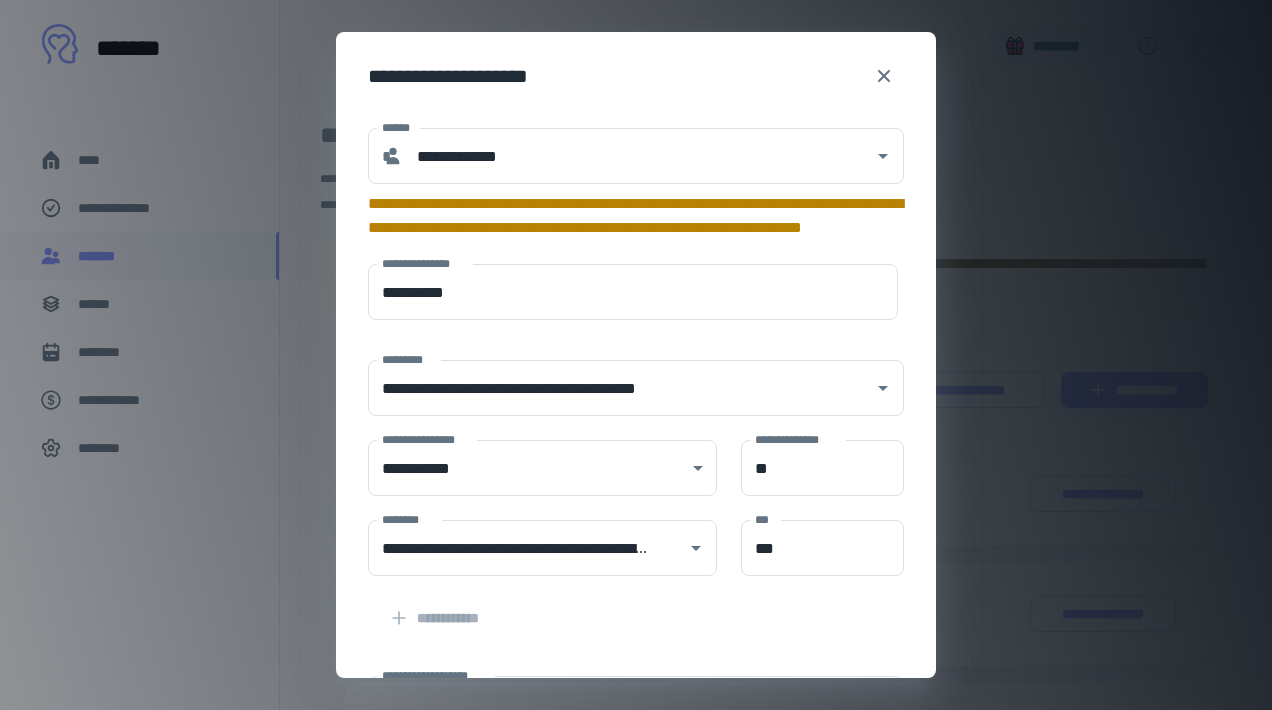 scroll, scrollTop: 296, scrollLeft: 0, axis: vertical 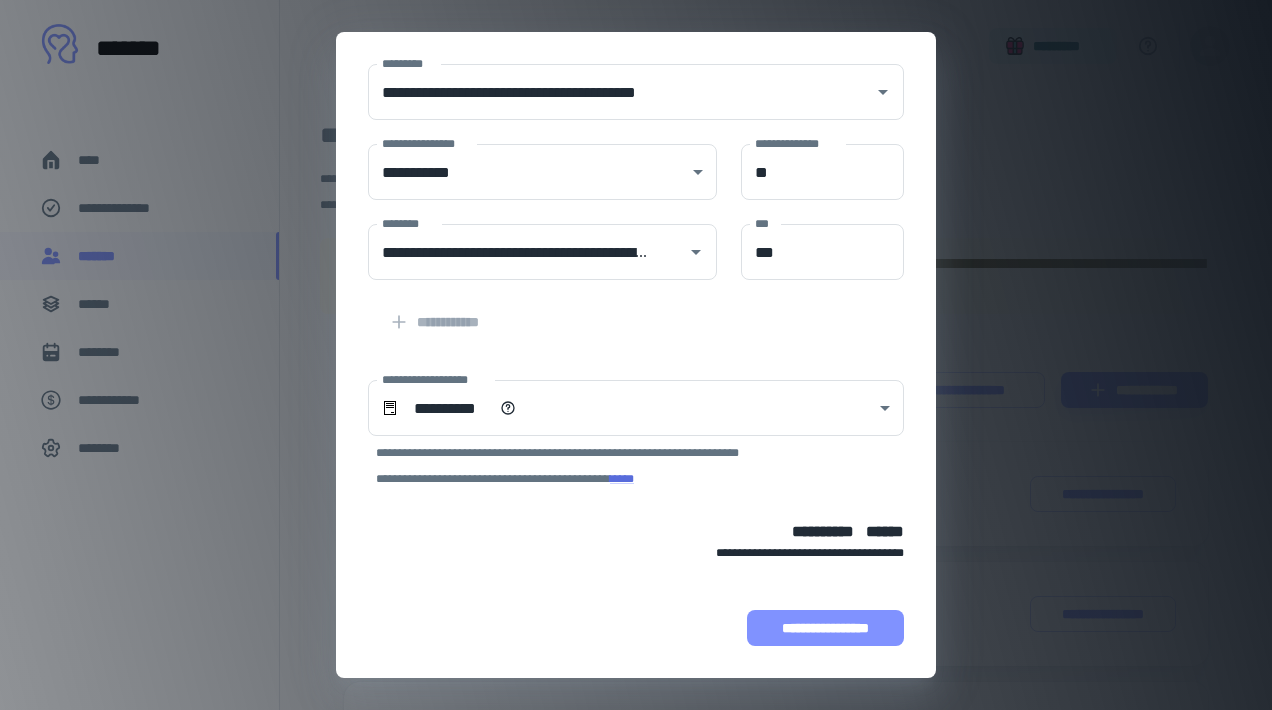 click on "**********" at bounding box center [825, 628] 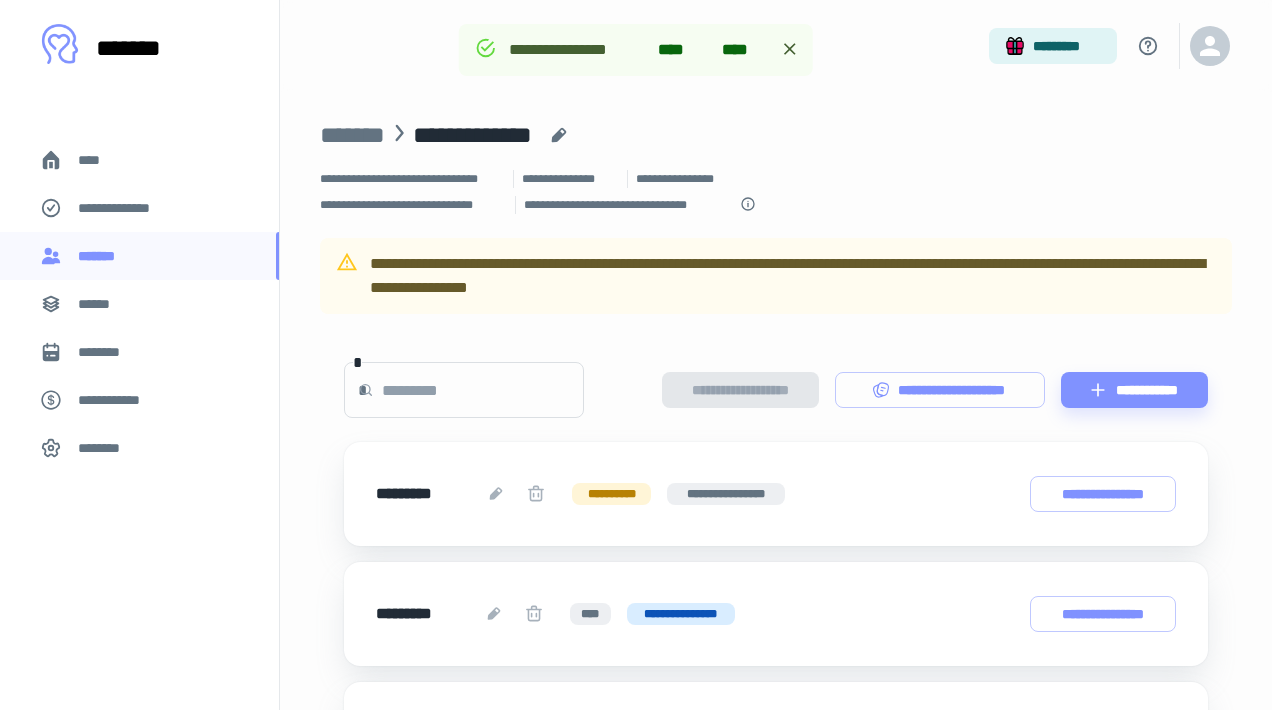 scroll, scrollTop: 422, scrollLeft: 0, axis: vertical 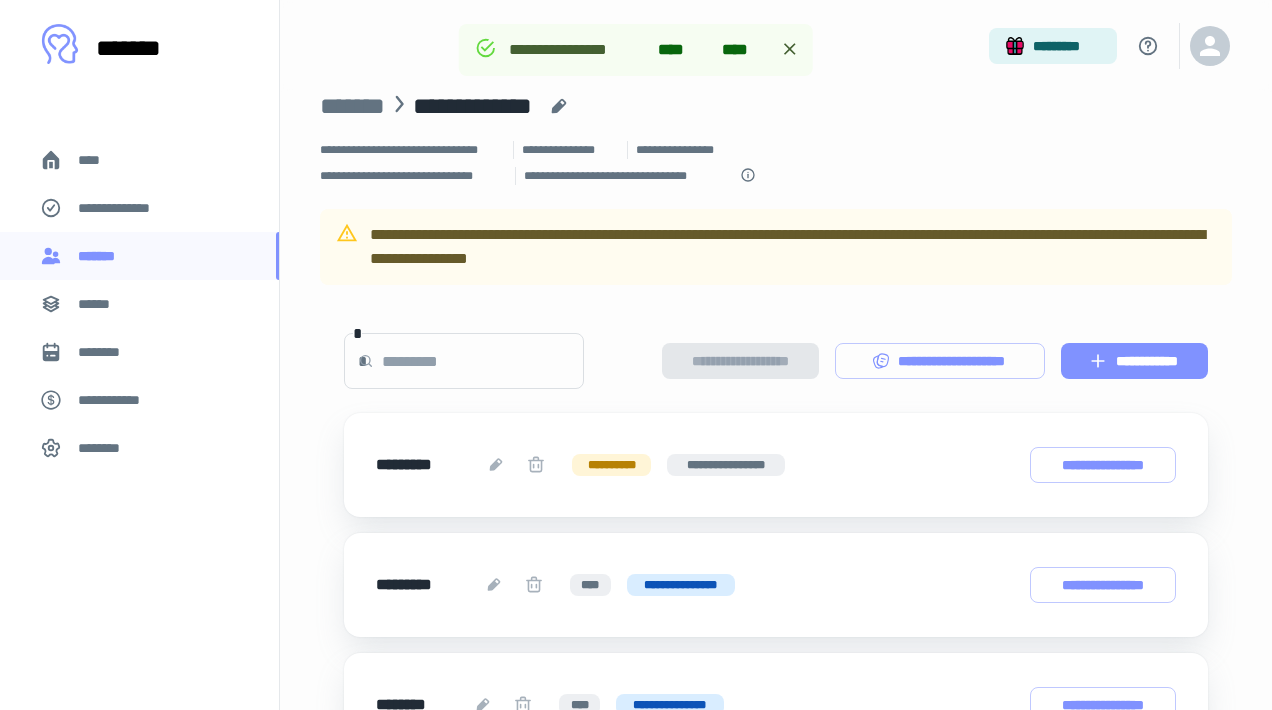 click on "**********" at bounding box center (1134, 361) 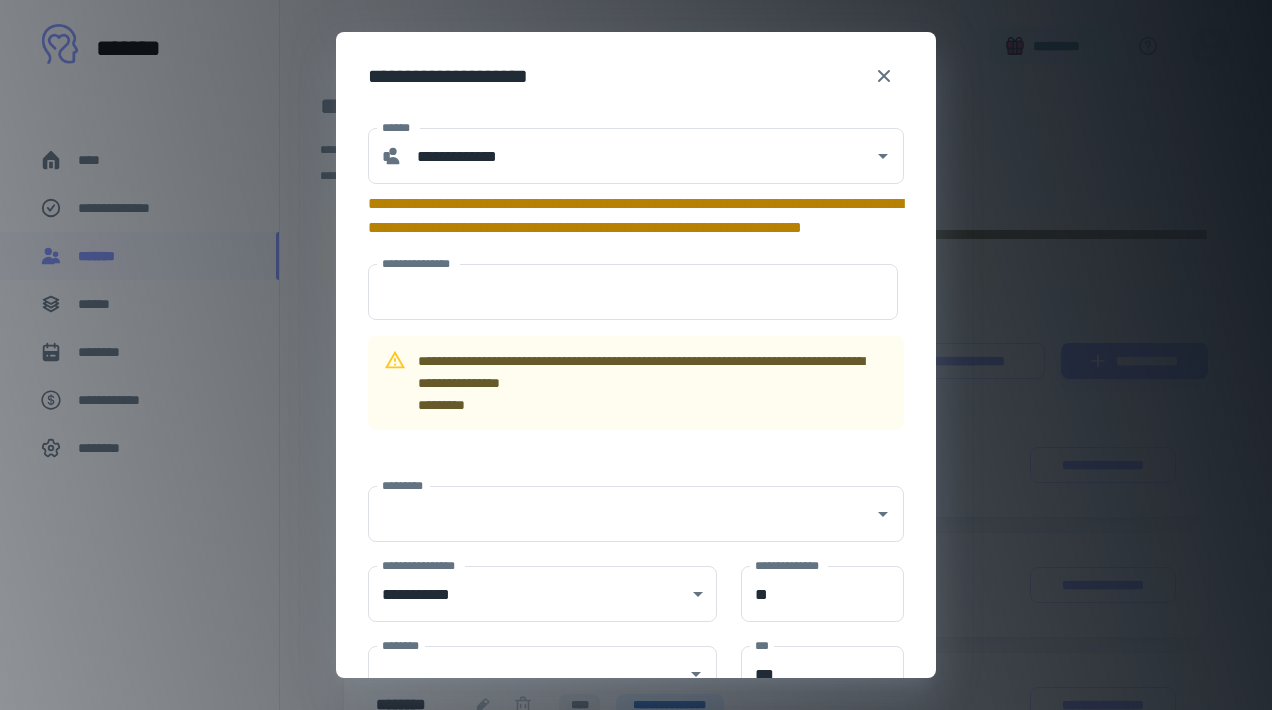 type on "**********" 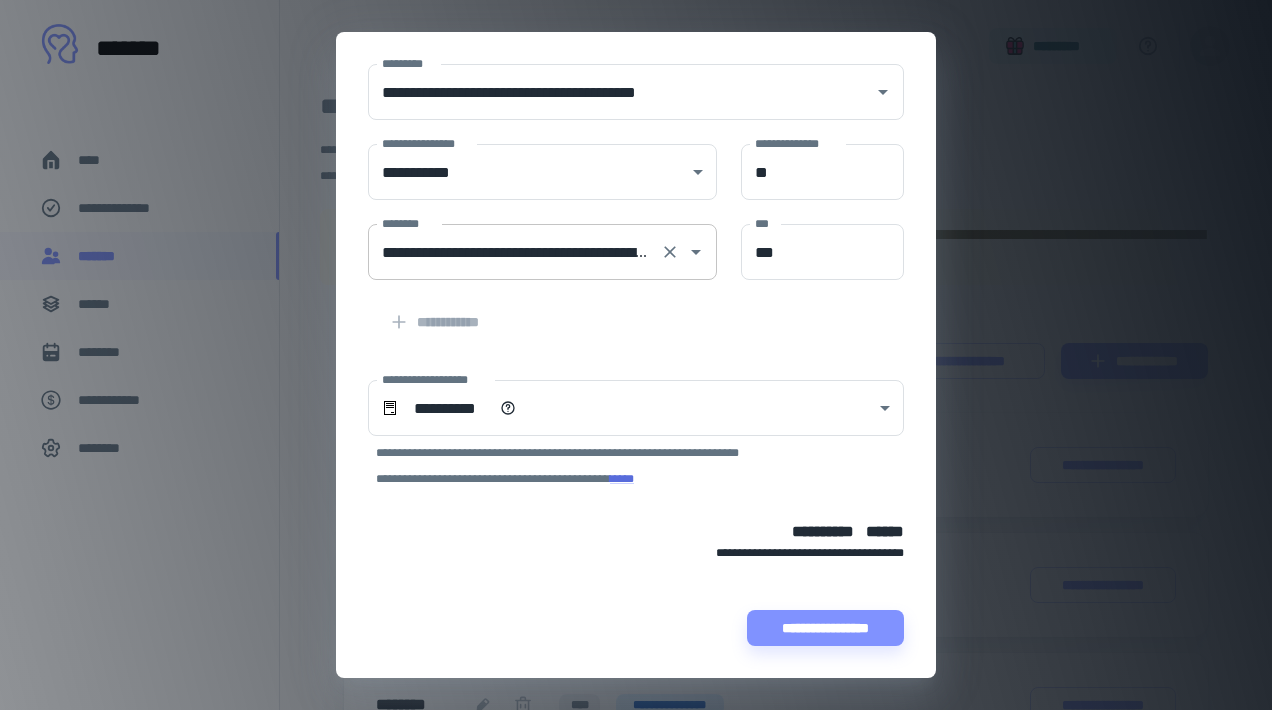 scroll, scrollTop: 0, scrollLeft: 0, axis: both 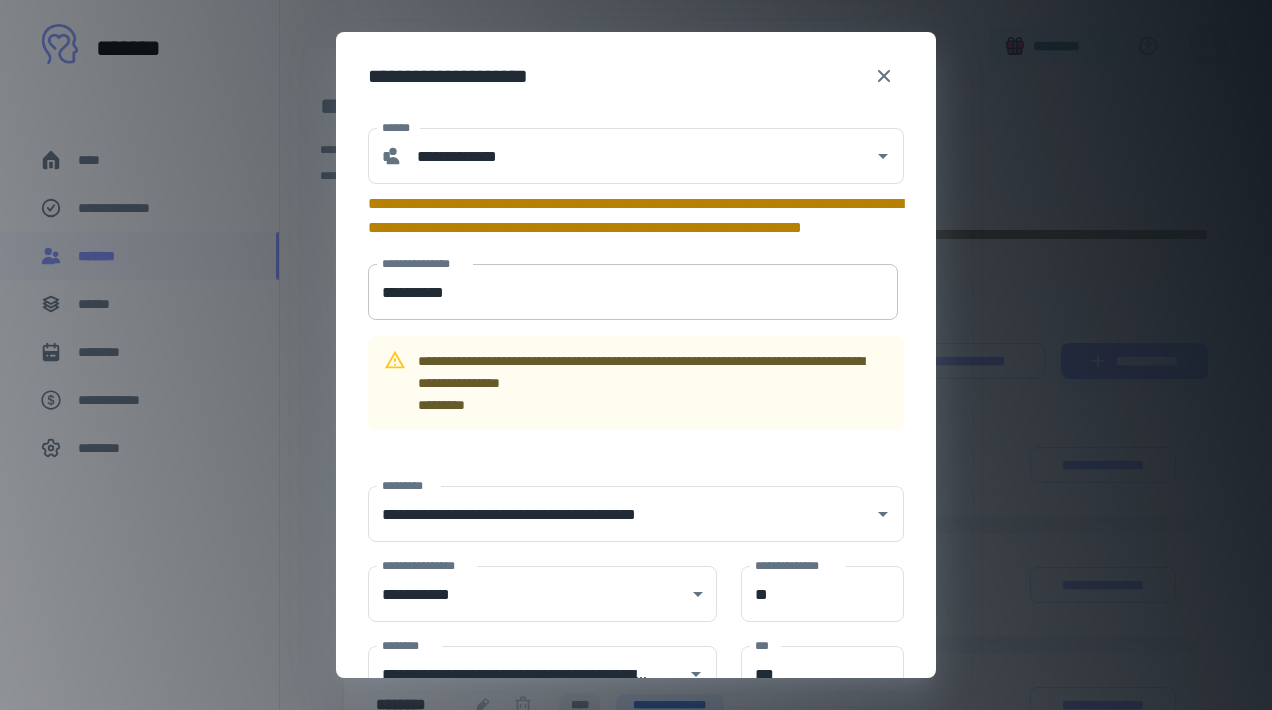 click on "**********" at bounding box center (633, 292) 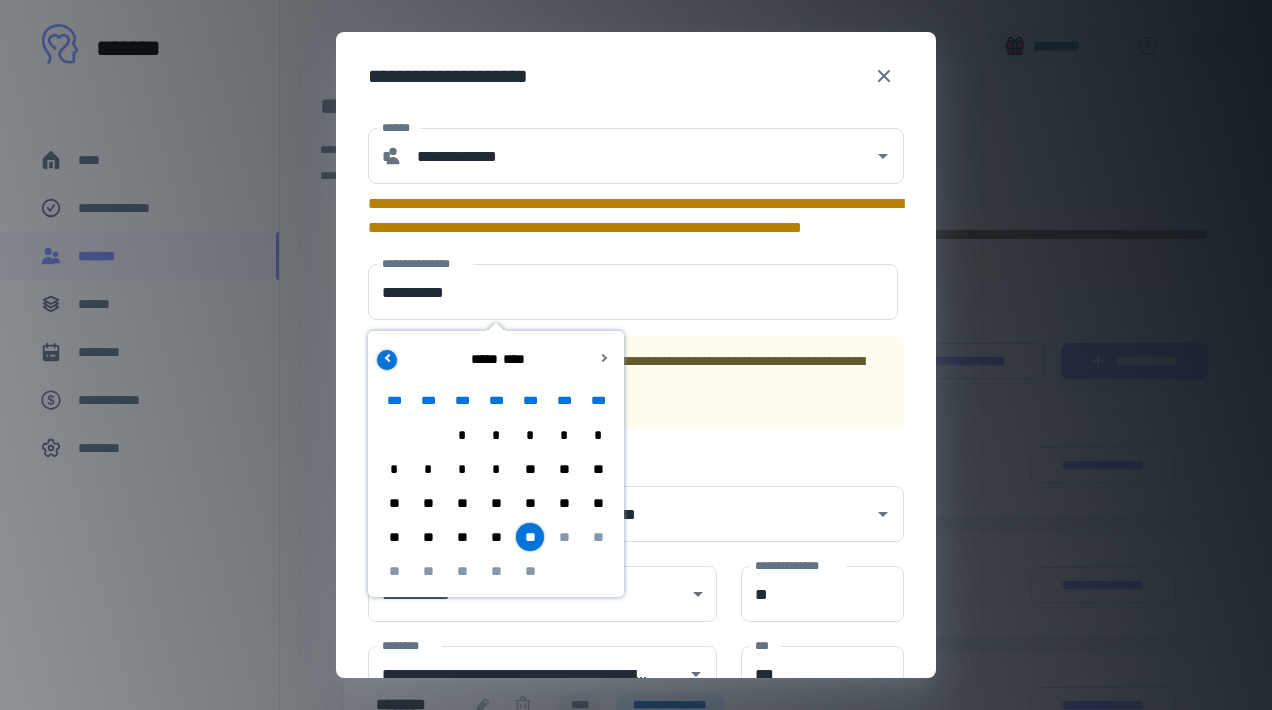 click at bounding box center [388, 357] 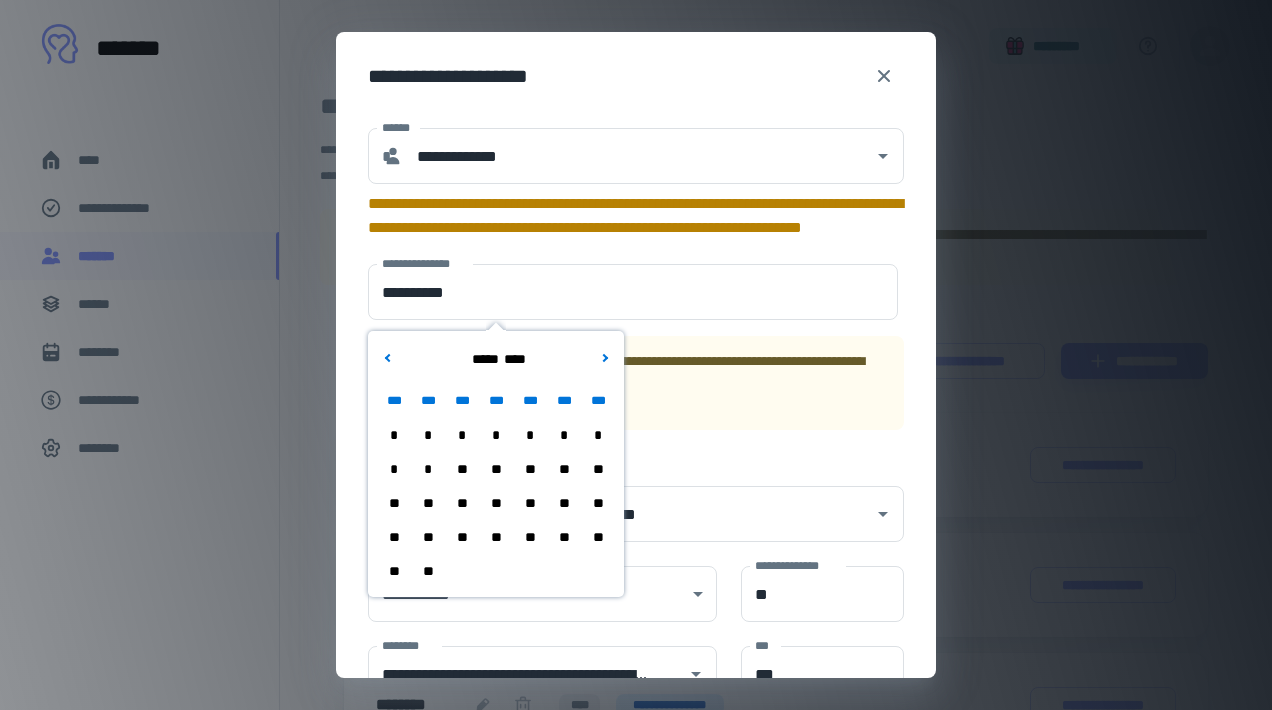 click on "**" at bounding box center [530, 503] 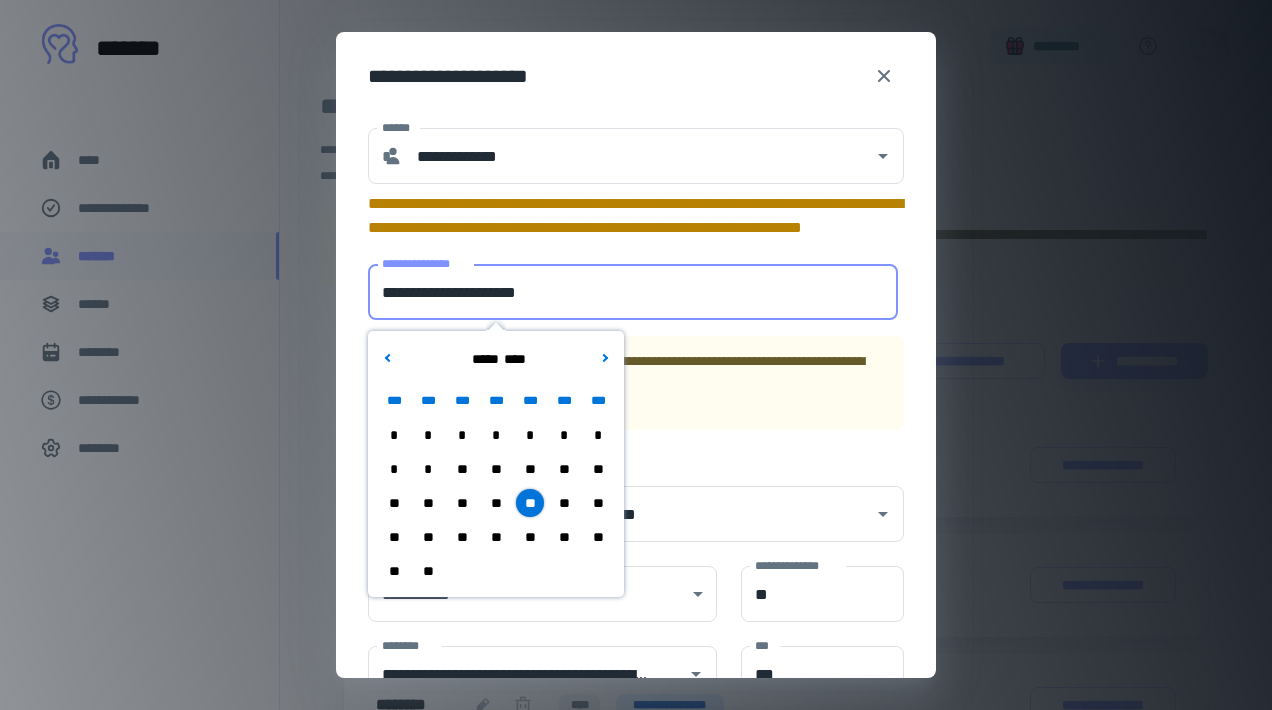 drag, startPoint x: 484, startPoint y: 291, endPoint x: 323, endPoint y: 288, distance: 161.02795 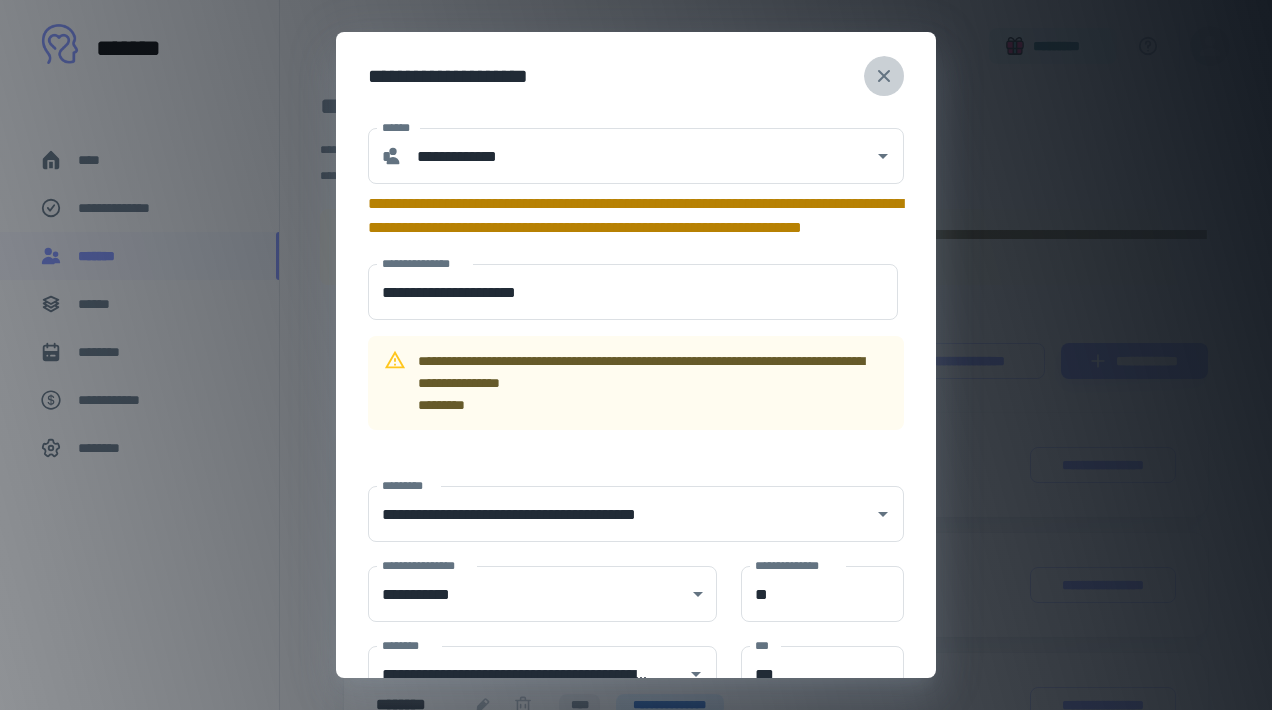 click 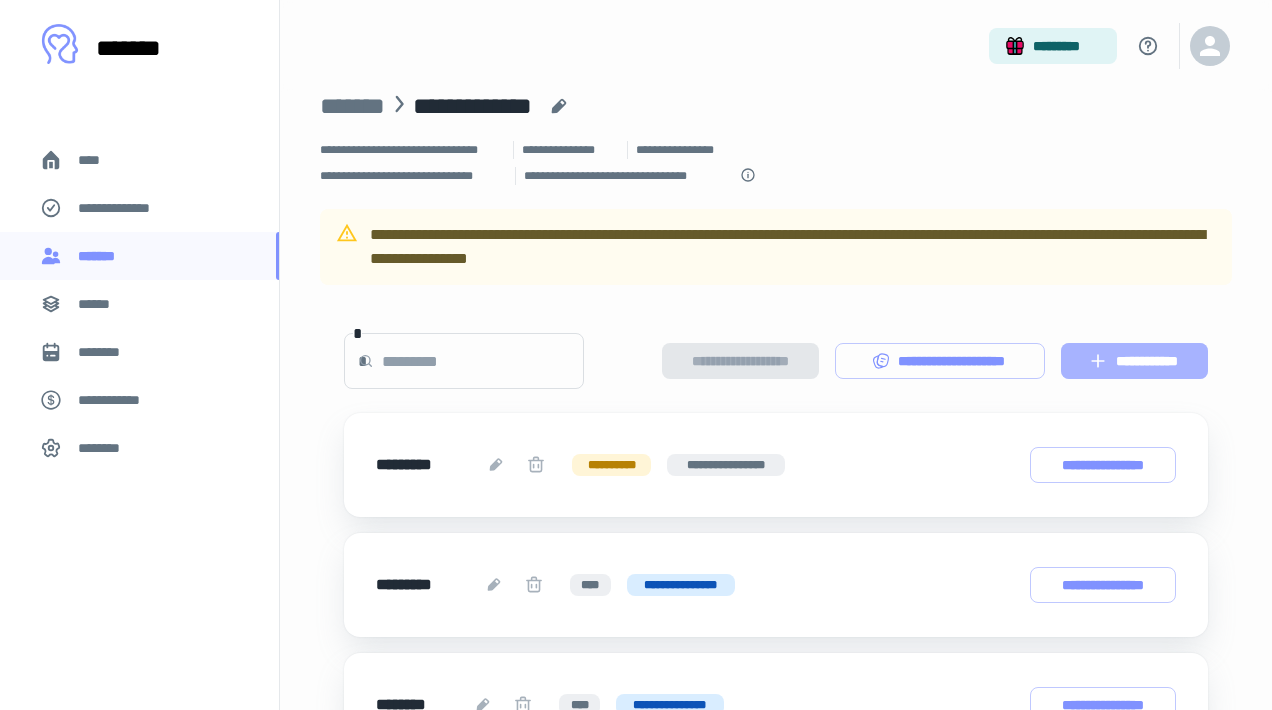 click 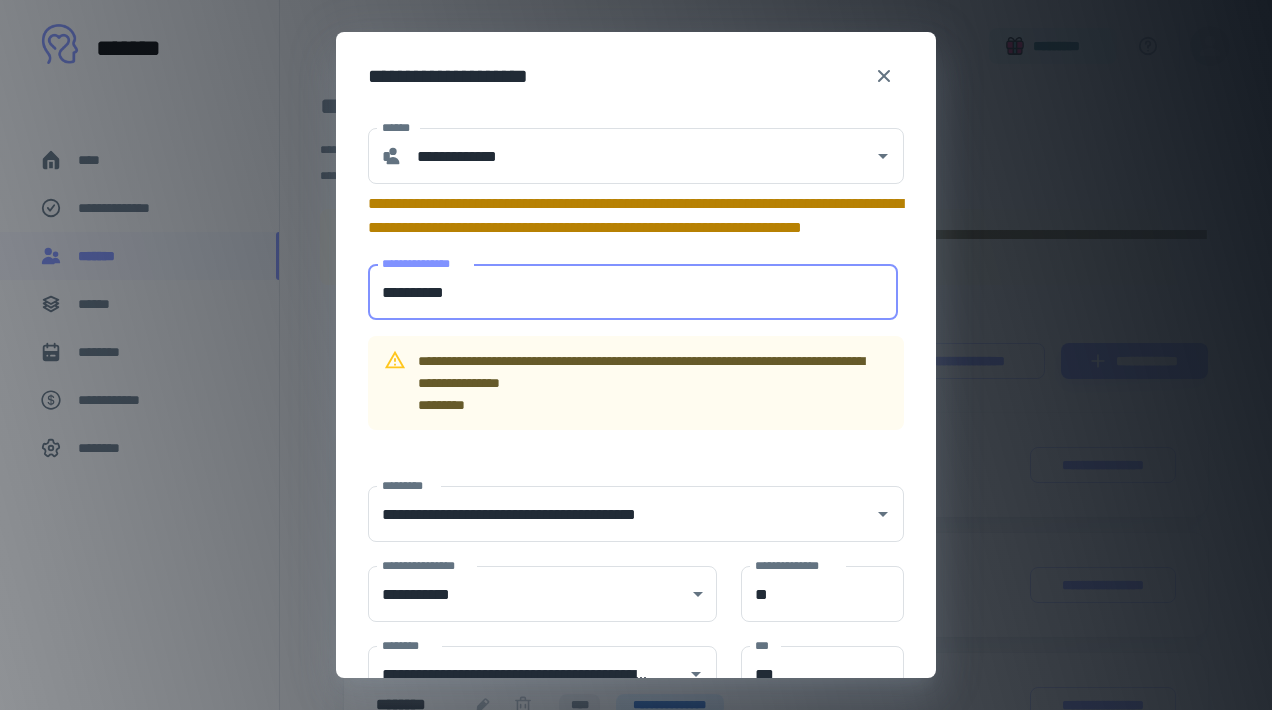 click on "**********" at bounding box center [633, 292] 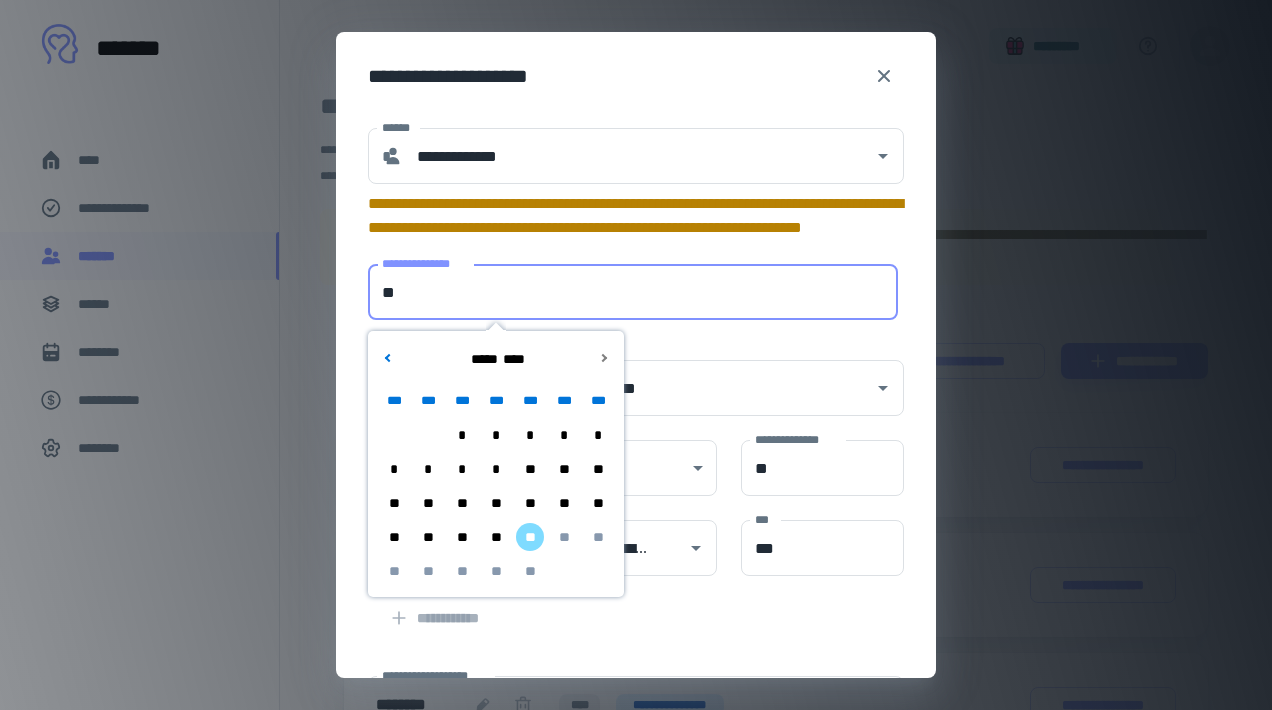 type on "*" 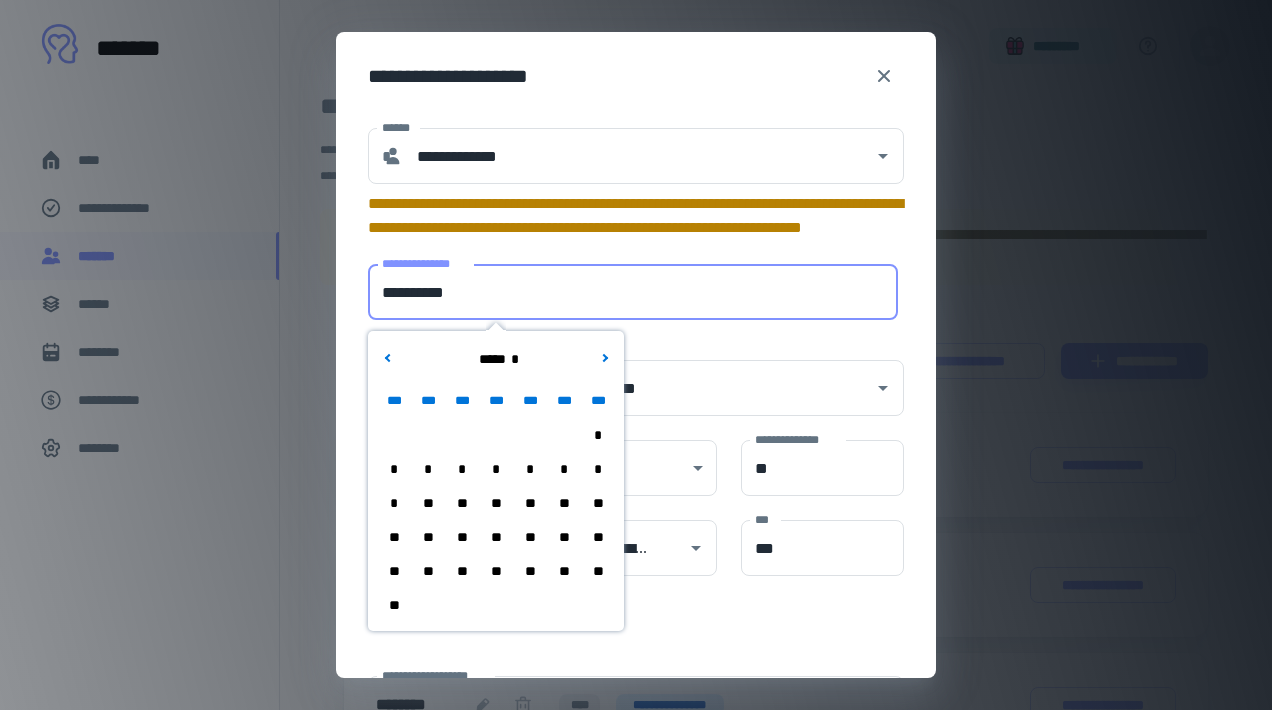 type on "**********" 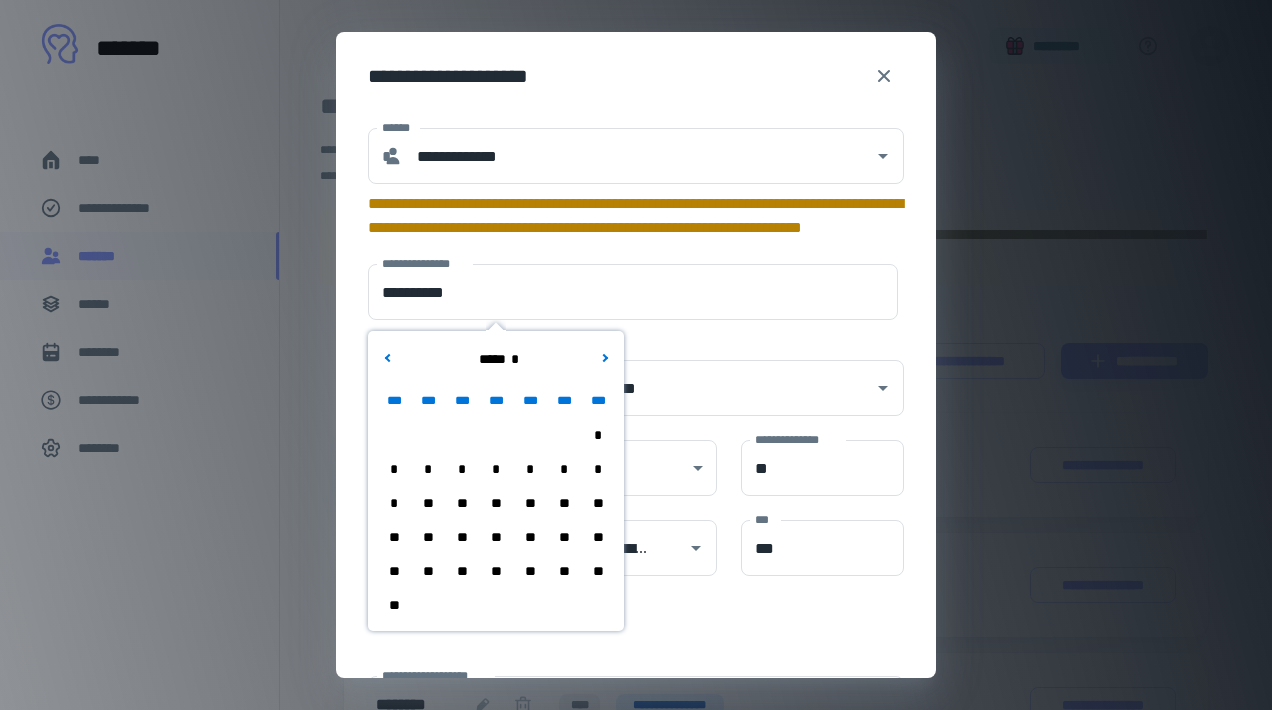 click on "**********" at bounding box center [624, 376] 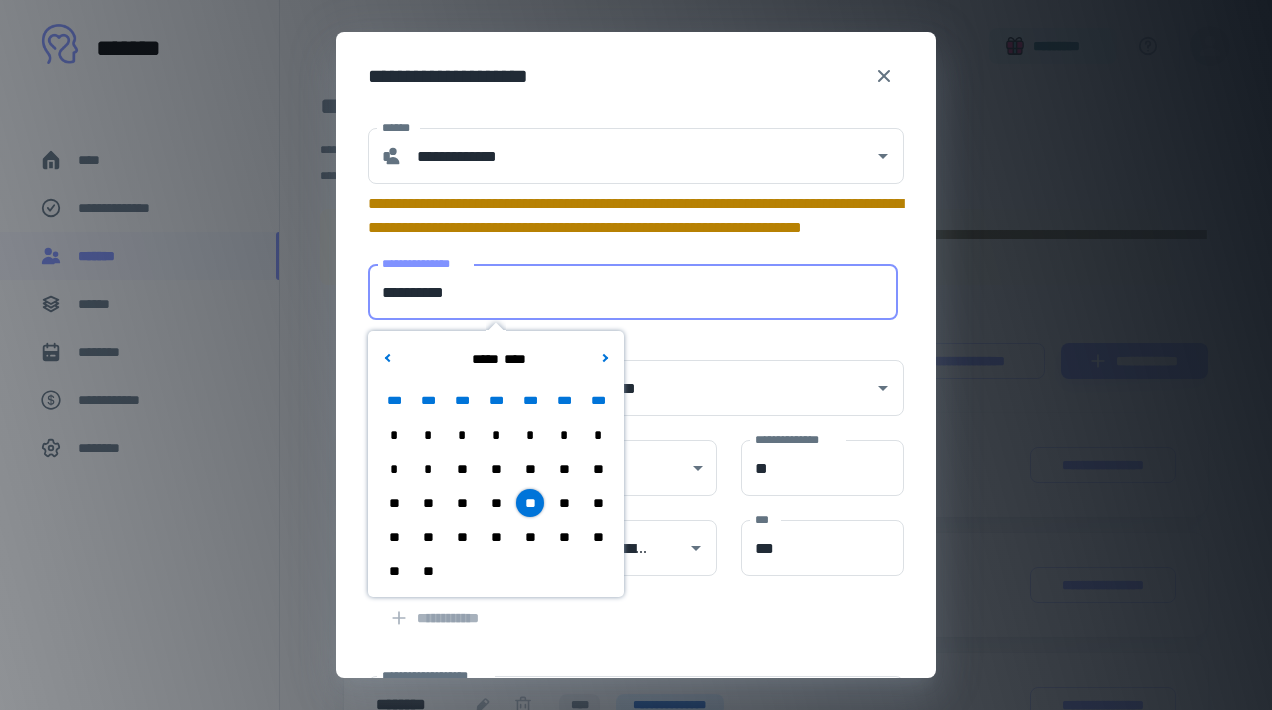 click on "**********" at bounding box center [633, 292] 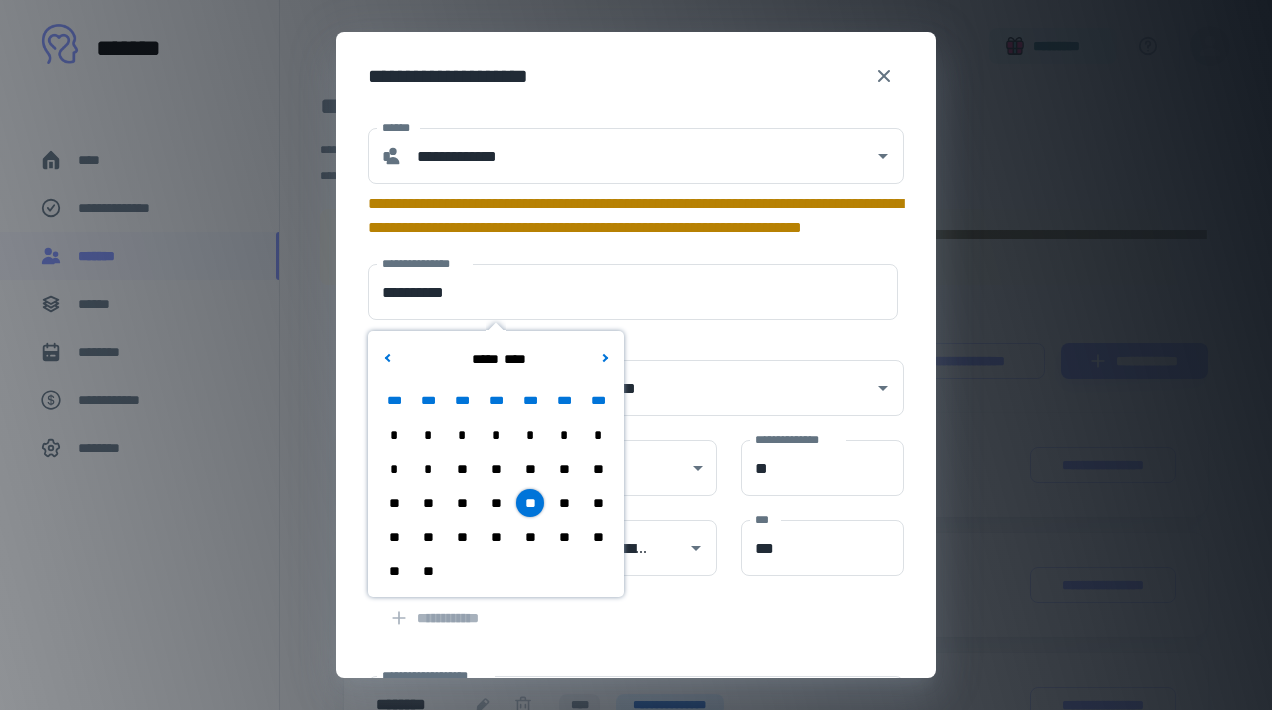 click on "**********" at bounding box center [624, 376] 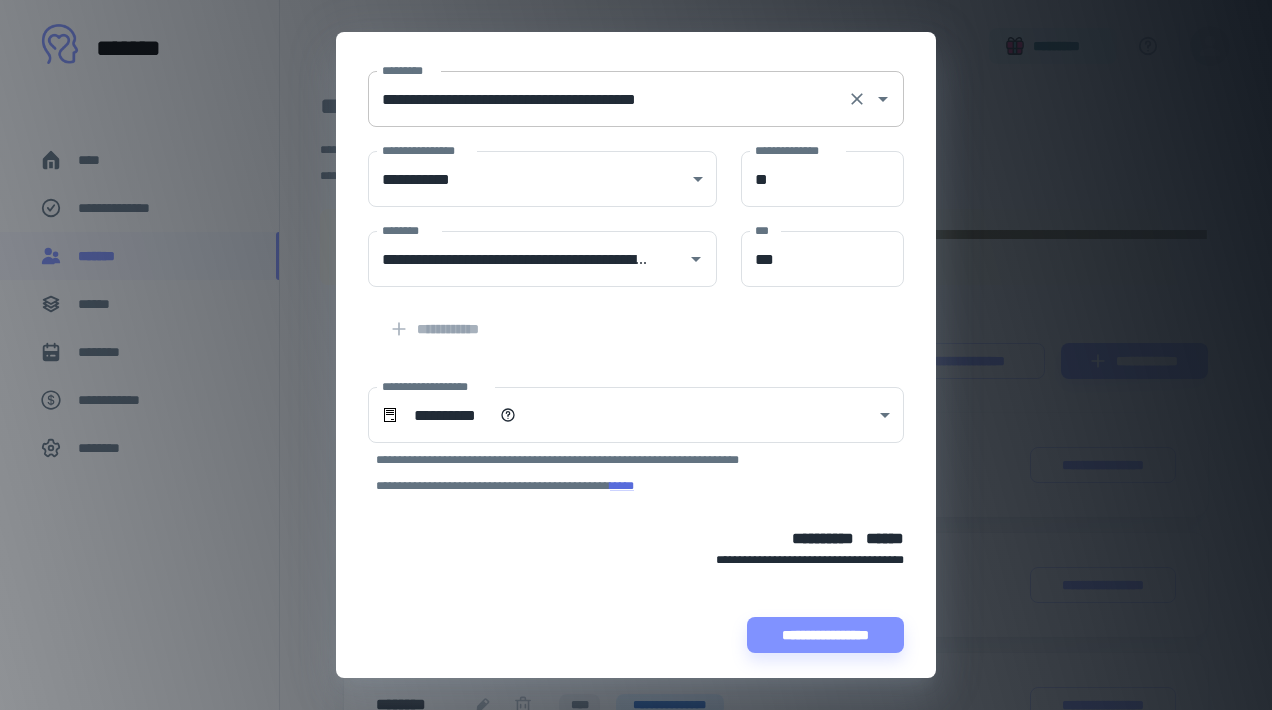 scroll, scrollTop: 296, scrollLeft: 0, axis: vertical 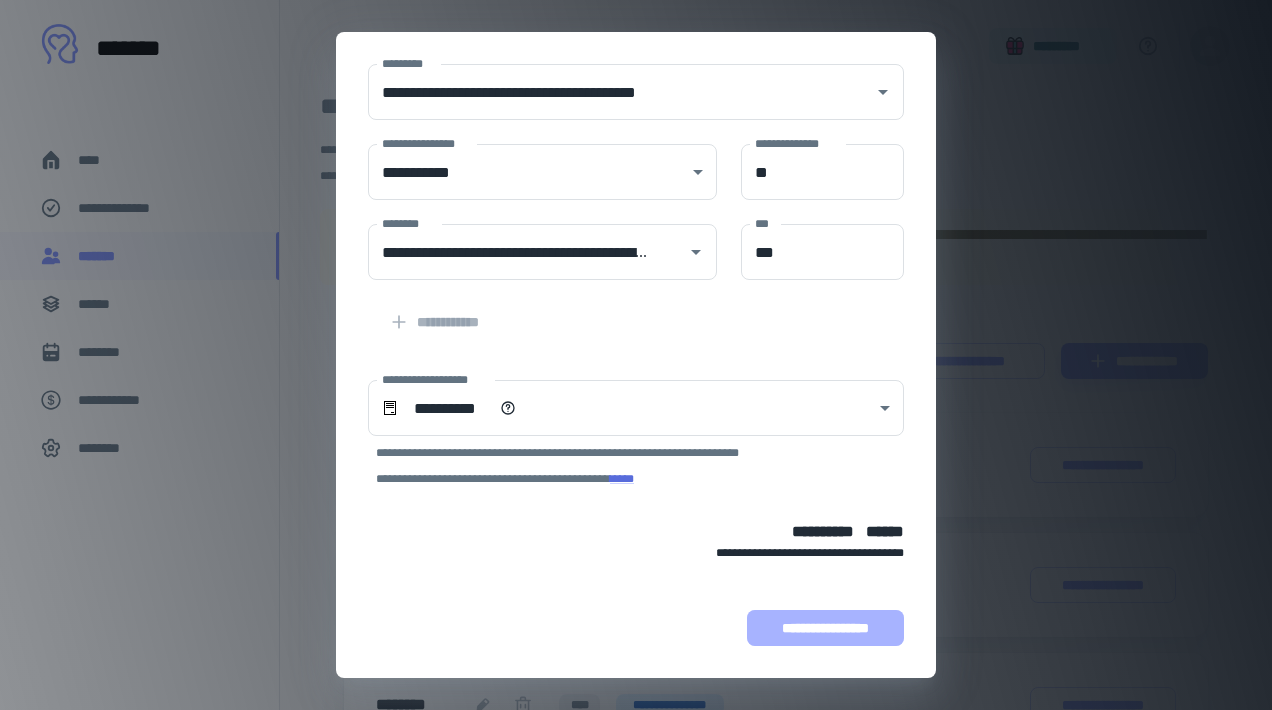 click on "**********" at bounding box center [825, 628] 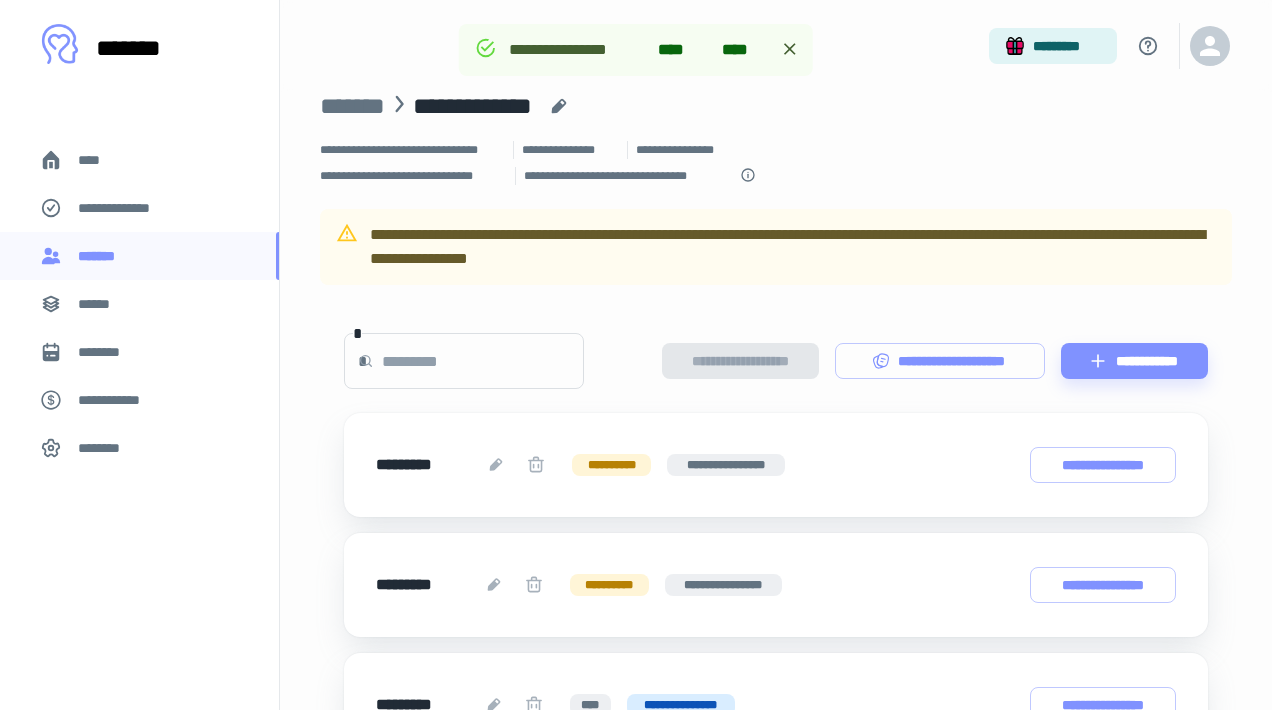 scroll, scrollTop: 422, scrollLeft: 0, axis: vertical 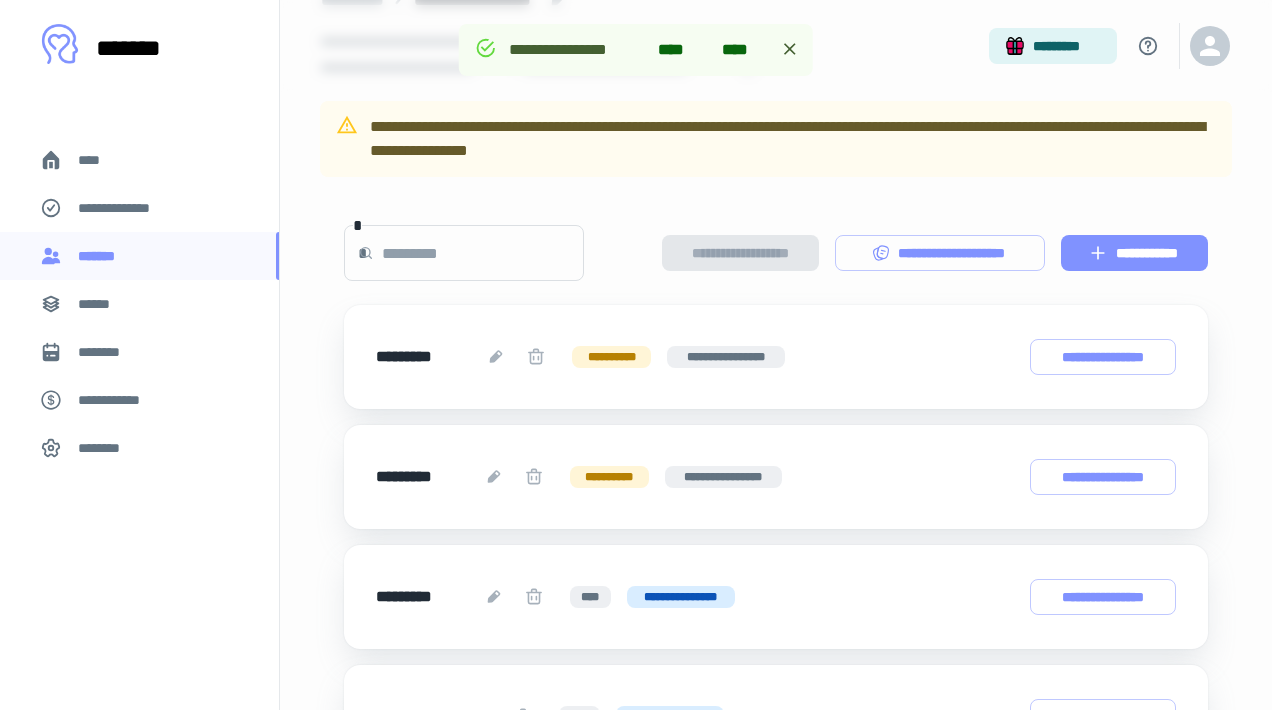 click on "**********" at bounding box center [1134, 253] 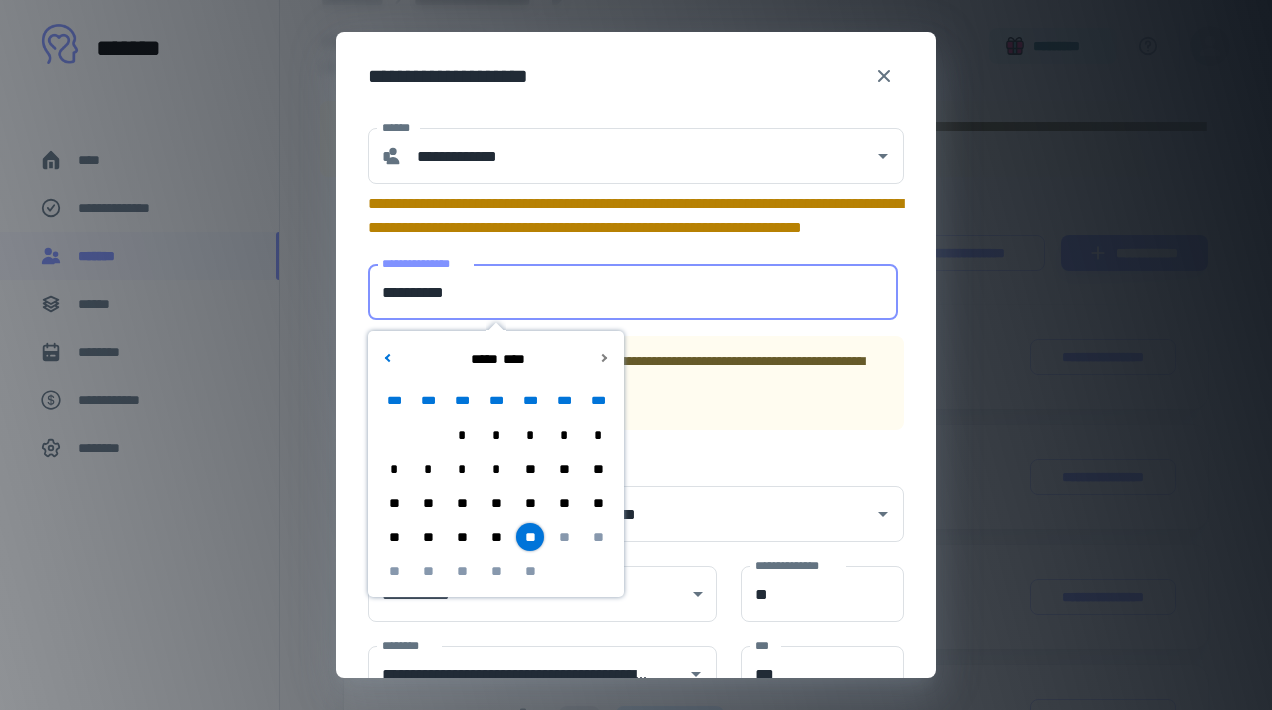 drag, startPoint x: 546, startPoint y: 289, endPoint x: 170, endPoint y: 275, distance: 376.26056 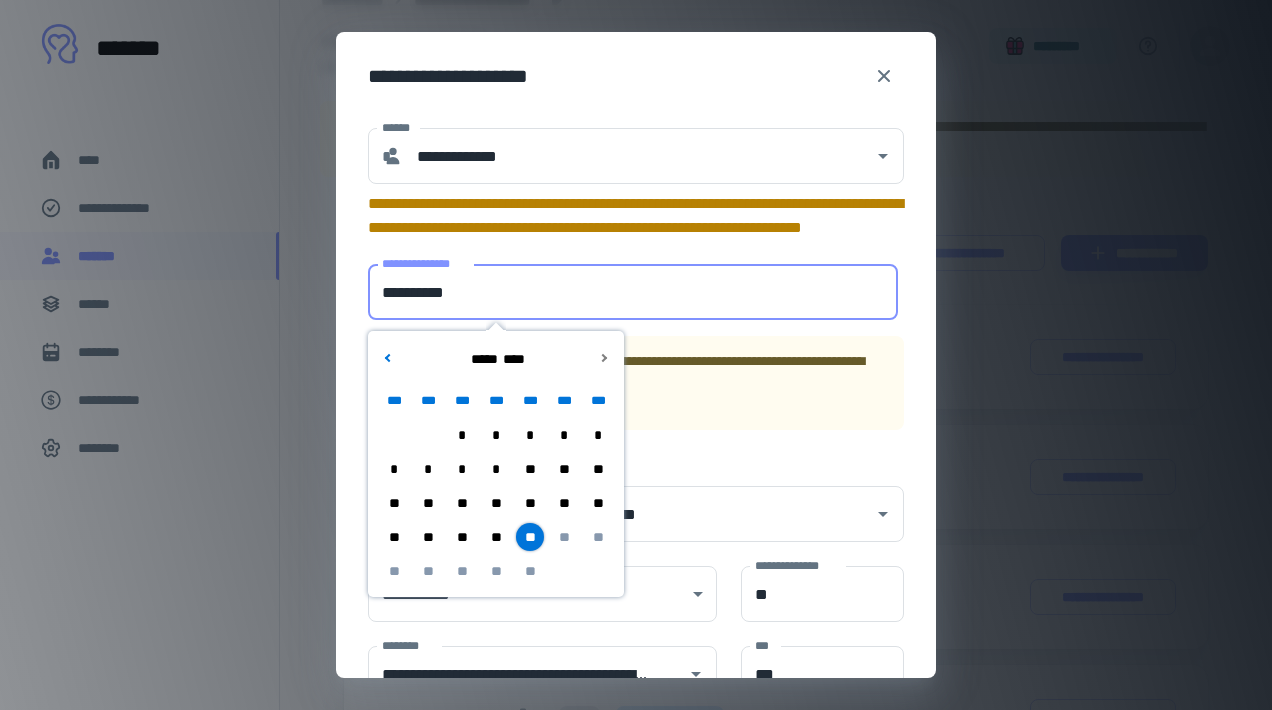 click on "**********" at bounding box center [636, 355] 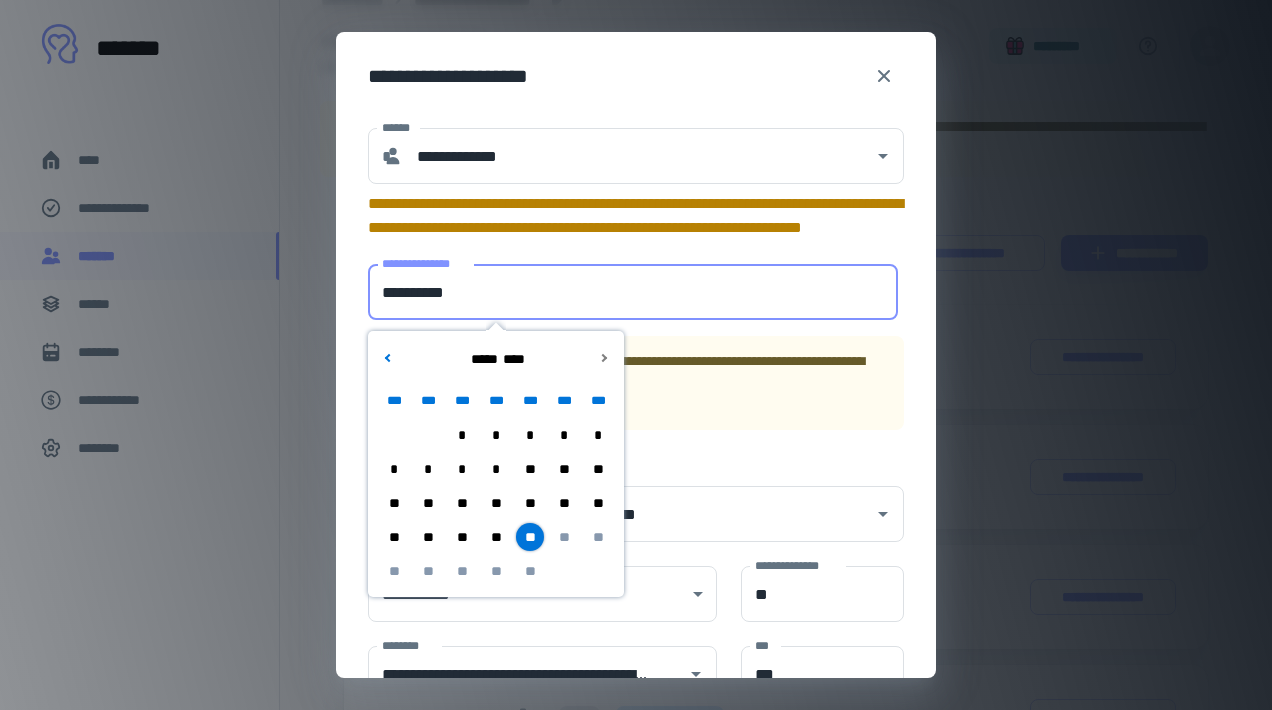 click on "**********" at bounding box center (633, 292) 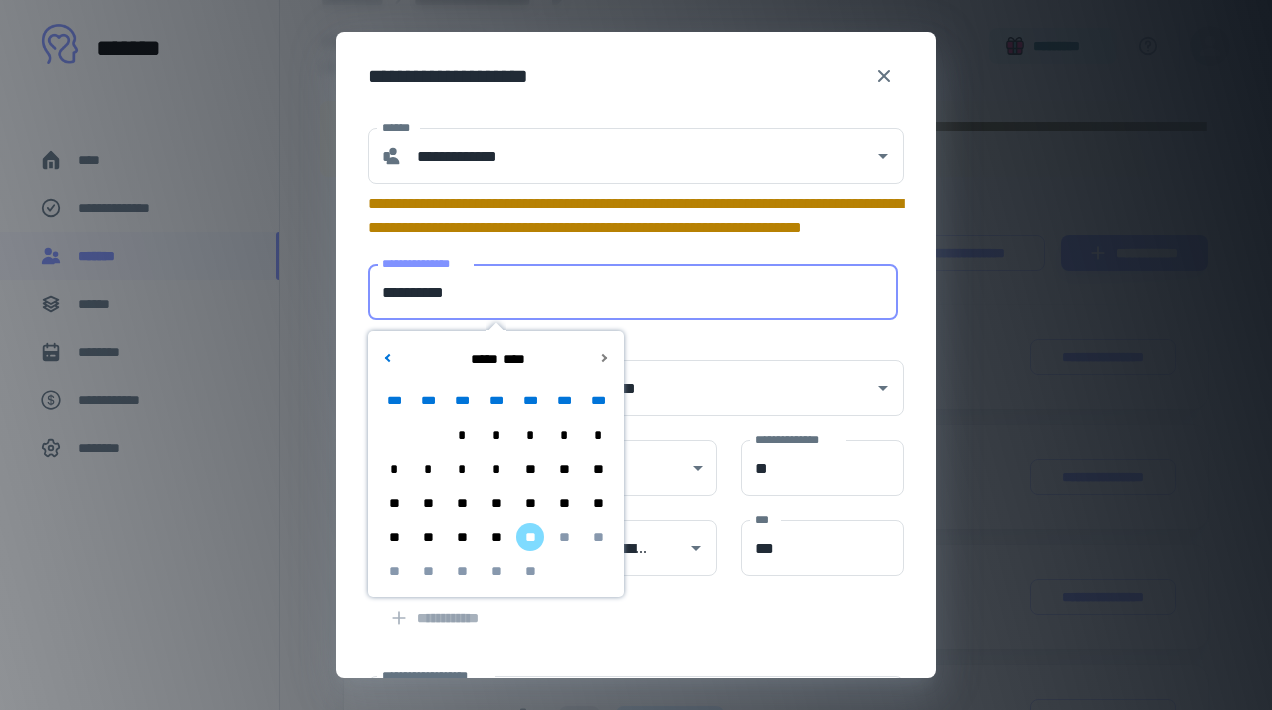 type on "**********" 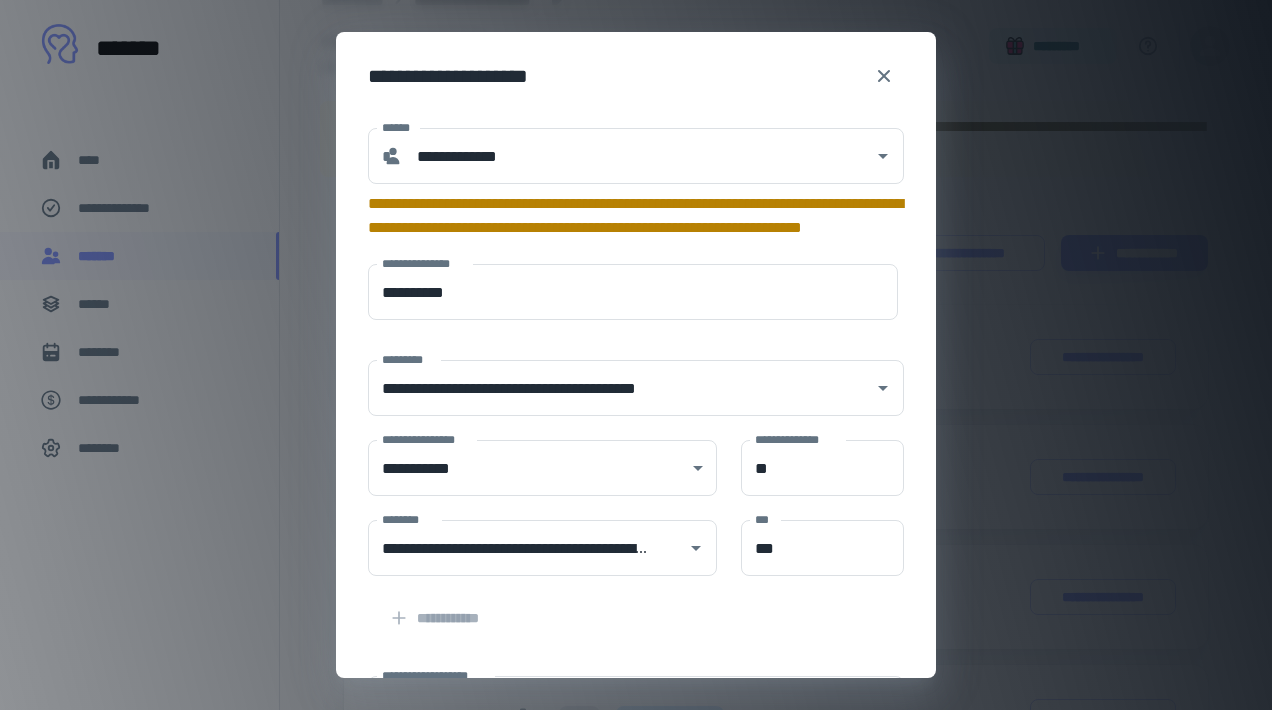 scroll, scrollTop: 296, scrollLeft: 0, axis: vertical 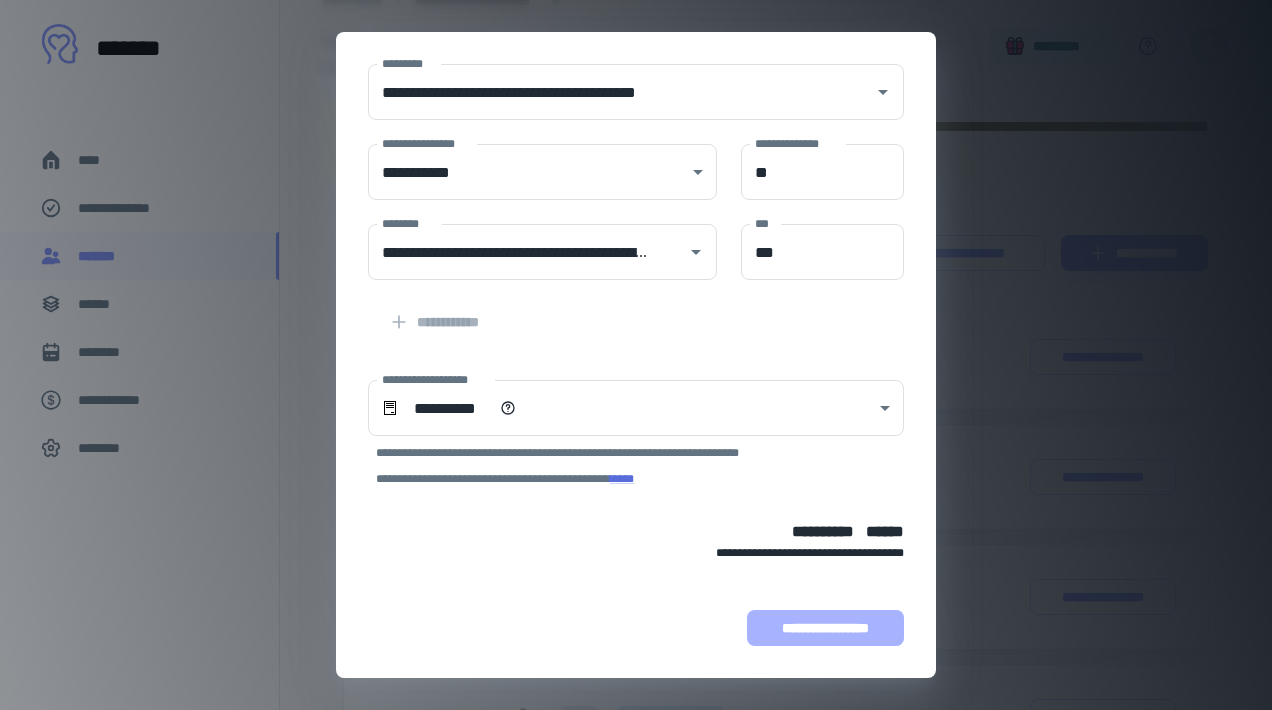 click on "**********" at bounding box center (825, 628) 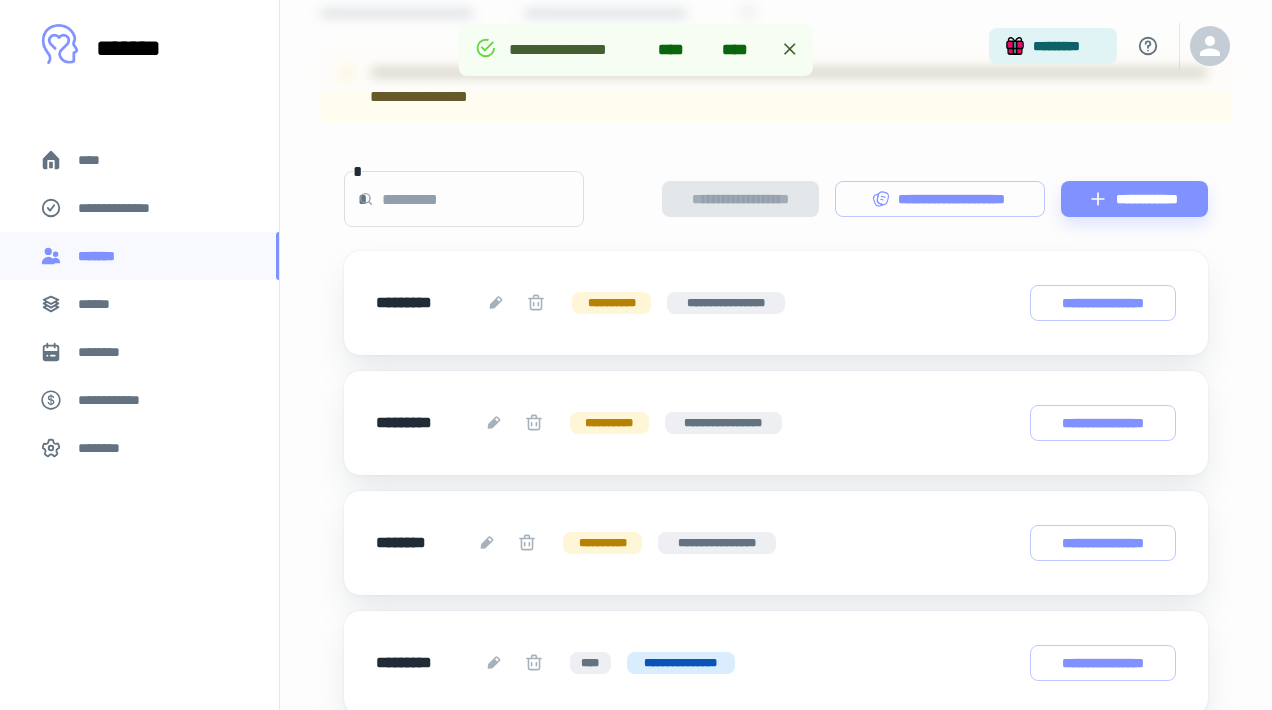 scroll, scrollTop: 257, scrollLeft: 0, axis: vertical 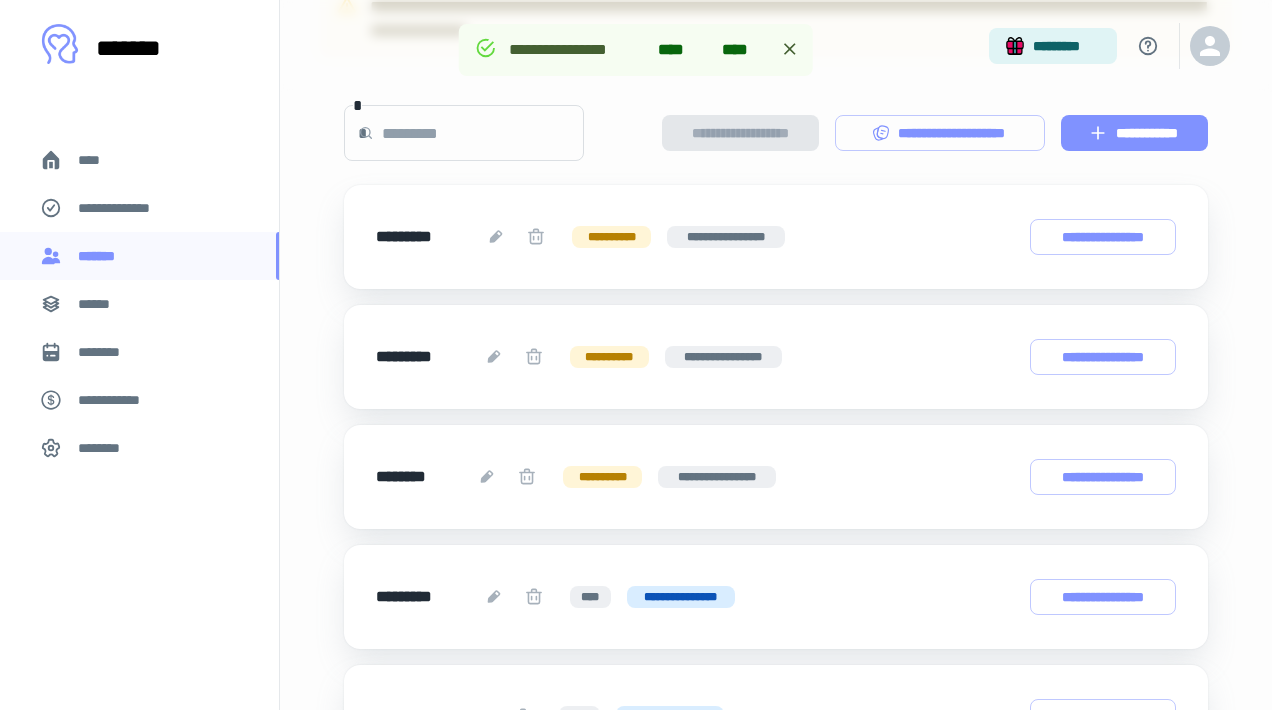 click on "**********" at bounding box center (1134, 133) 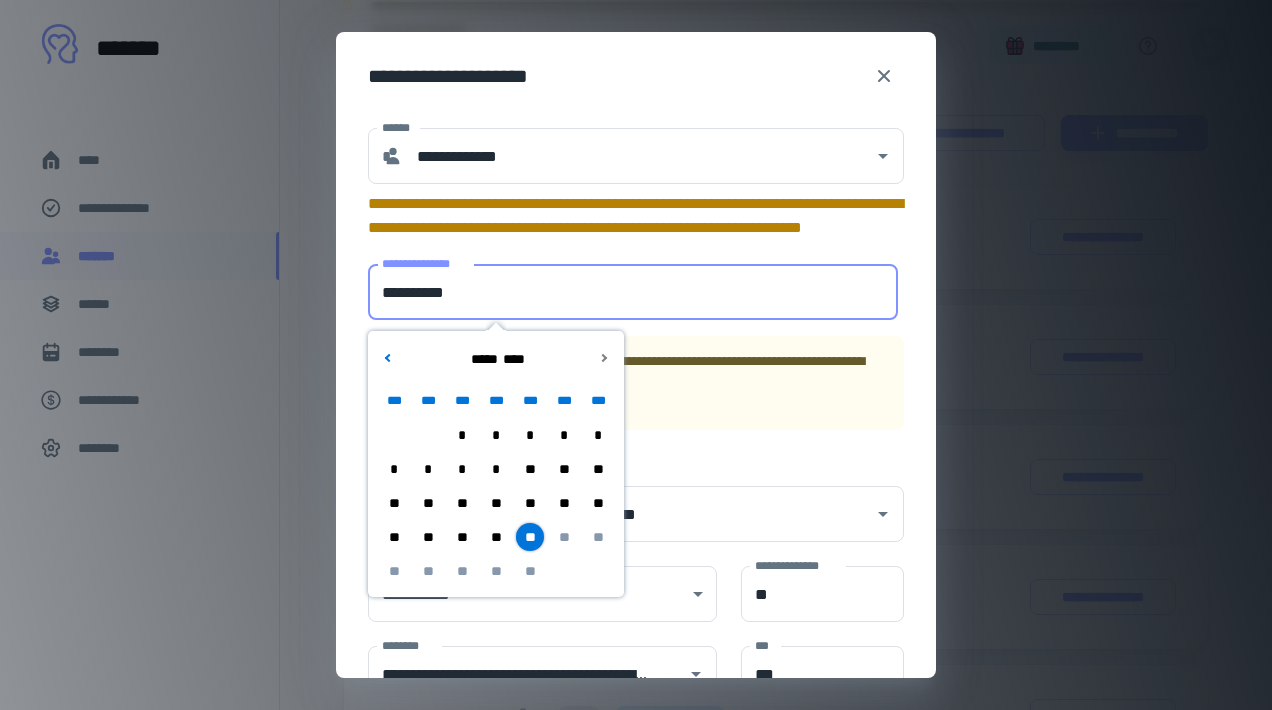 drag, startPoint x: 563, startPoint y: 302, endPoint x: 277, endPoint y: 279, distance: 286.92334 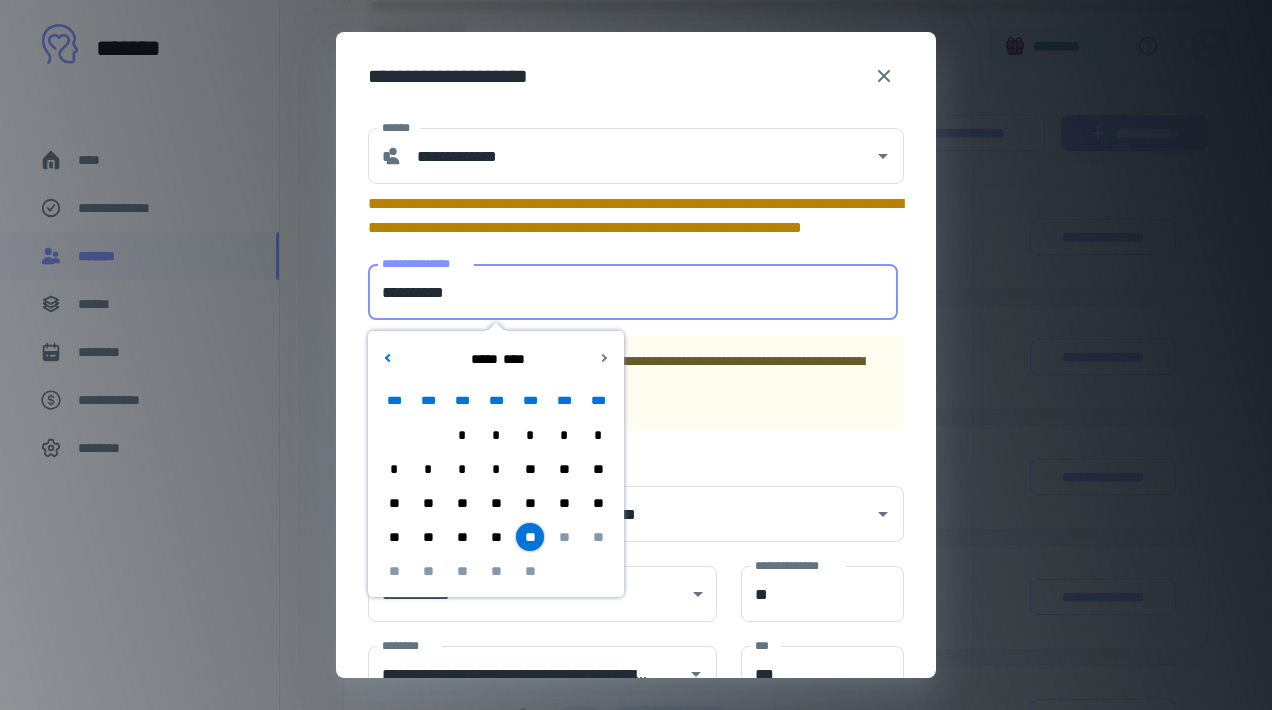 click on "**********" at bounding box center (636, 355) 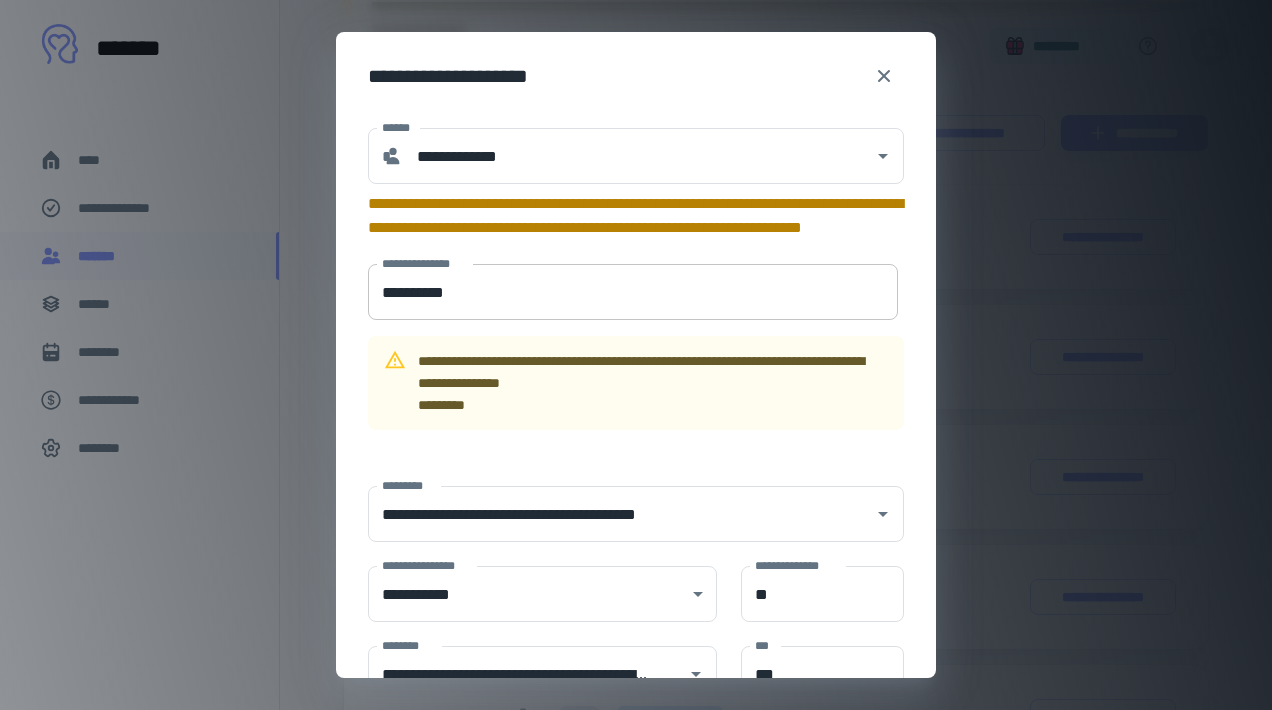click on "**********" at bounding box center [633, 292] 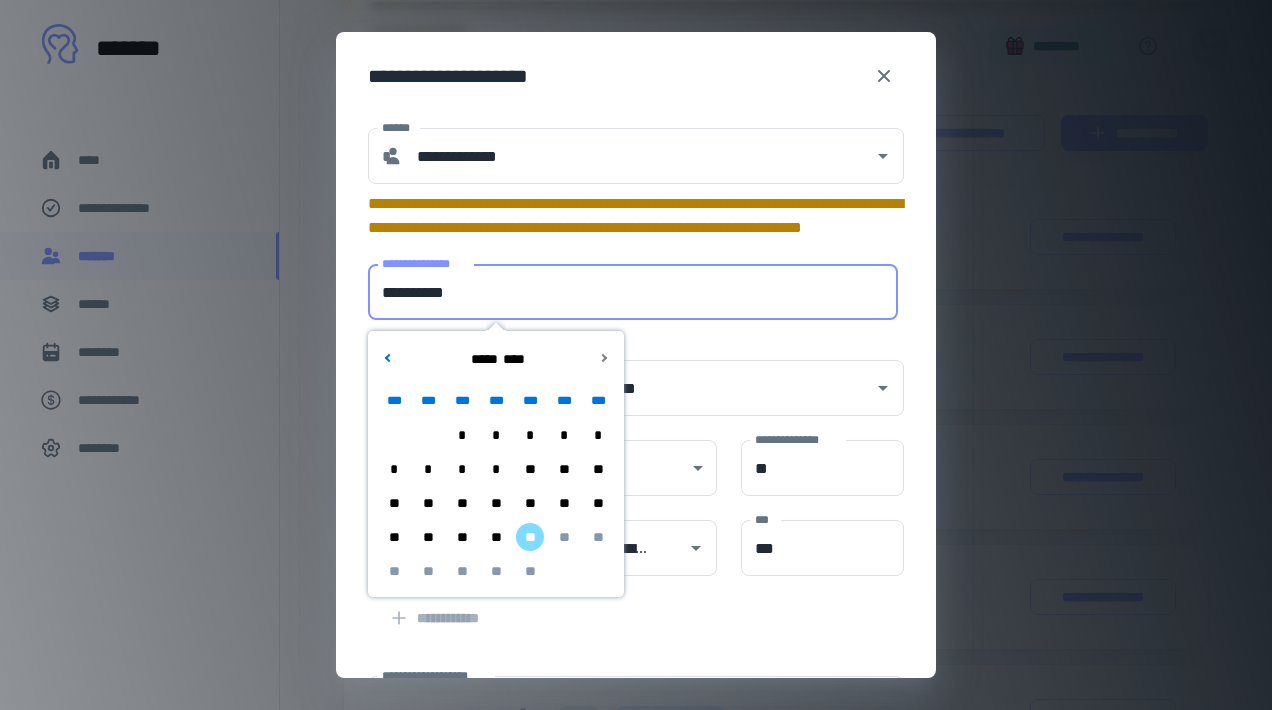 type on "**********" 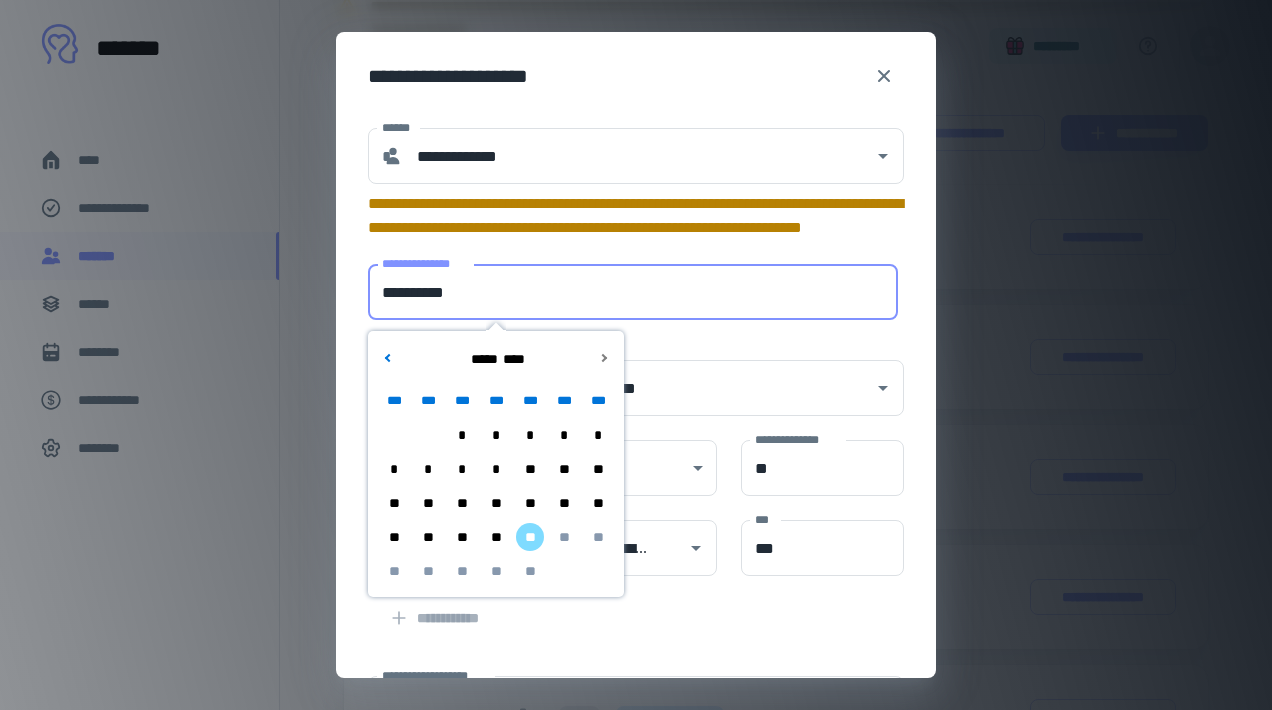 type 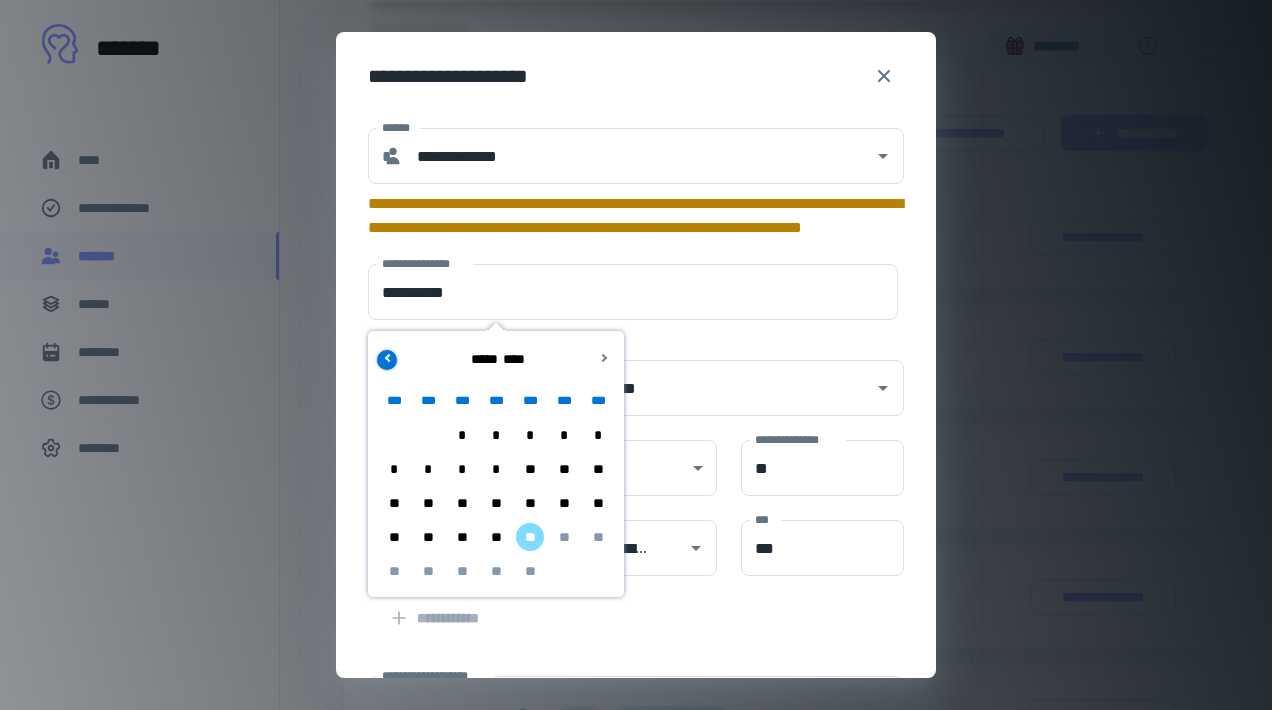 click at bounding box center [387, 360] 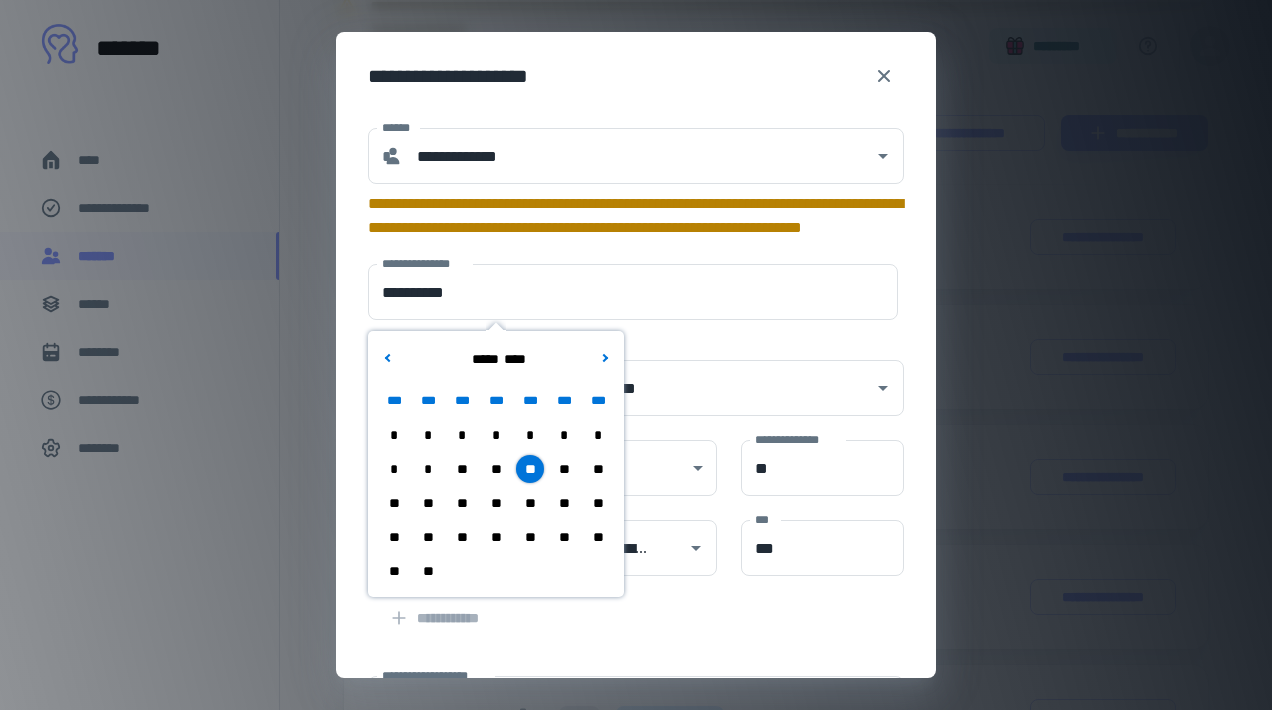 click on "**********" at bounding box center [636, 478] 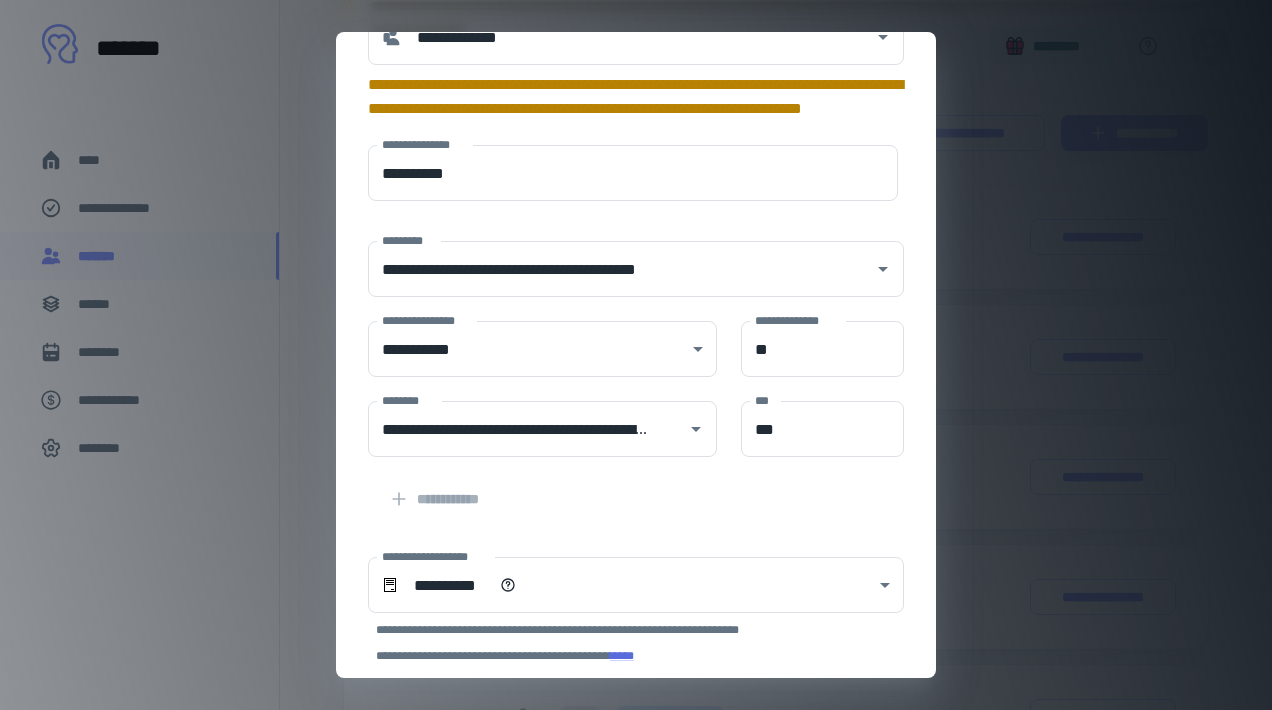 scroll, scrollTop: 296, scrollLeft: 0, axis: vertical 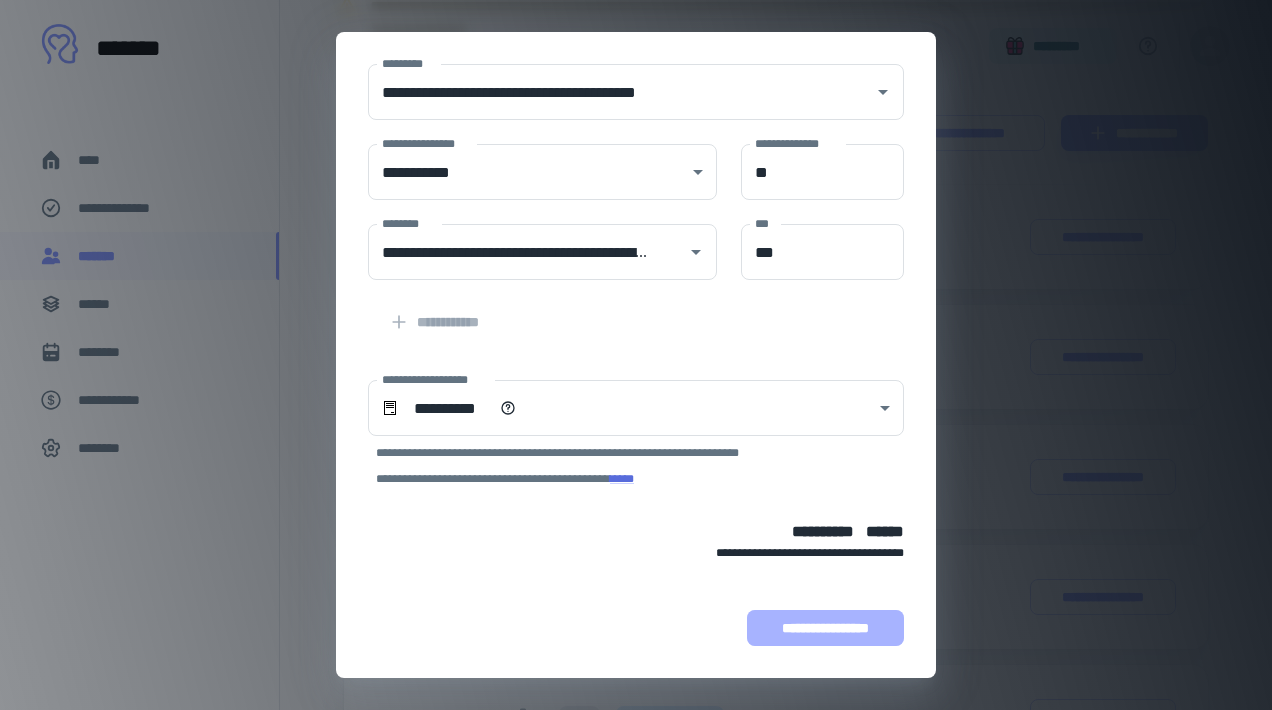 click on "**********" at bounding box center (825, 628) 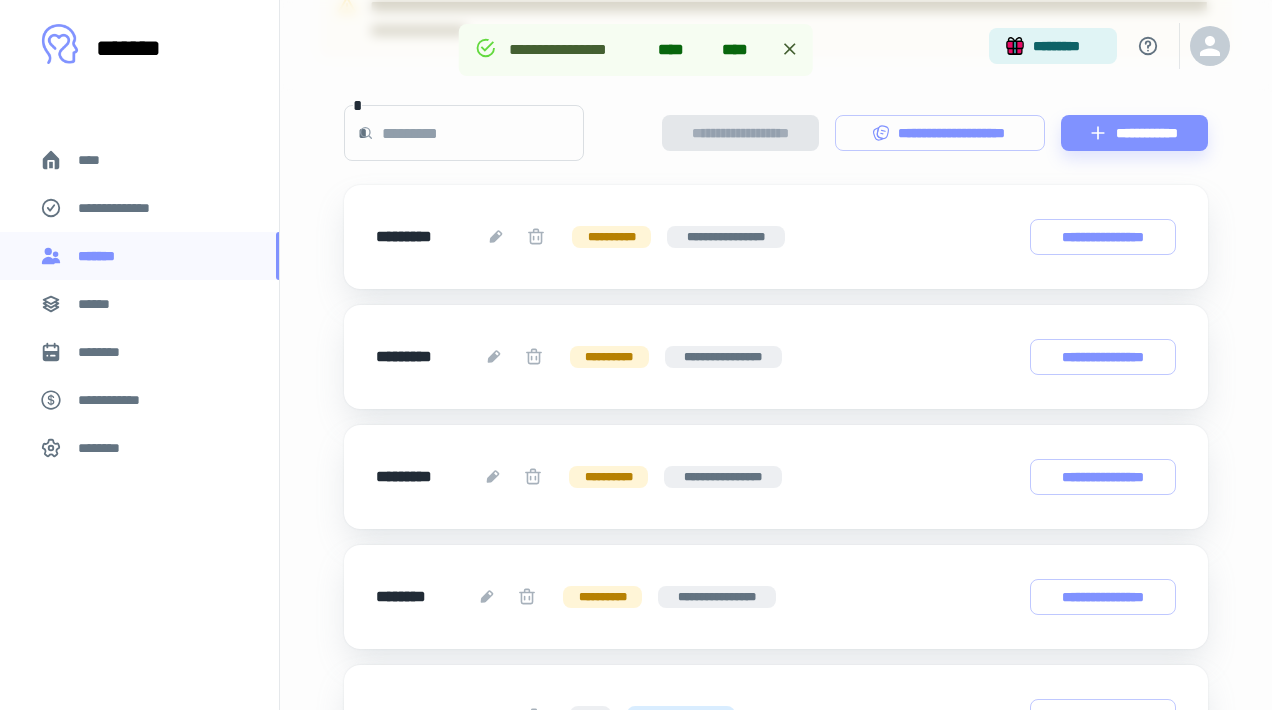 scroll, scrollTop: 422, scrollLeft: 0, axis: vertical 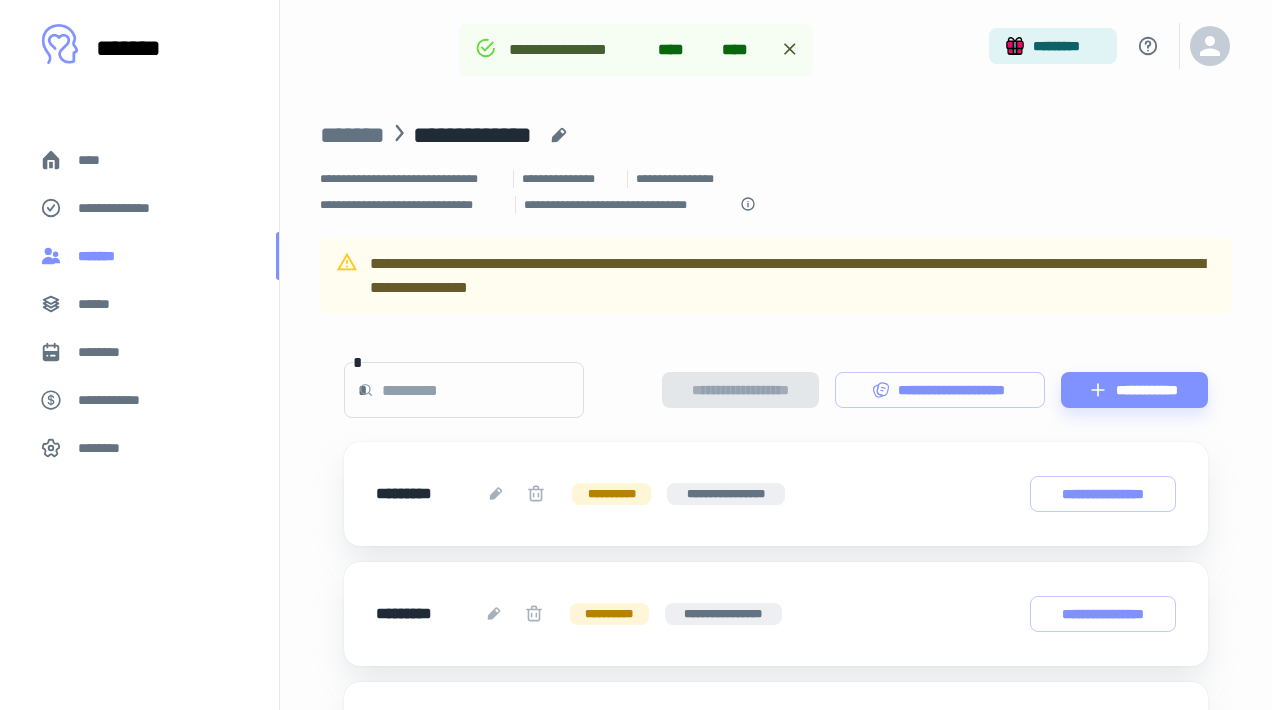 click on "*******" at bounding box center [139, 256] 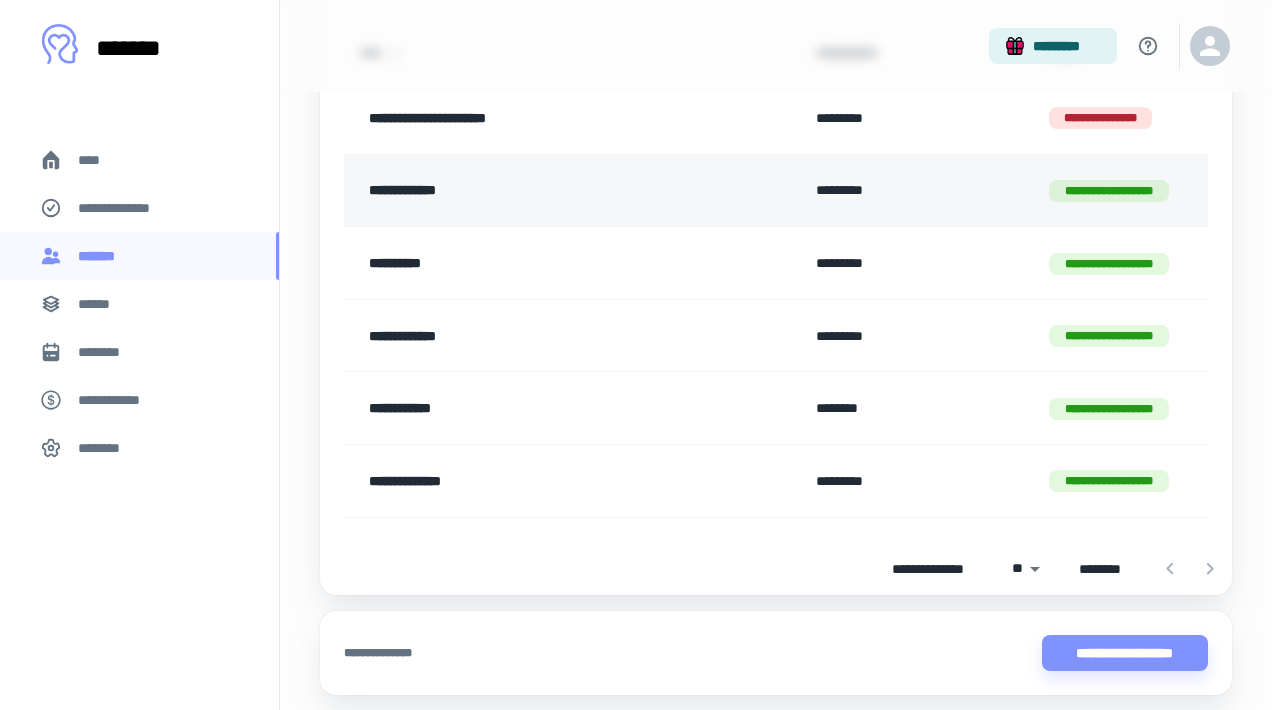 scroll, scrollTop: 288, scrollLeft: 0, axis: vertical 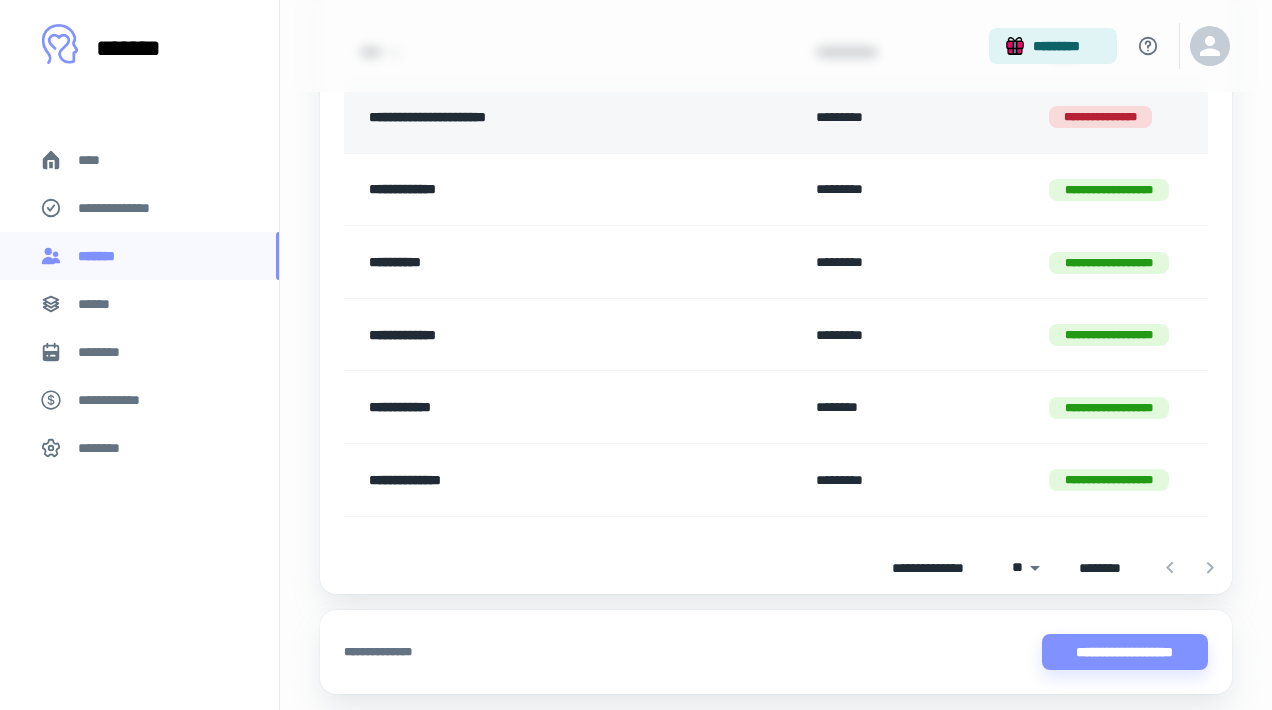 click on "**********" at bounding box center (541, 117) 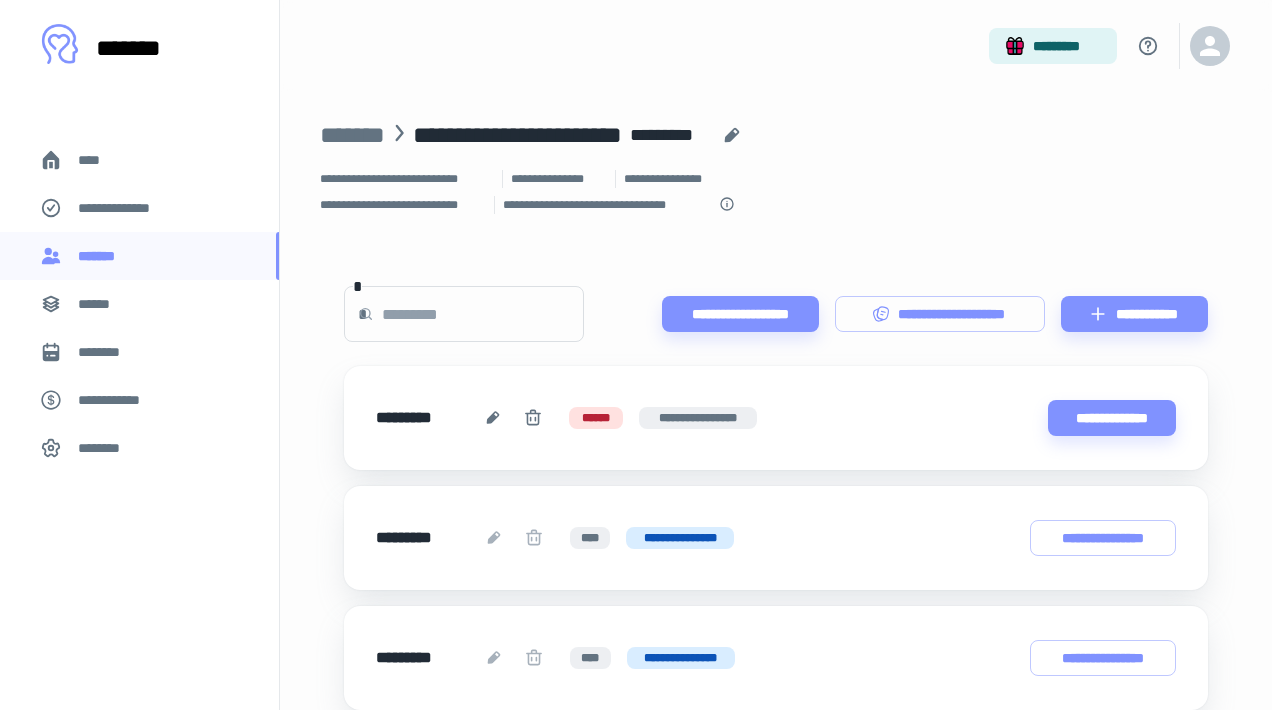 click on "**********" at bounding box center (698, 418) 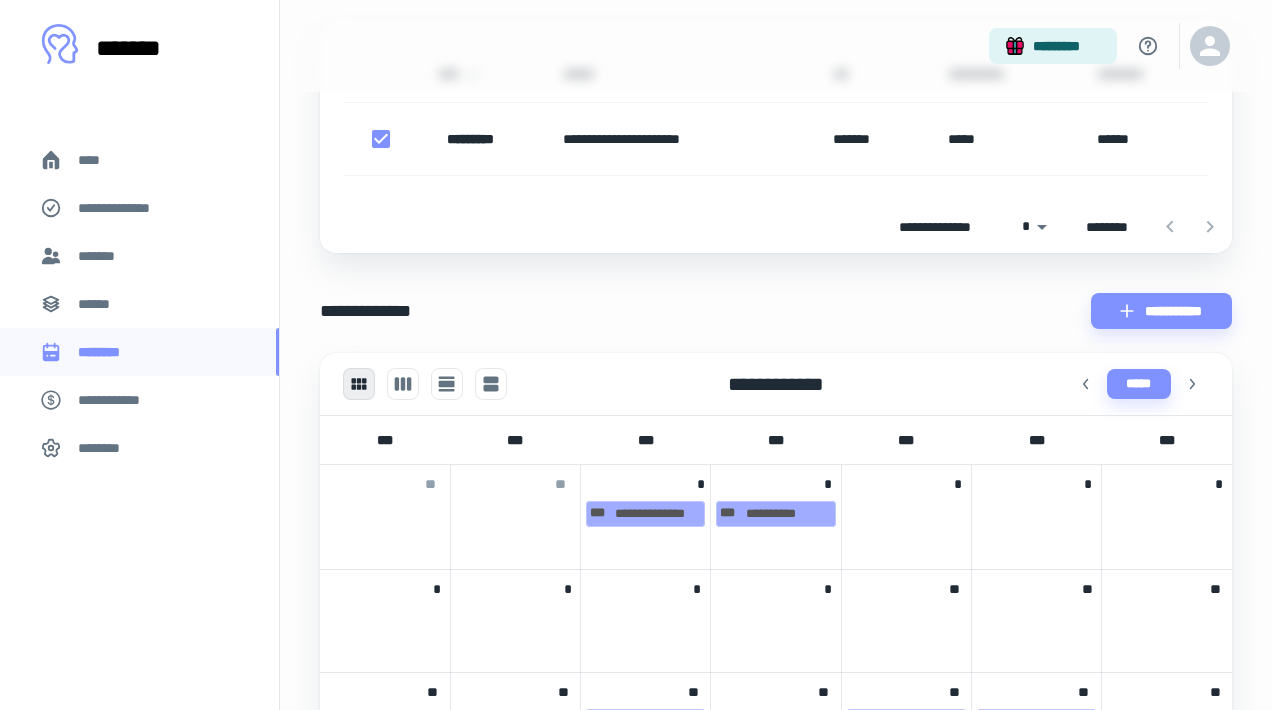 scroll, scrollTop: 0, scrollLeft: 0, axis: both 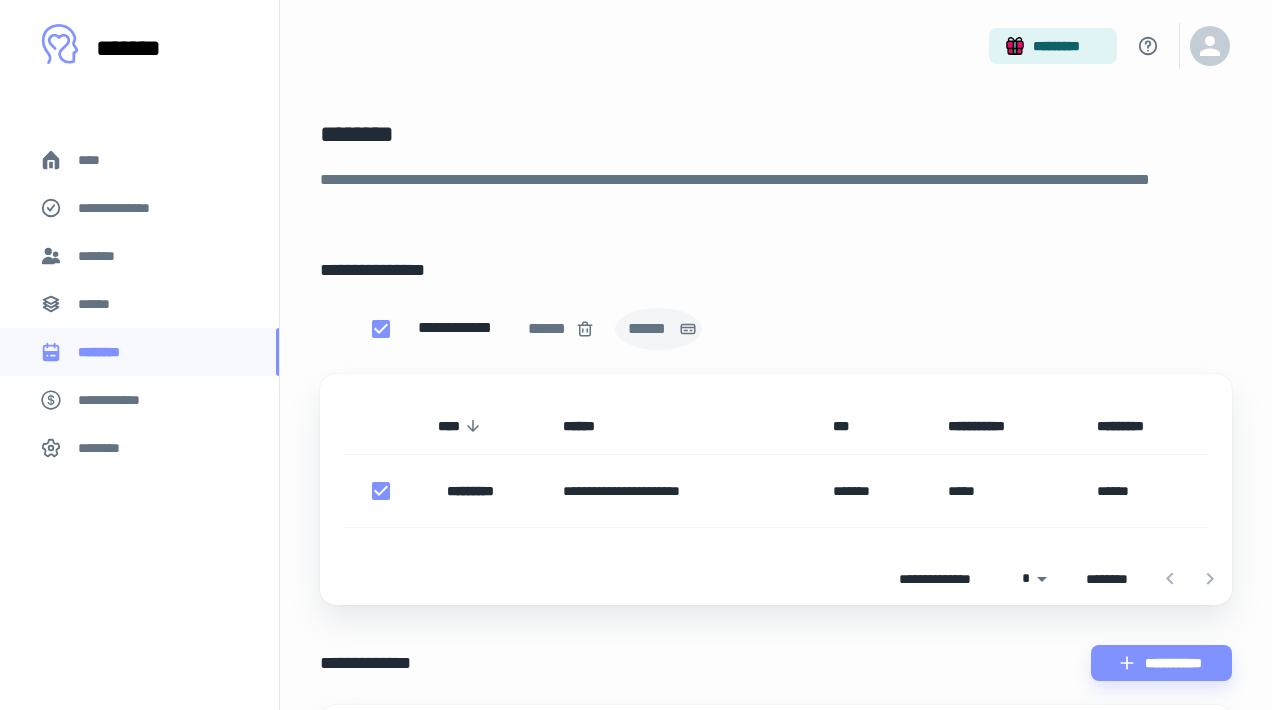 click on "******" at bounding box center (649, 329) 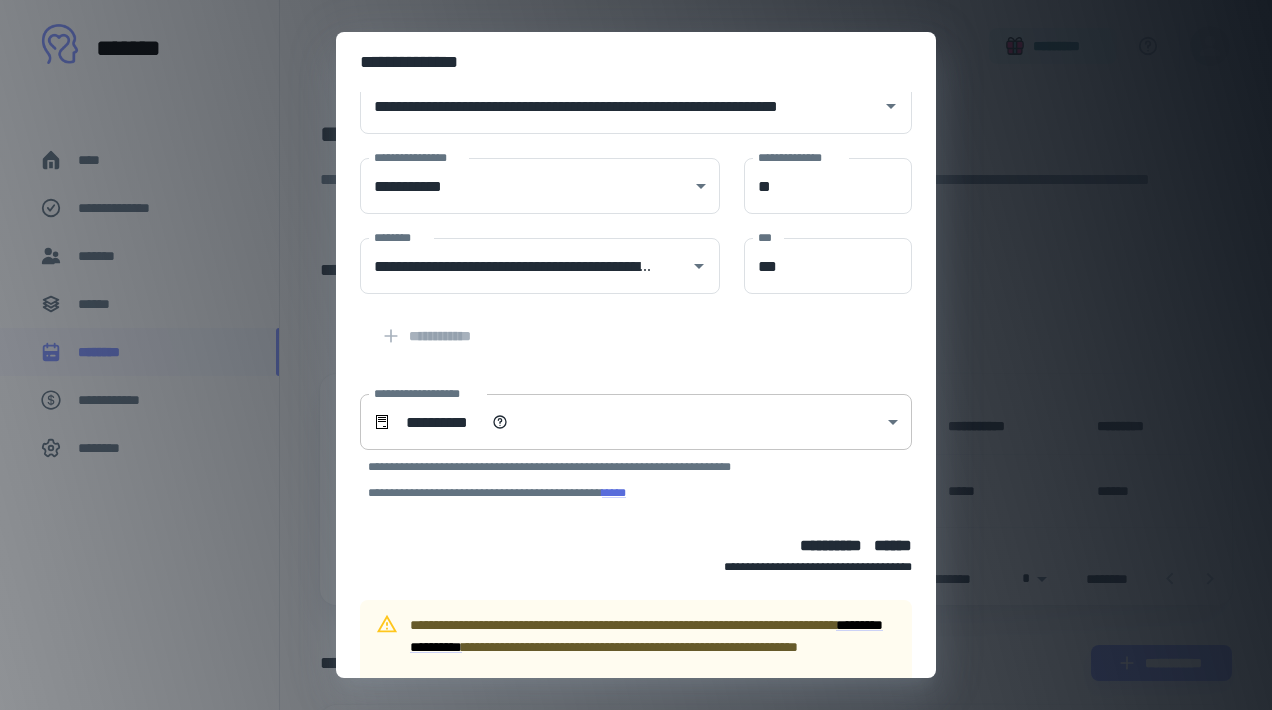 scroll, scrollTop: 222, scrollLeft: 0, axis: vertical 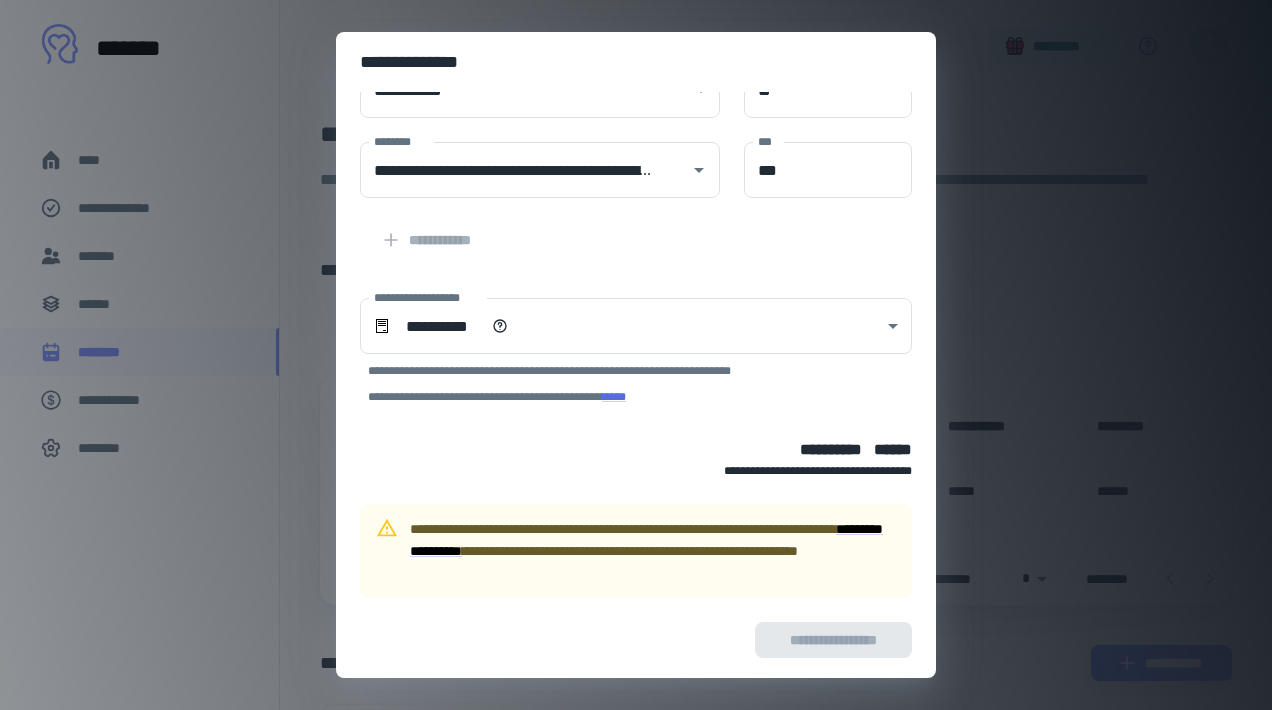 click on "**********" at bounding box center (636, 640) 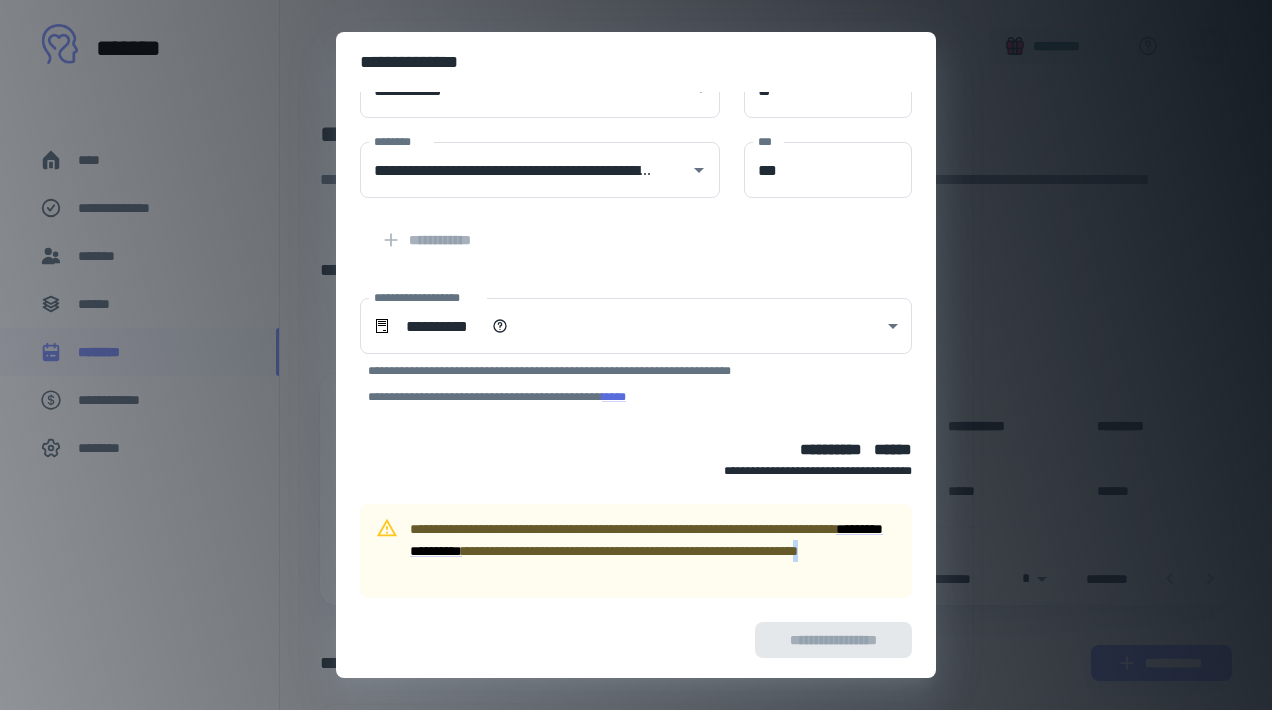 click on "**********" at bounding box center (636, 640) 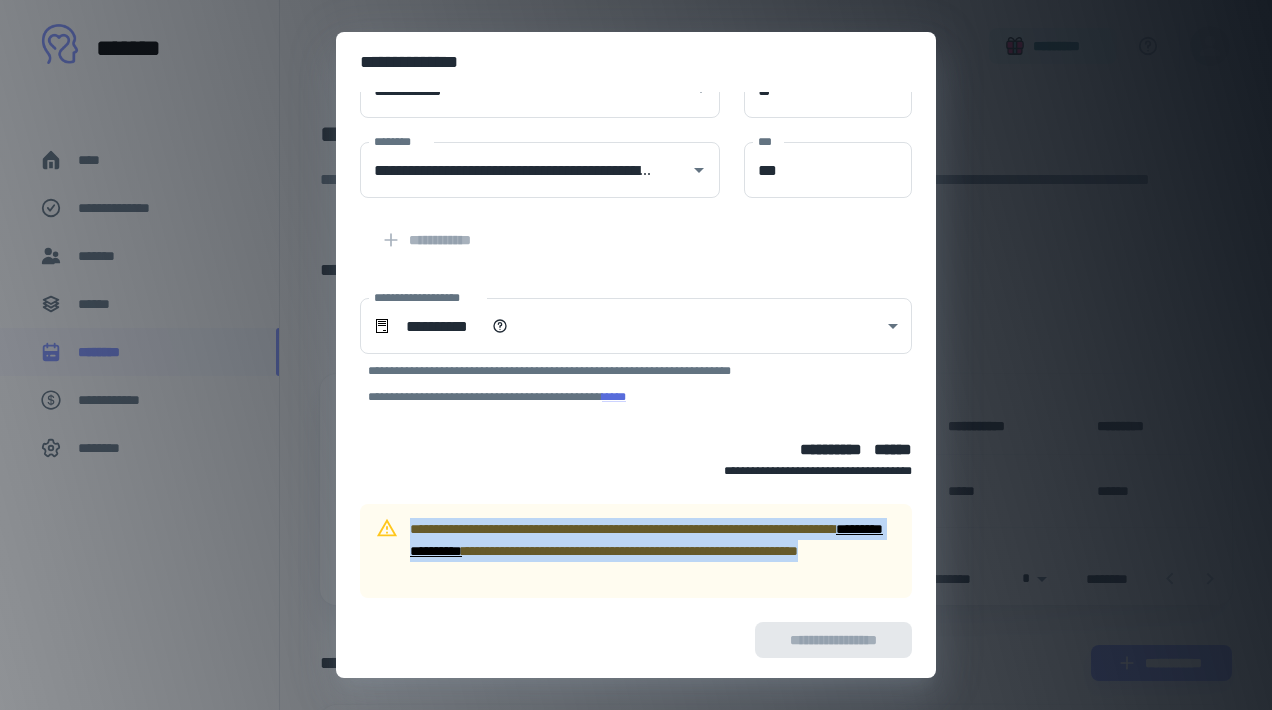 click on "**********" at bounding box center (636, 640) 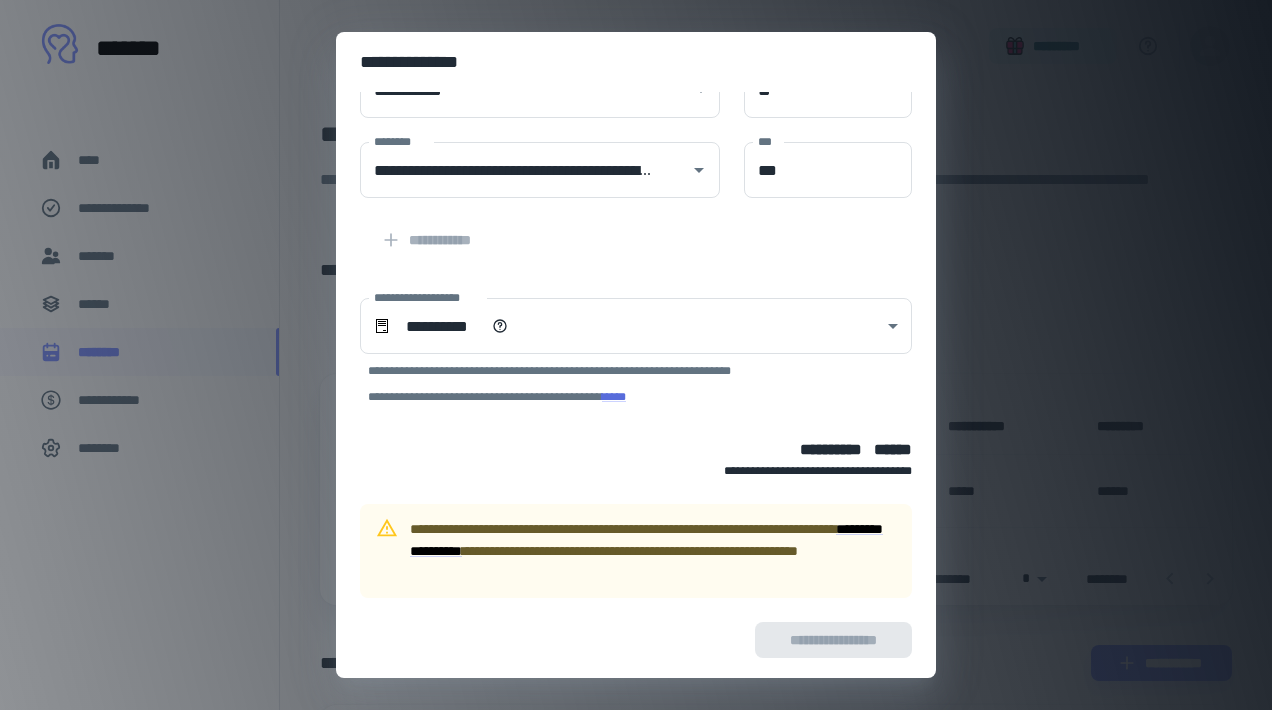 click on "**********" at bounding box center [653, 551] 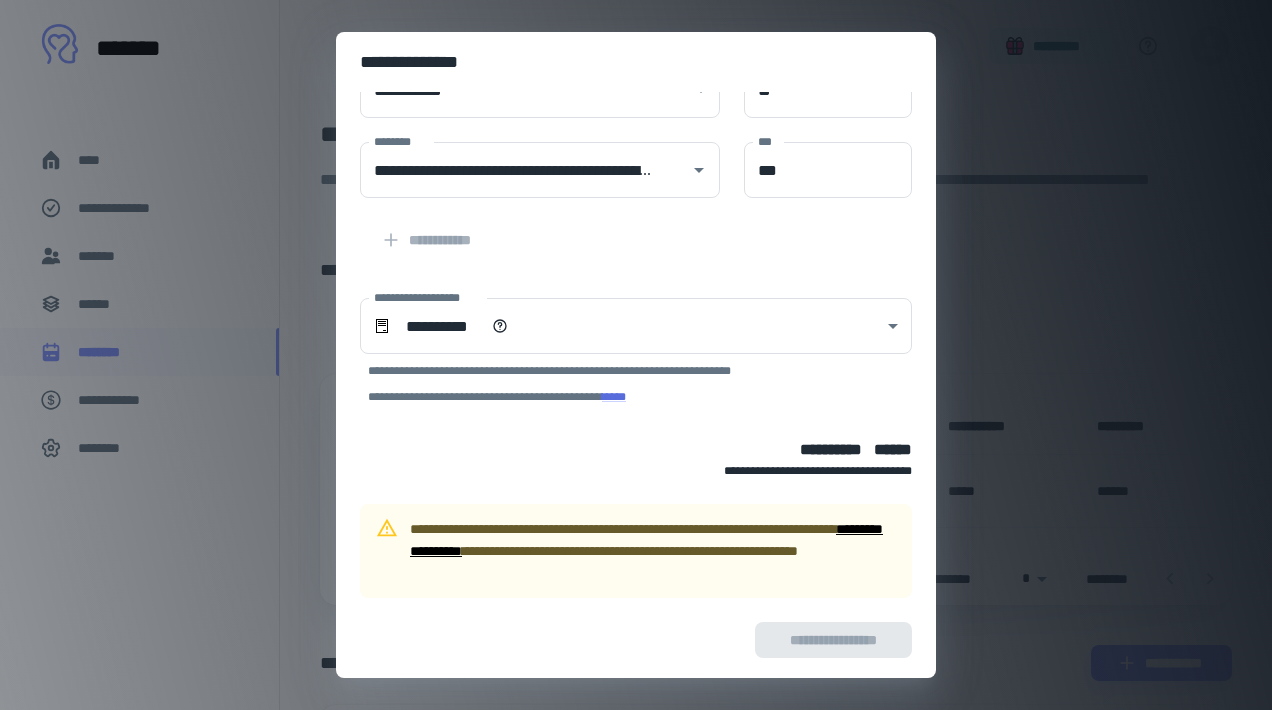 click on "**********" at bounding box center (646, 540) 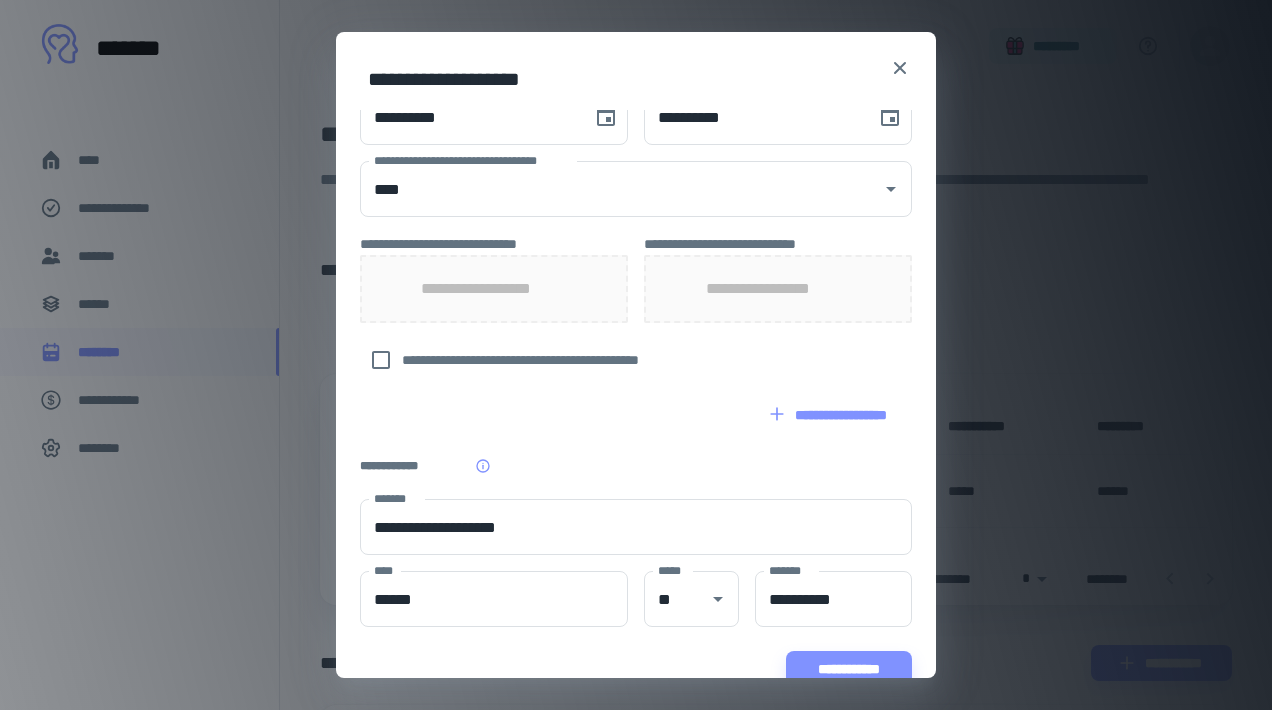 scroll, scrollTop: 553, scrollLeft: 0, axis: vertical 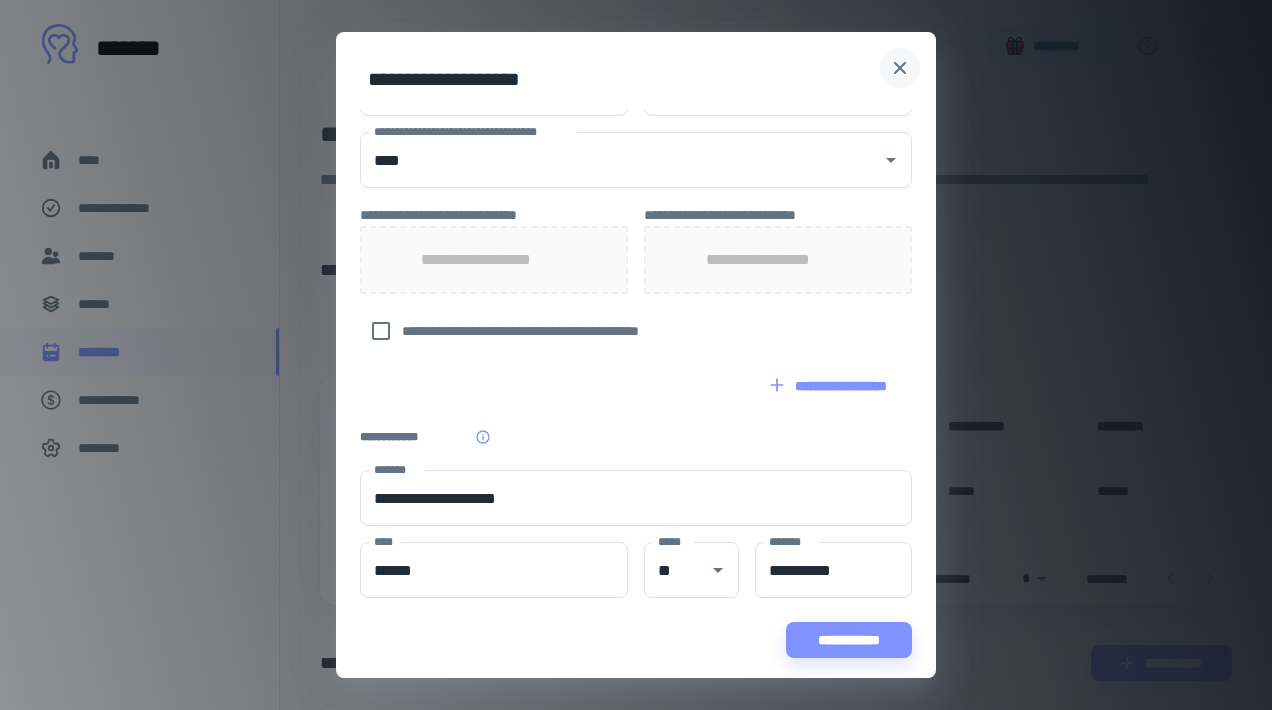 click 